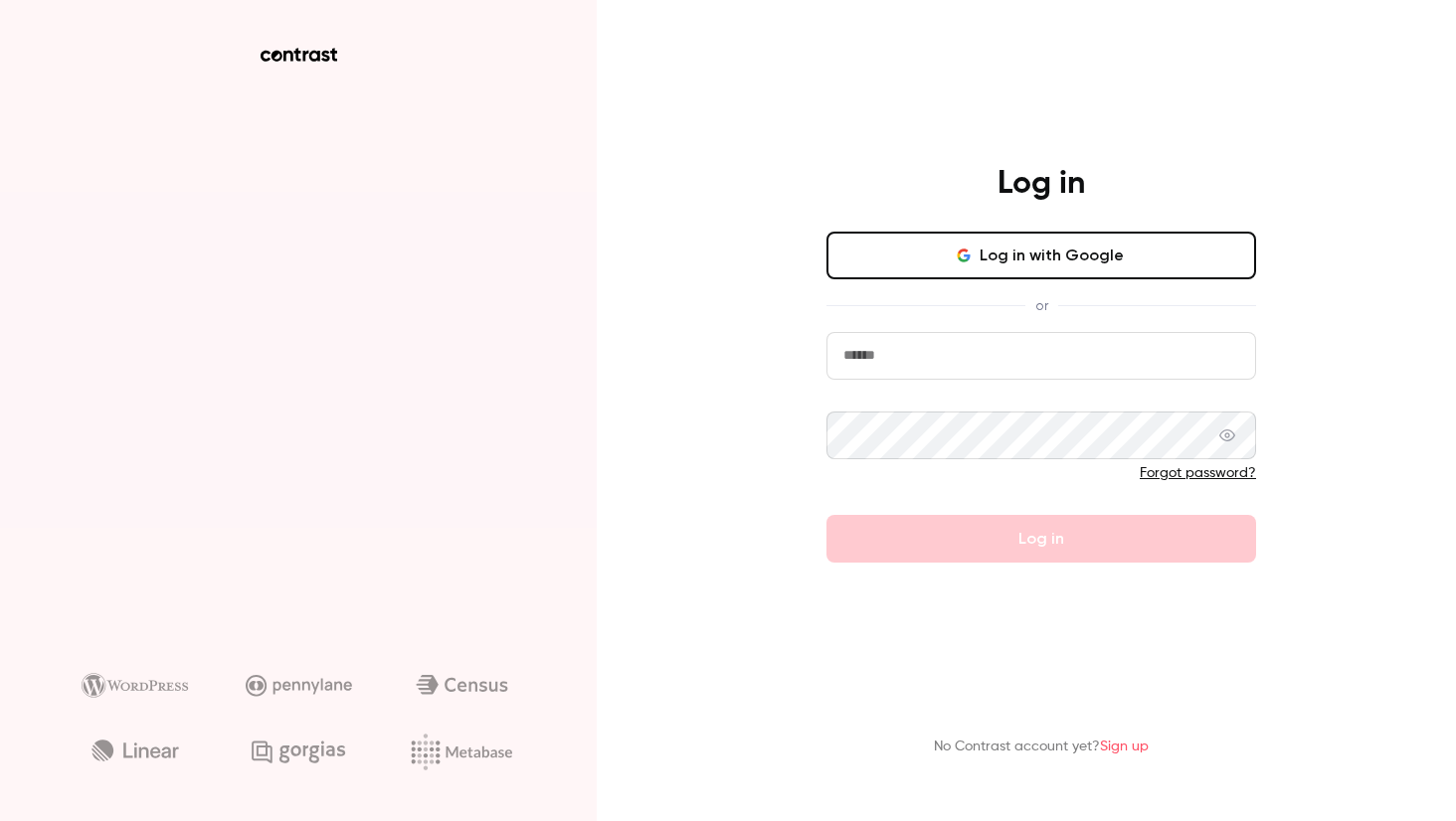 scroll, scrollTop: 0, scrollLeft: 0, axis: both 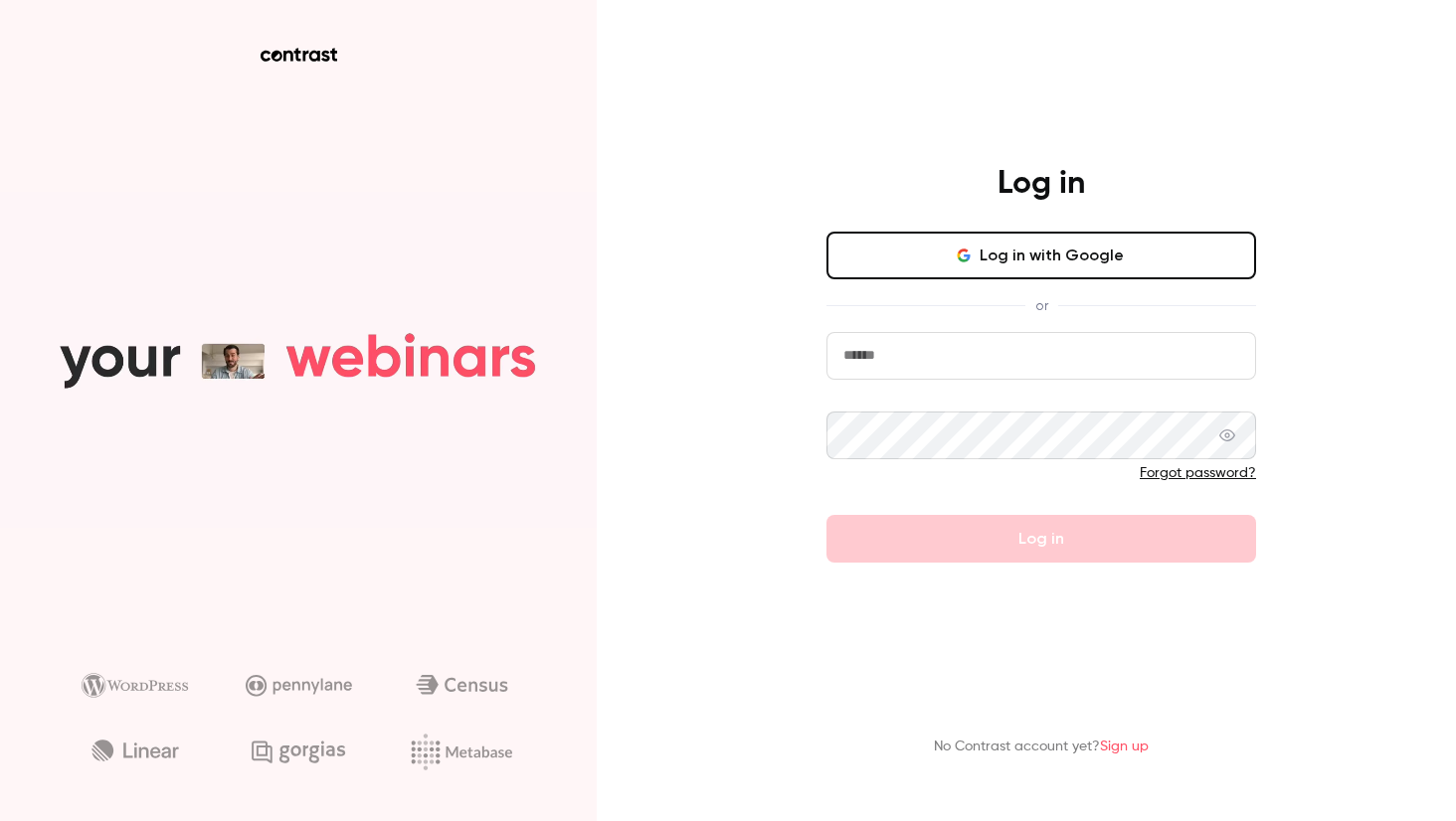 type on "**********" 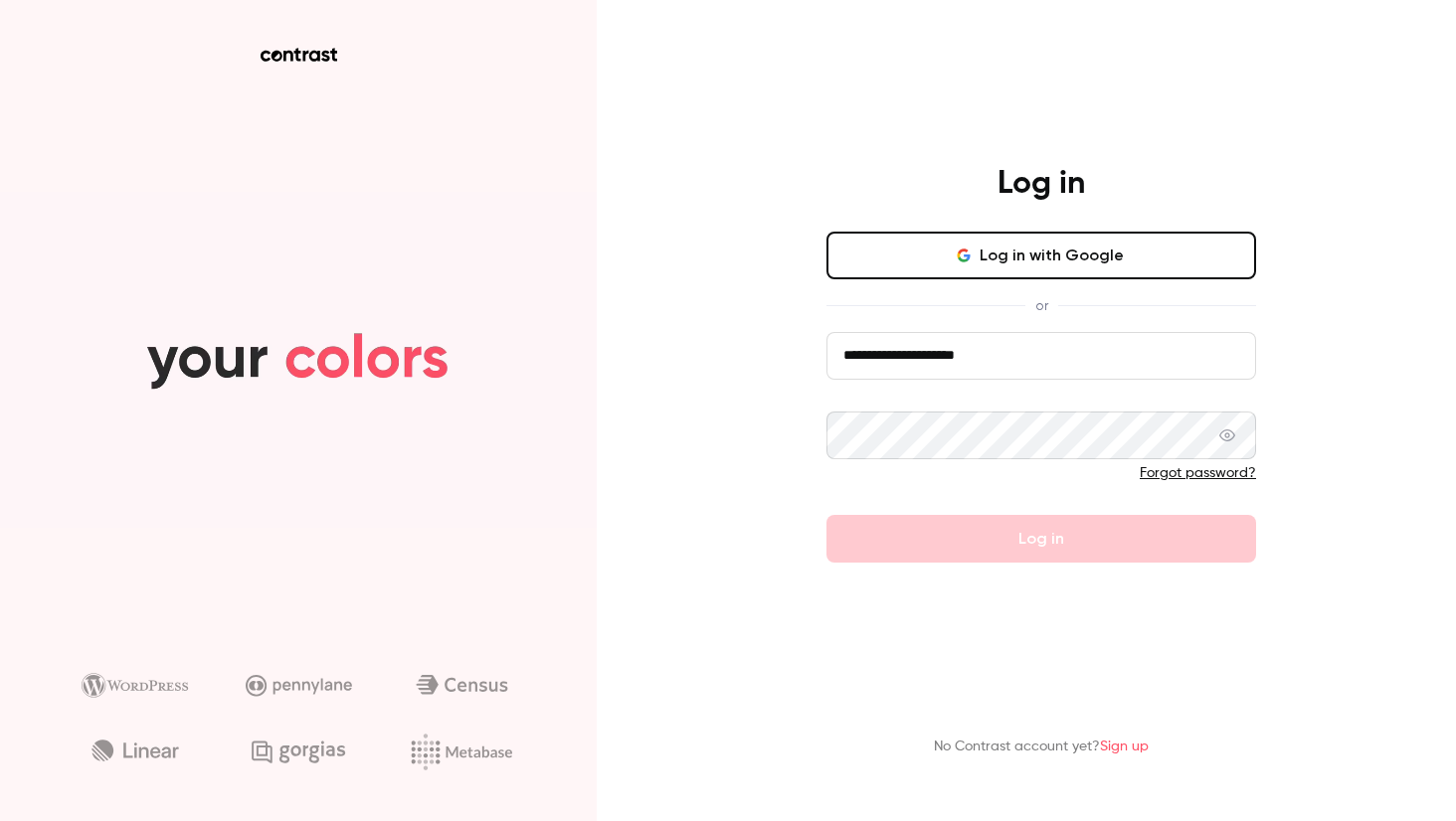 click on "Forgot password?" at bounding box center (1041, 473) 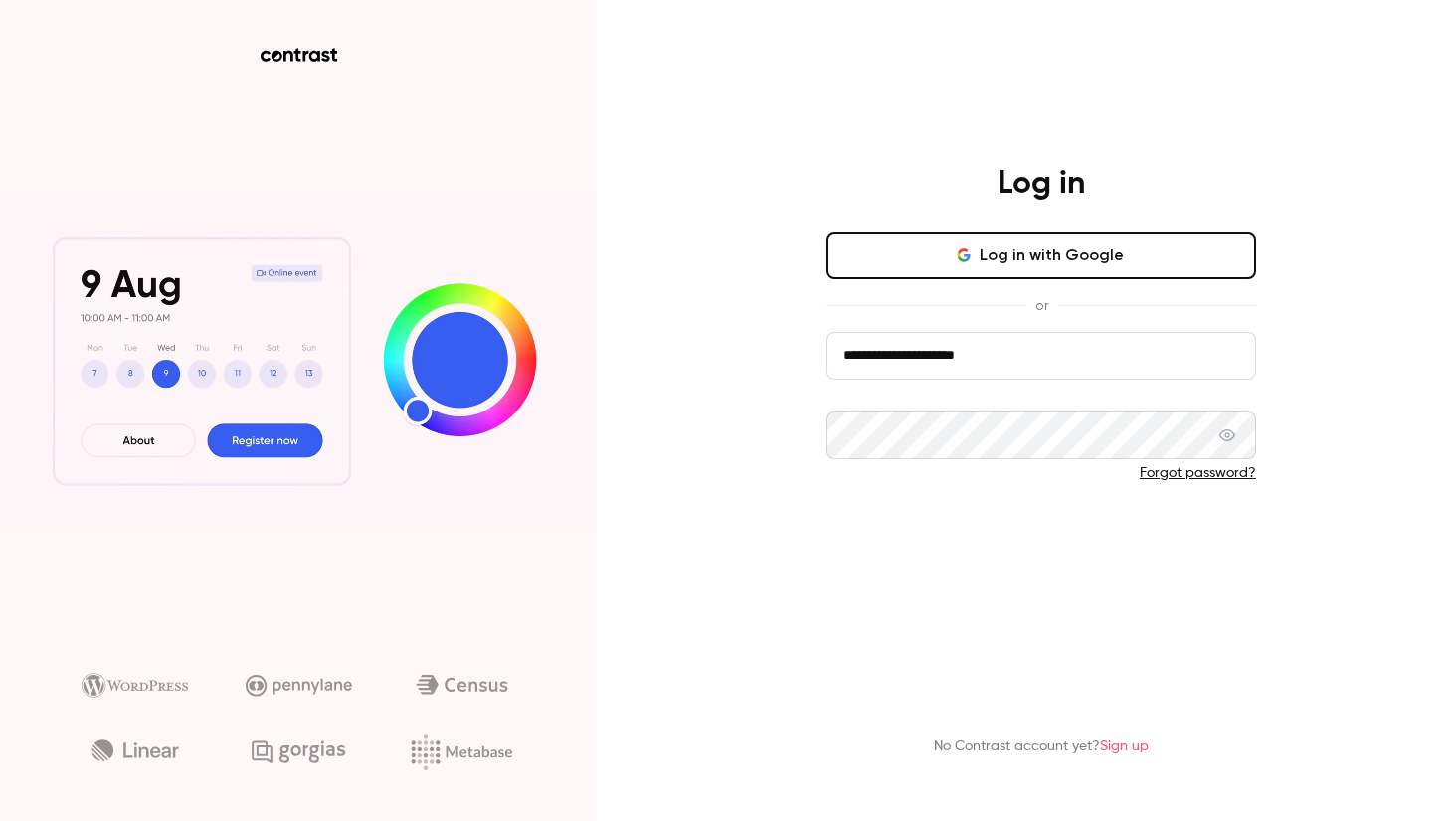 drag, startPoint x: 806, startPoint y: 521, endPoint x: 875, endPoint y: 528, distance: 69.35416 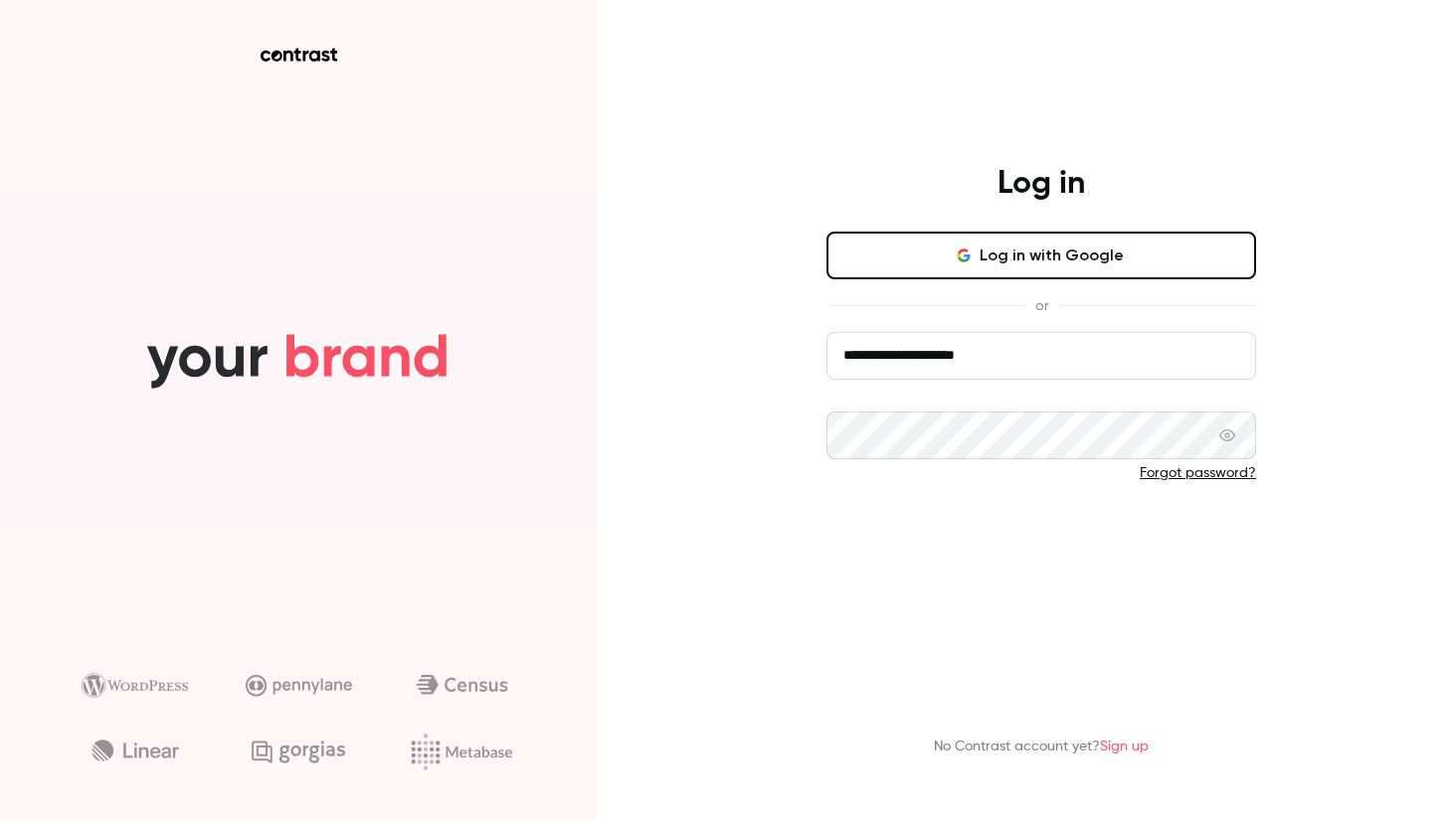 click on "**********" at bounding box center [1041, 363] 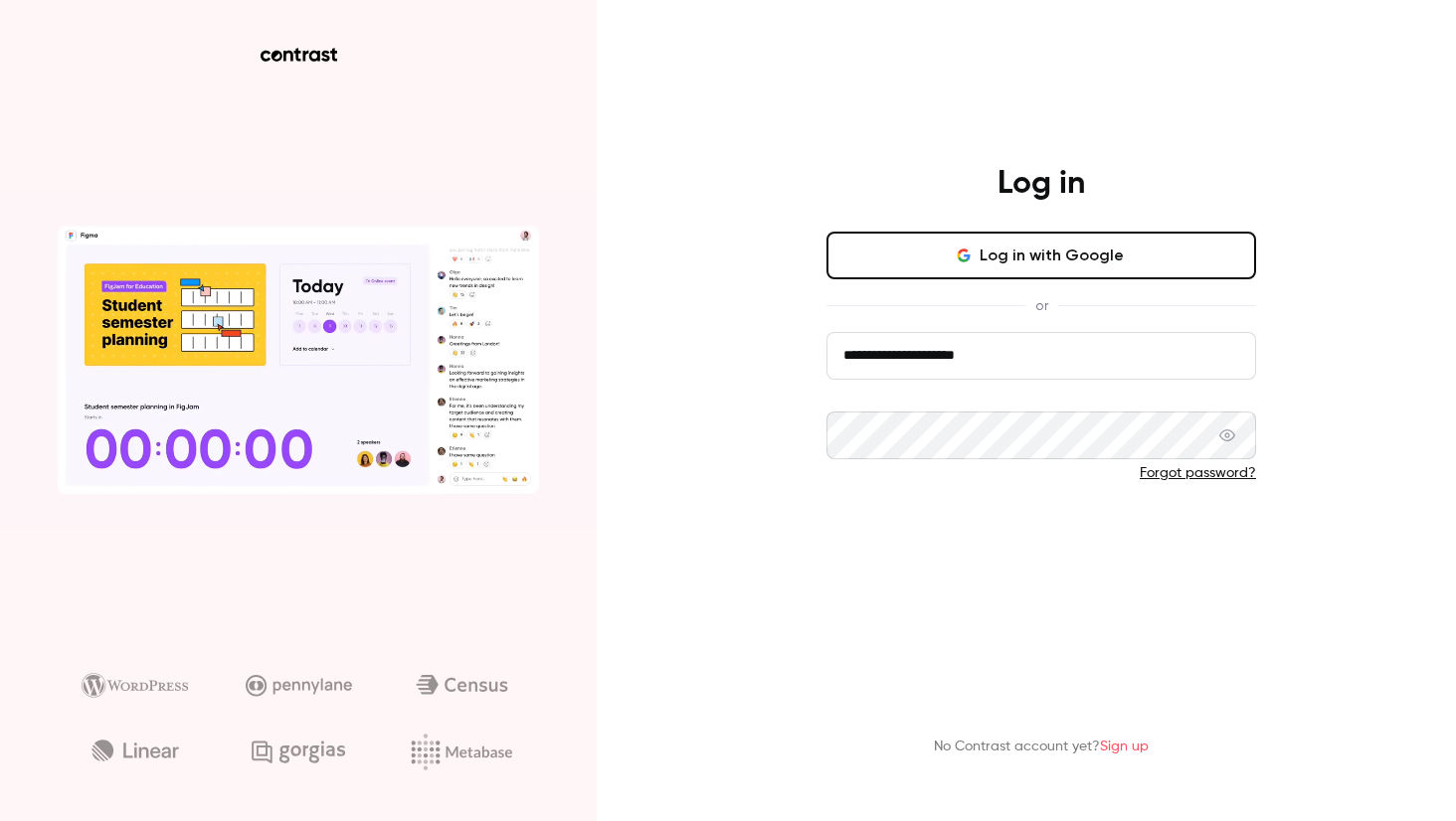 click on "Log in" at bounding box center [1041, 539] 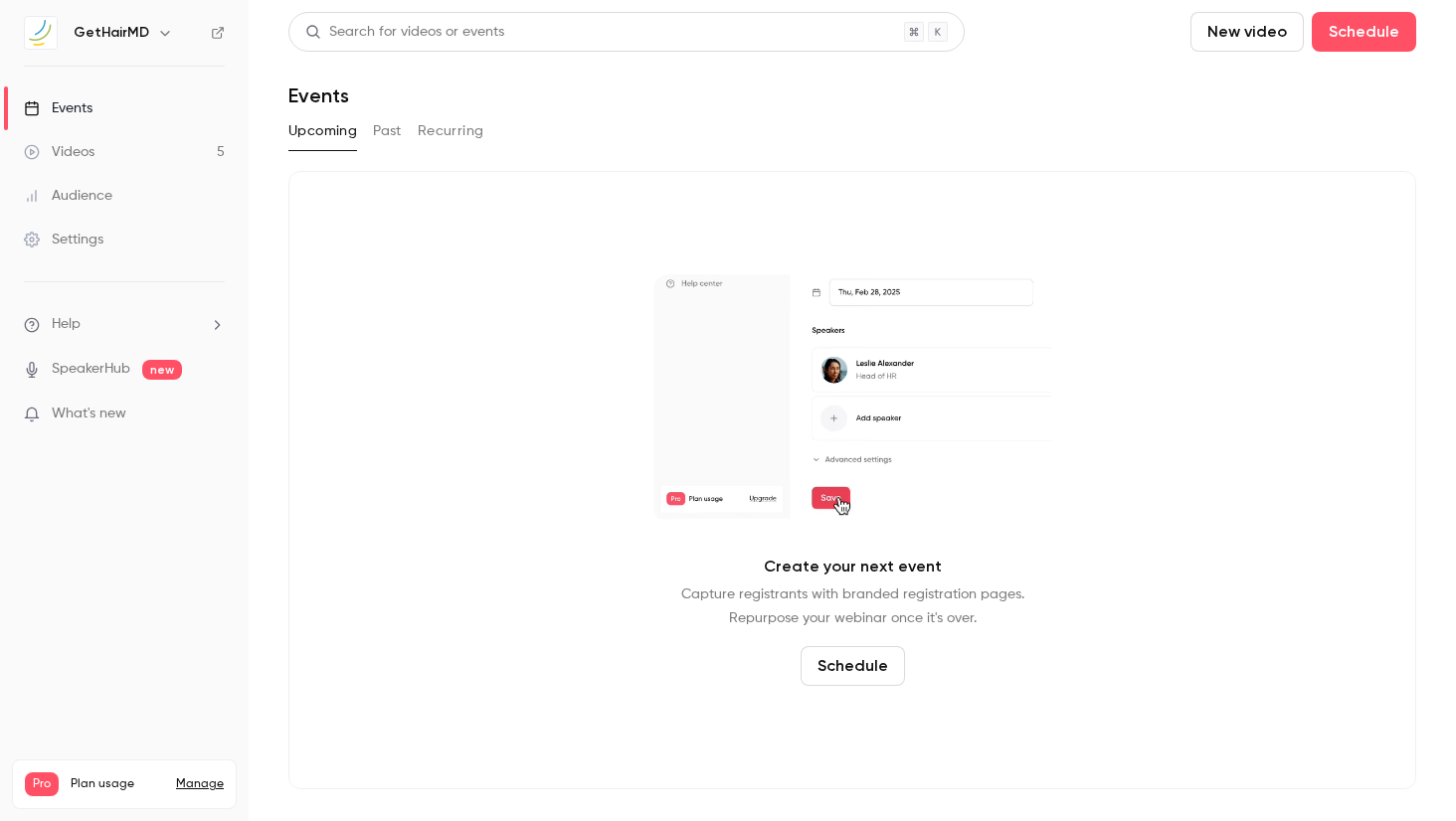 click on "Videos 5" at bounding box center [124, 152] 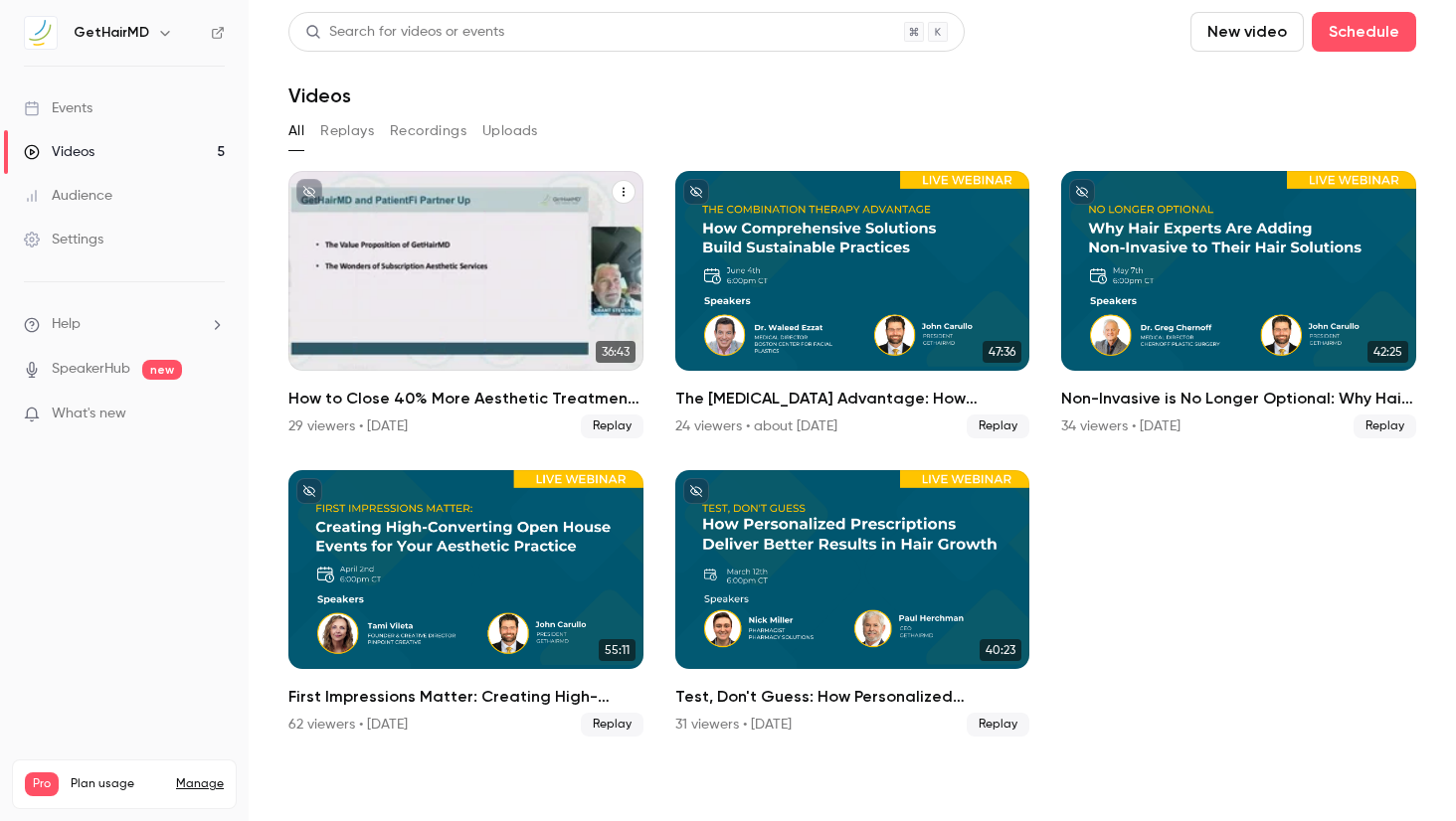 click at bounding box center [465, 270] 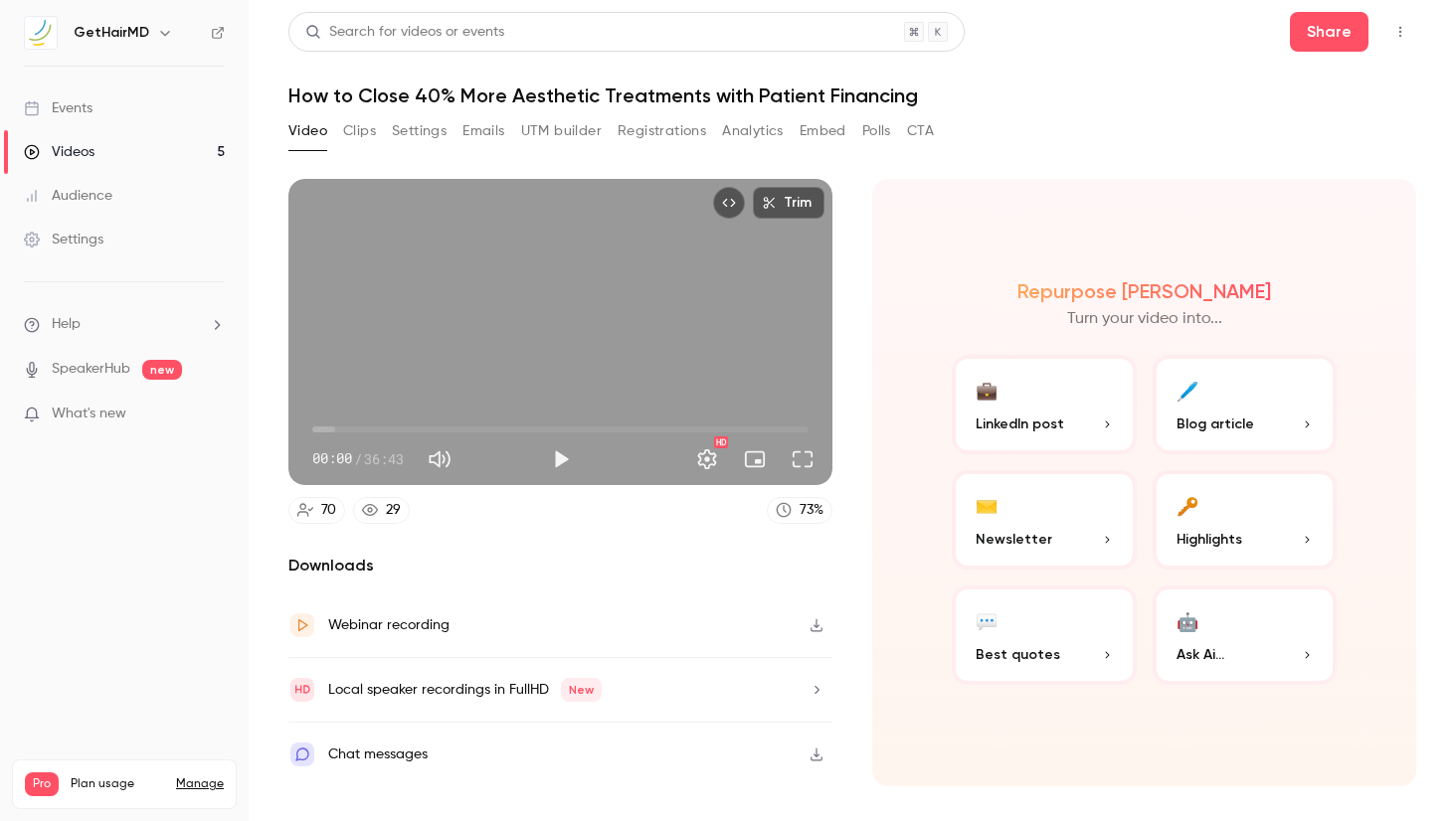 click on "Events" at bounding box center (124, 108) 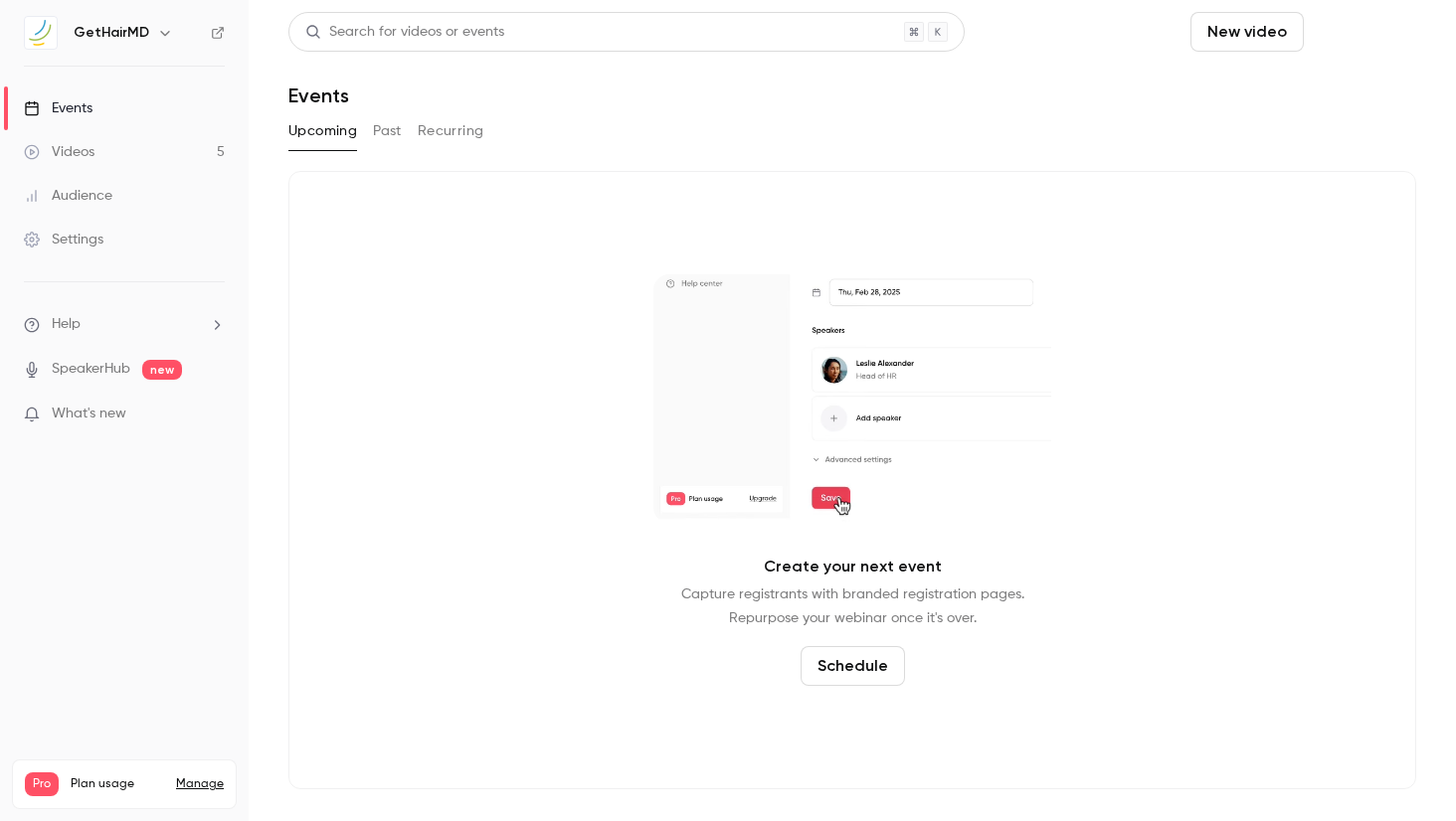 click on "Schedule" at bounding box center [1364, 32] 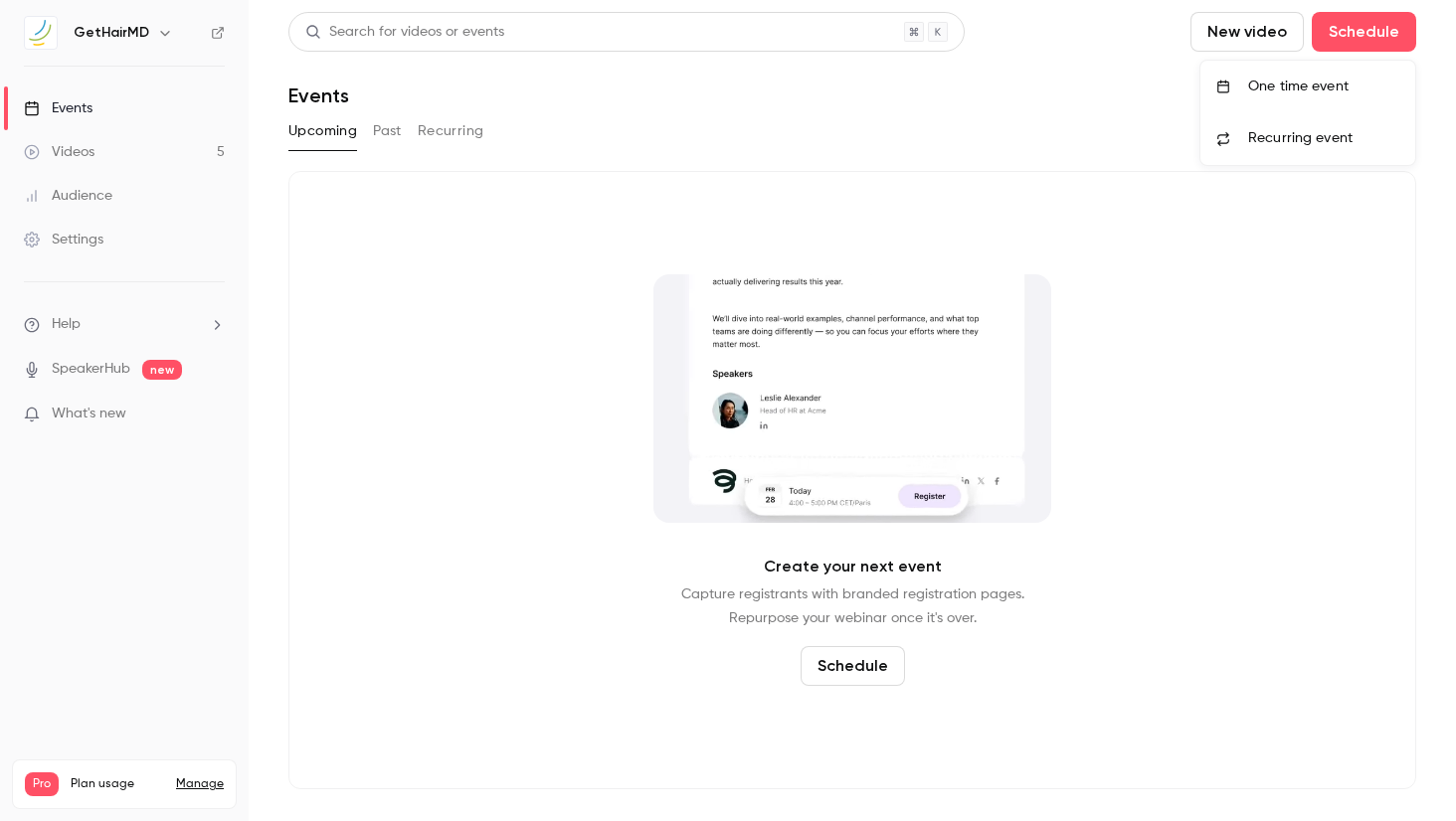 click on "One time event" at bounding box center [1308, 86] 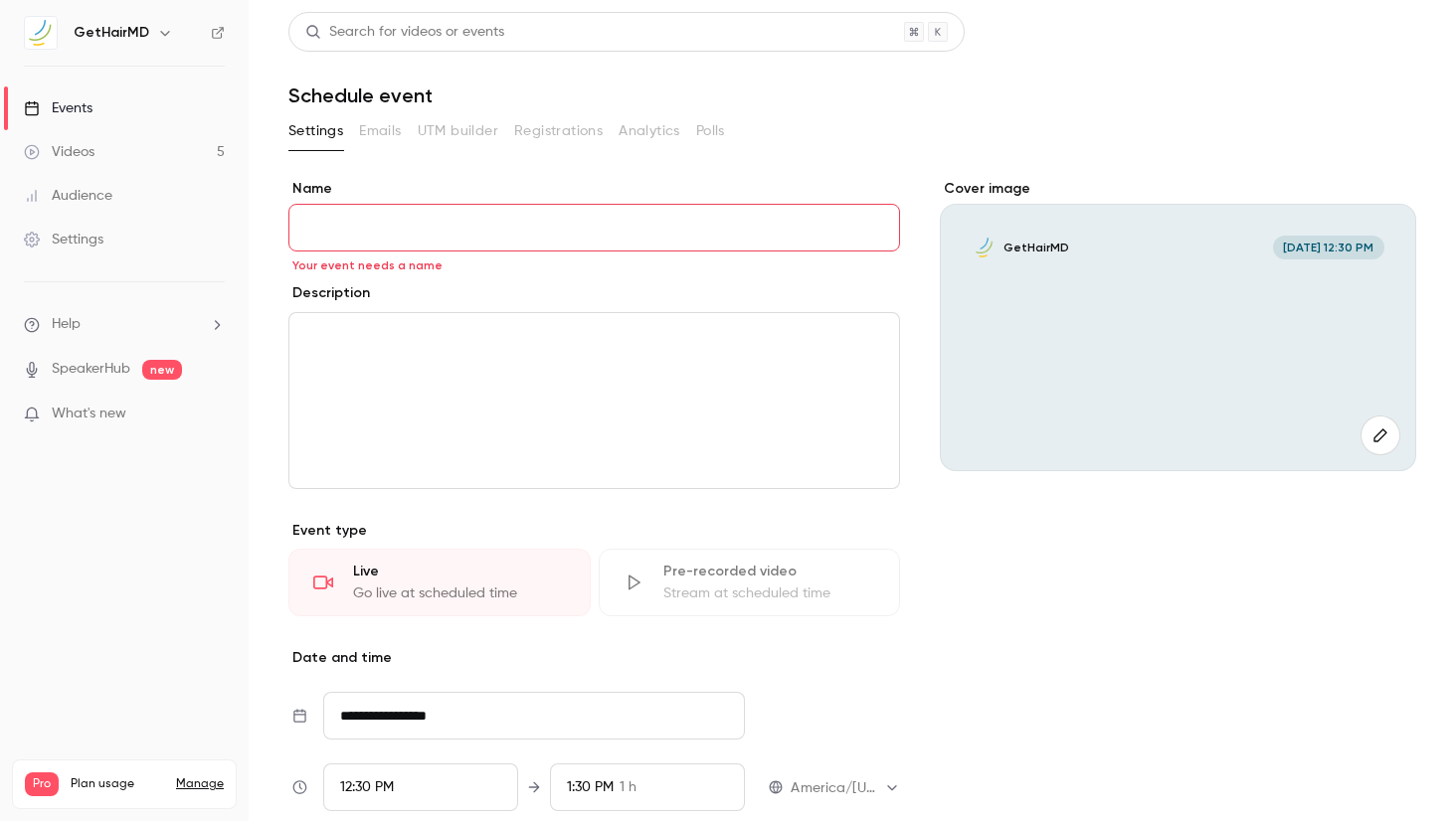 click at bounding box center (594, 401) 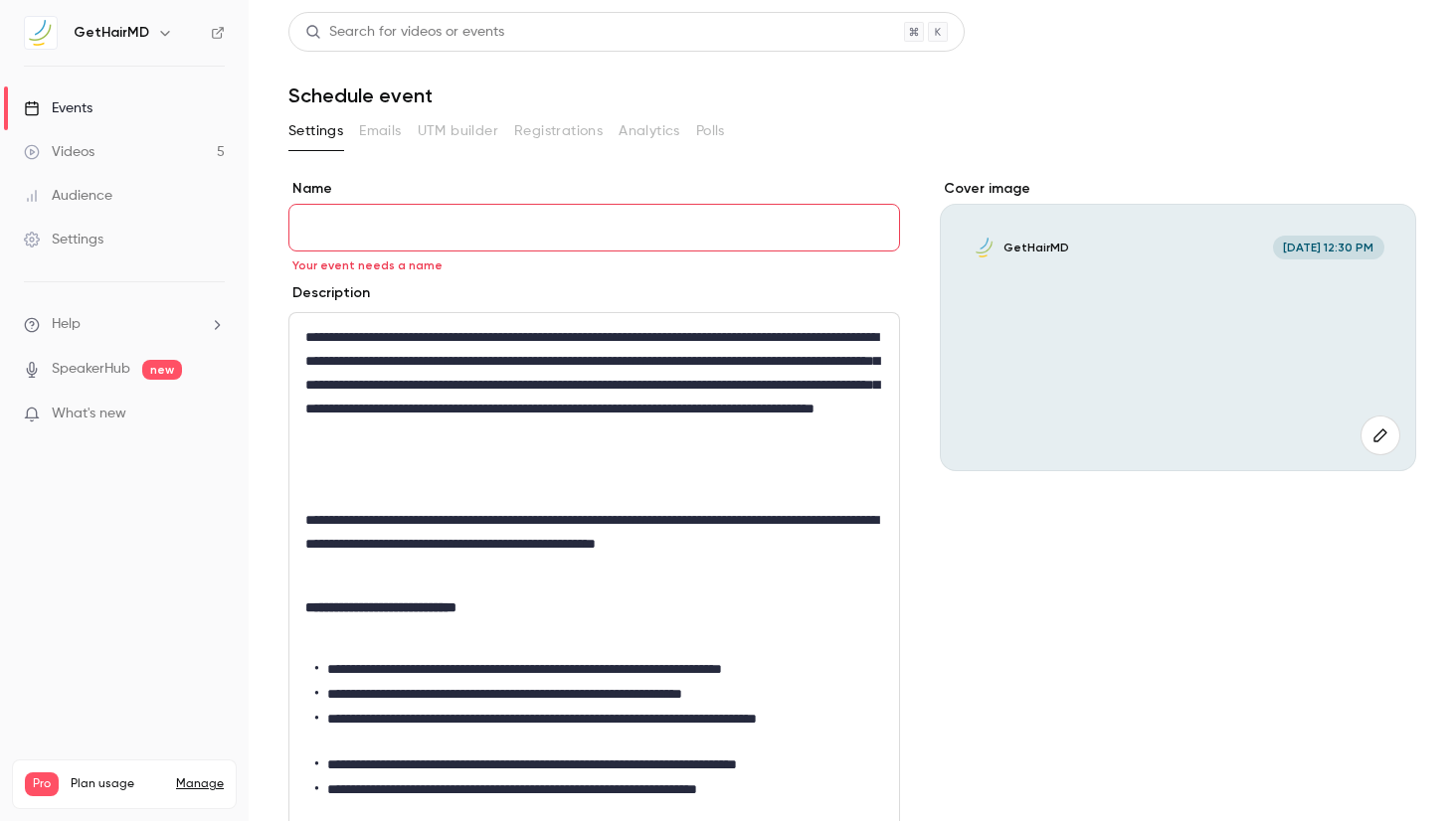 scroll, scrollTop: 0, scrollLeft: 0, axis: both 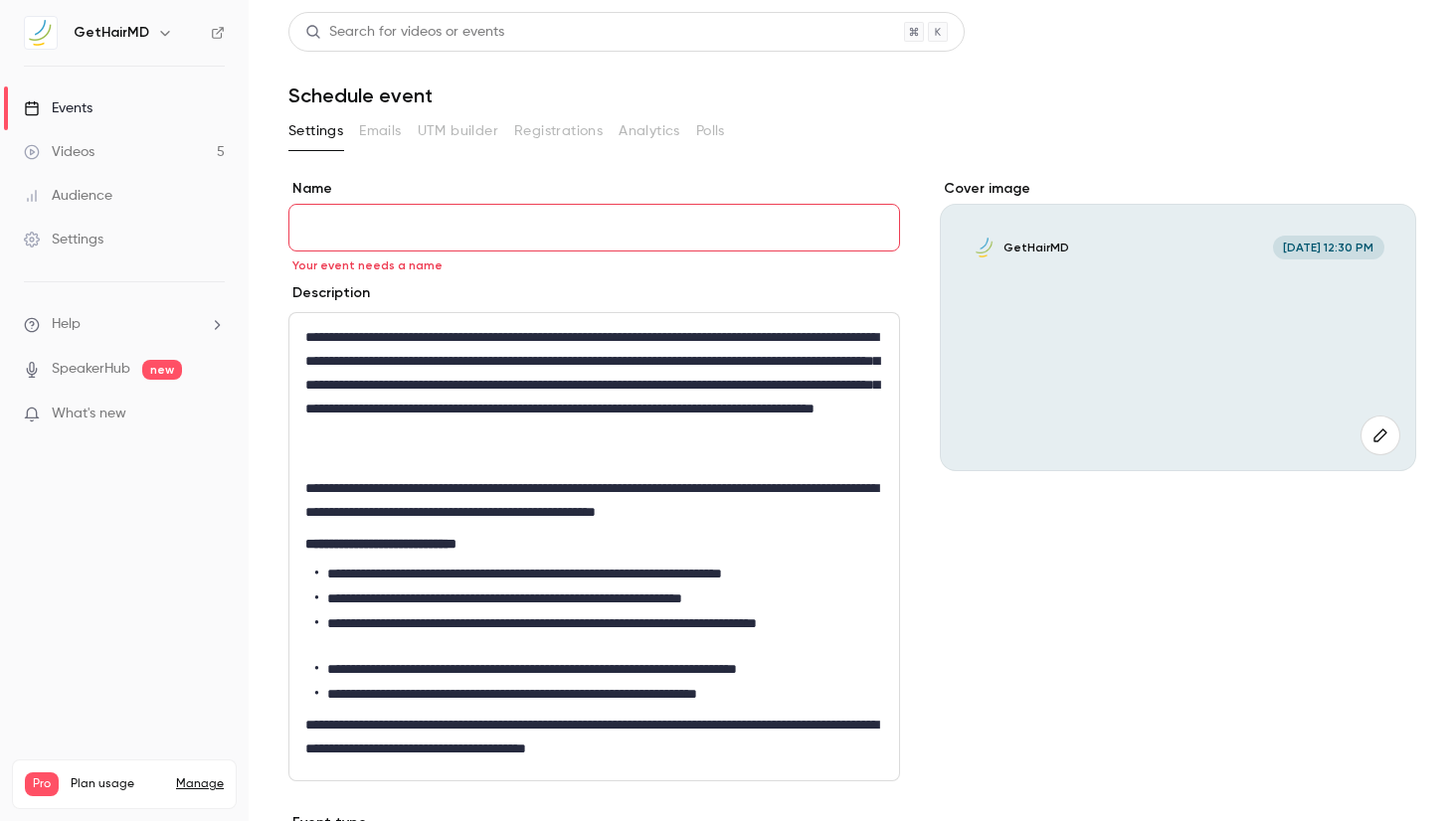 click on "Name" at bounding box center (594, 228) 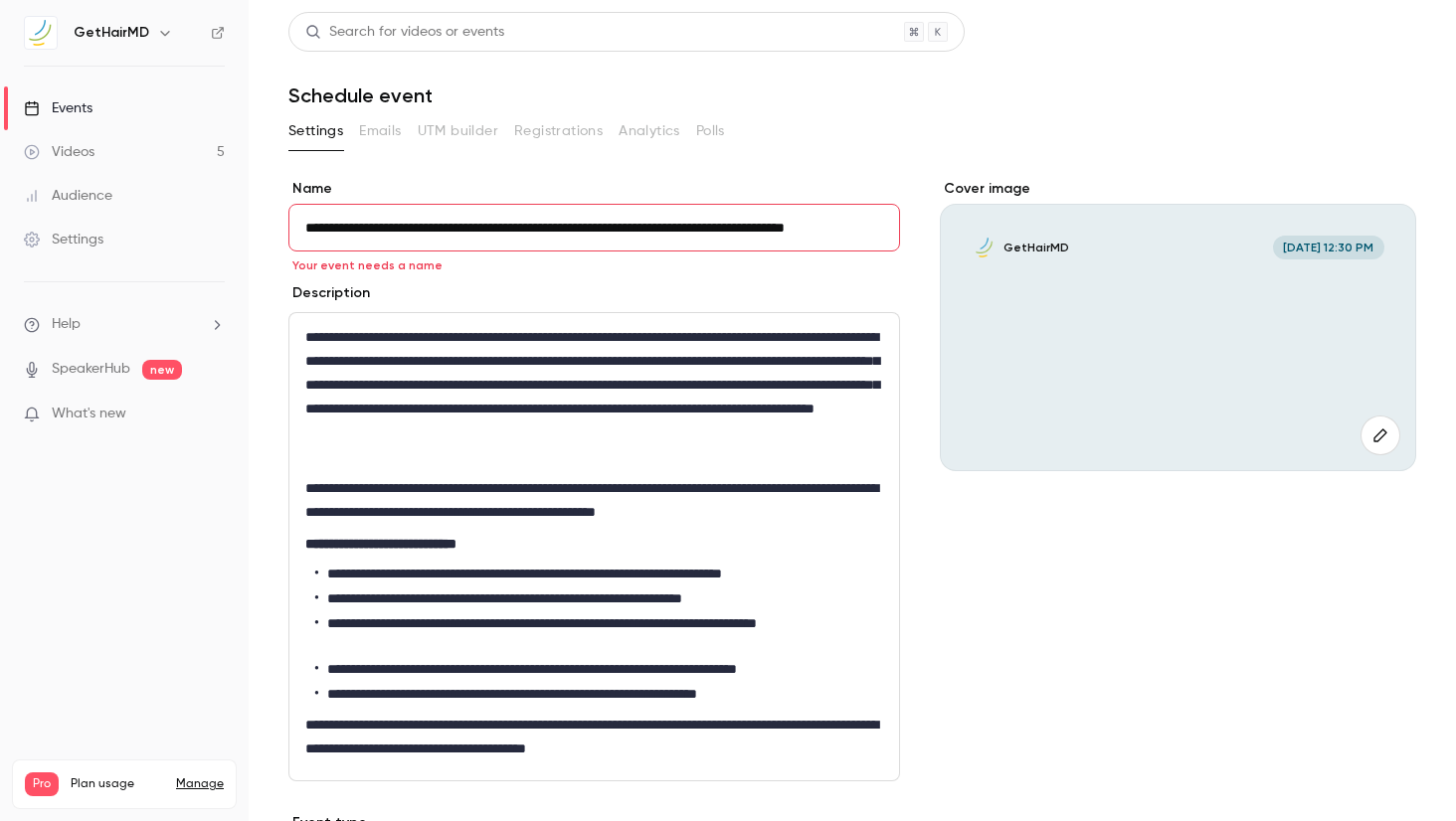 scroll, scrollTop: 0, scrollLeft: 31, axis: horizontal 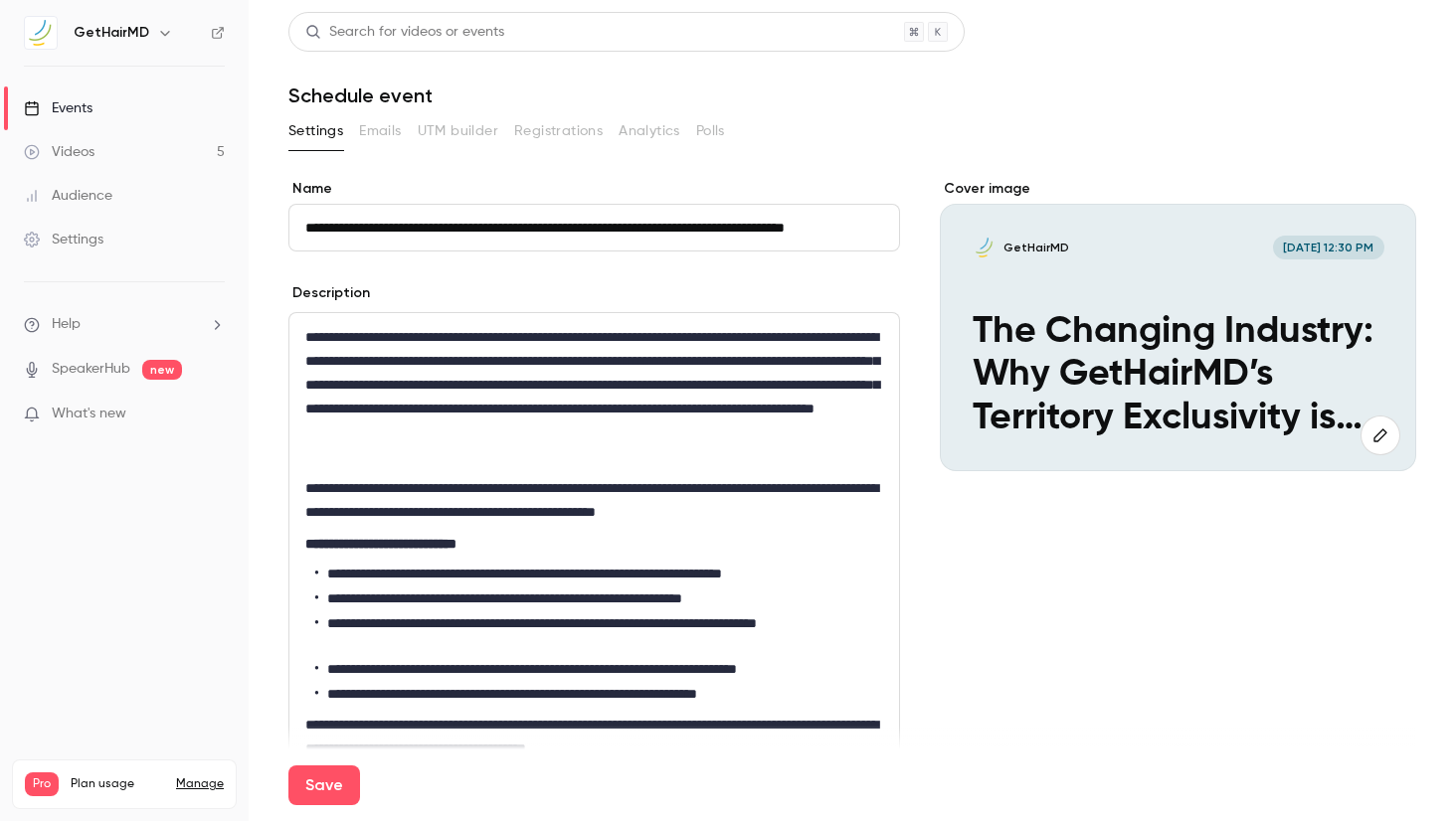 type on "**********" 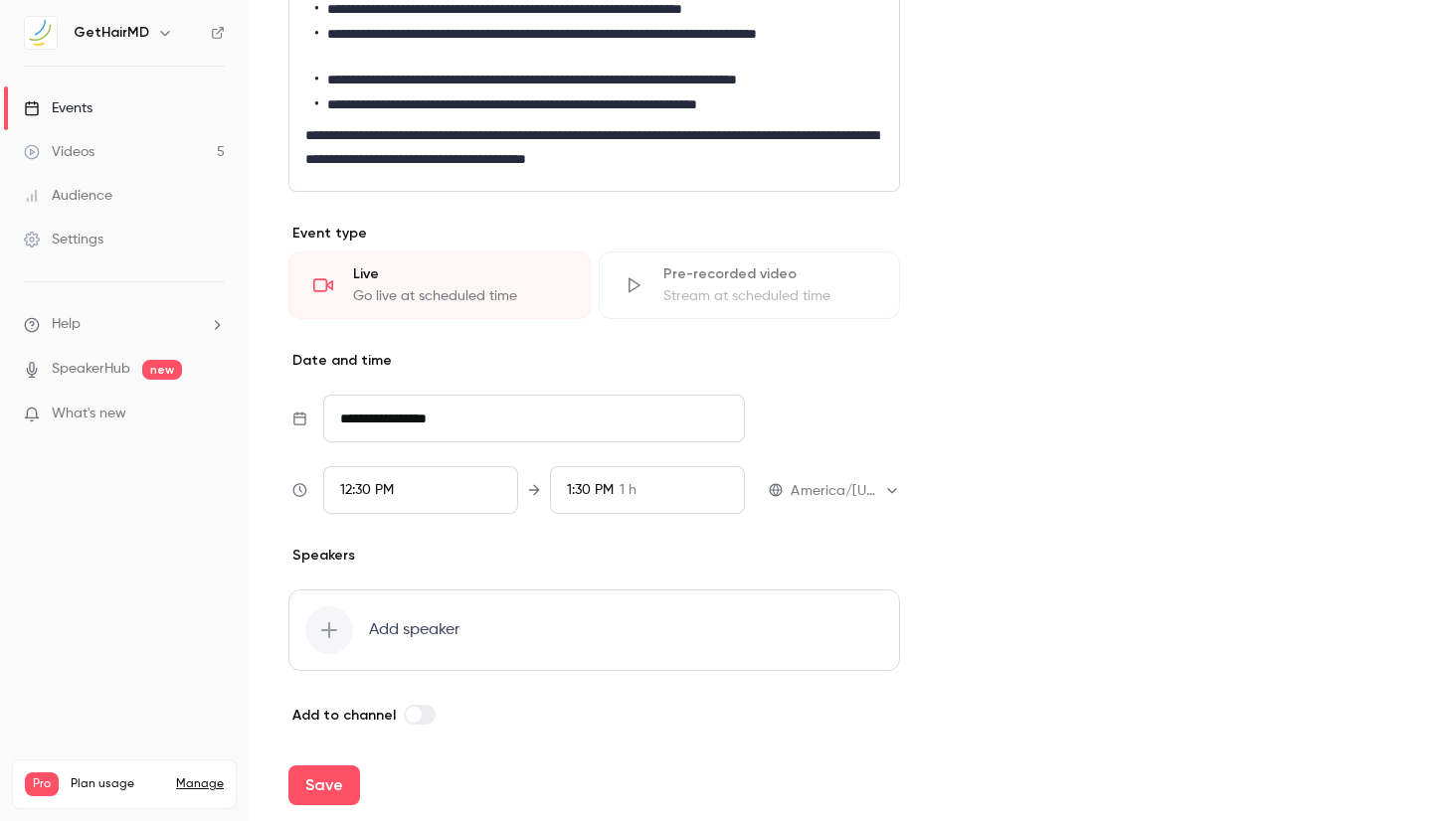 scroll, scrollTop: 598, scrollLeft: 0, axis: vertical 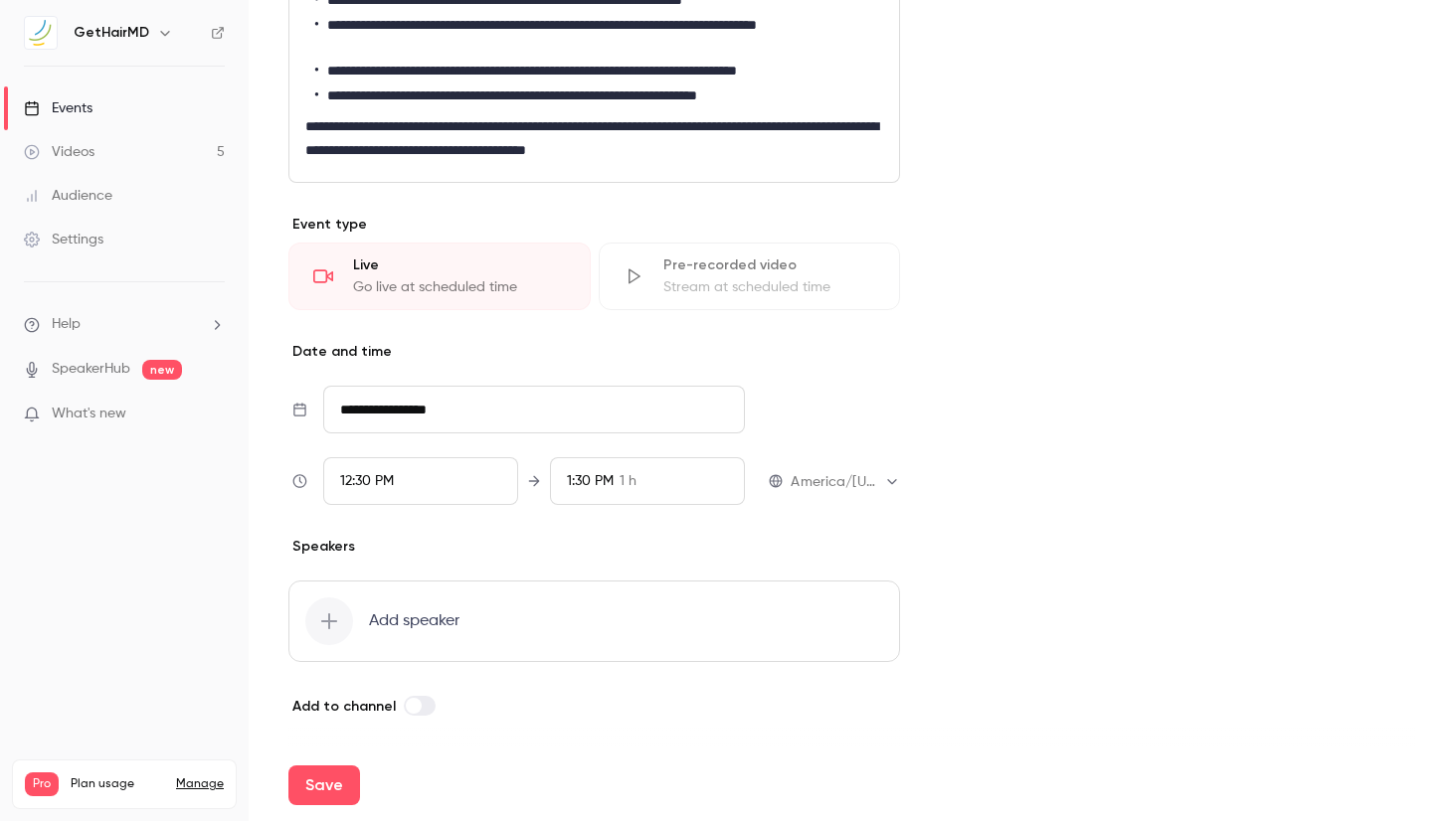 click on "**********" at bounding box center (534, 410) 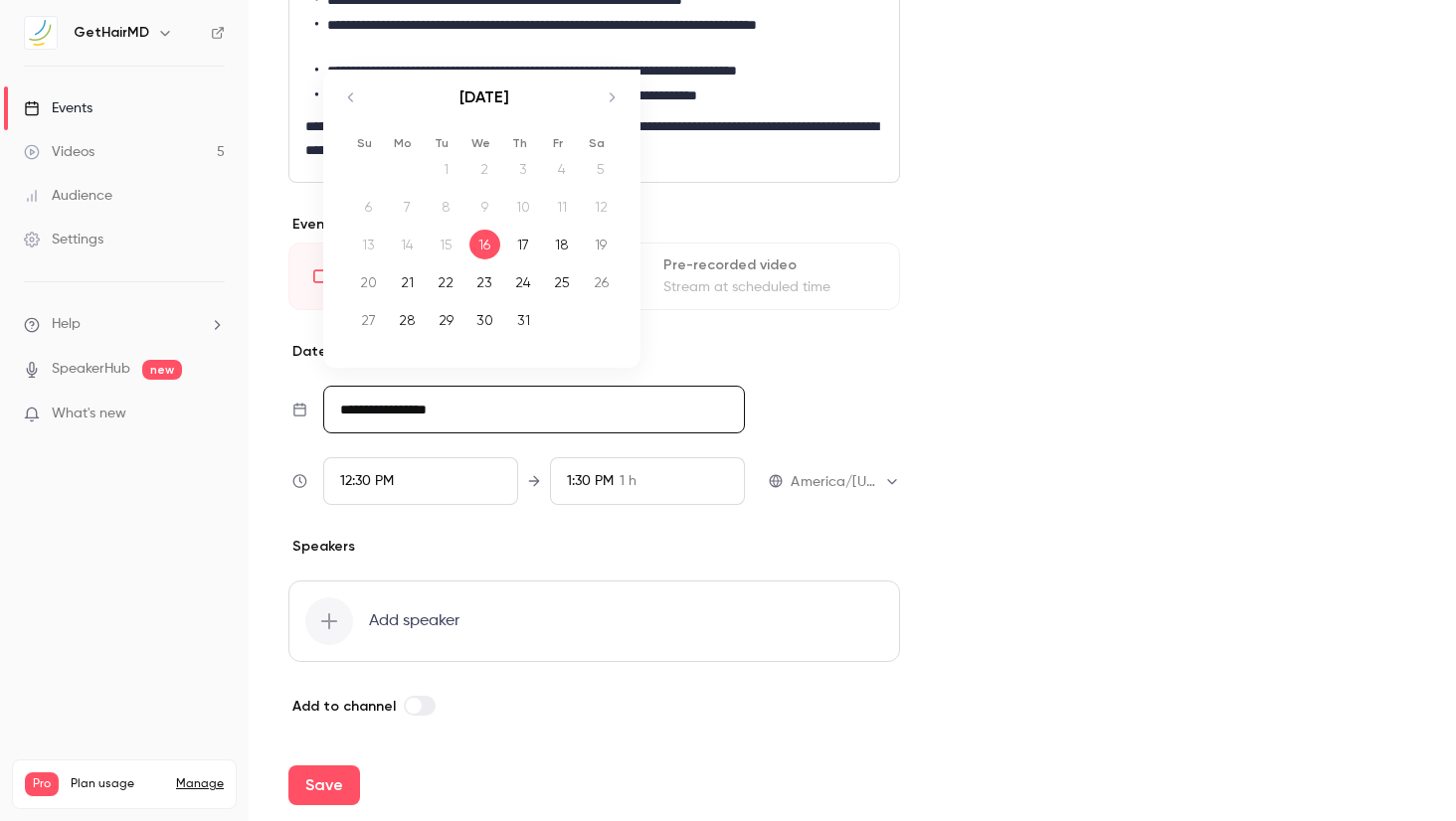 click on "31" at bounding box center (523, 320) 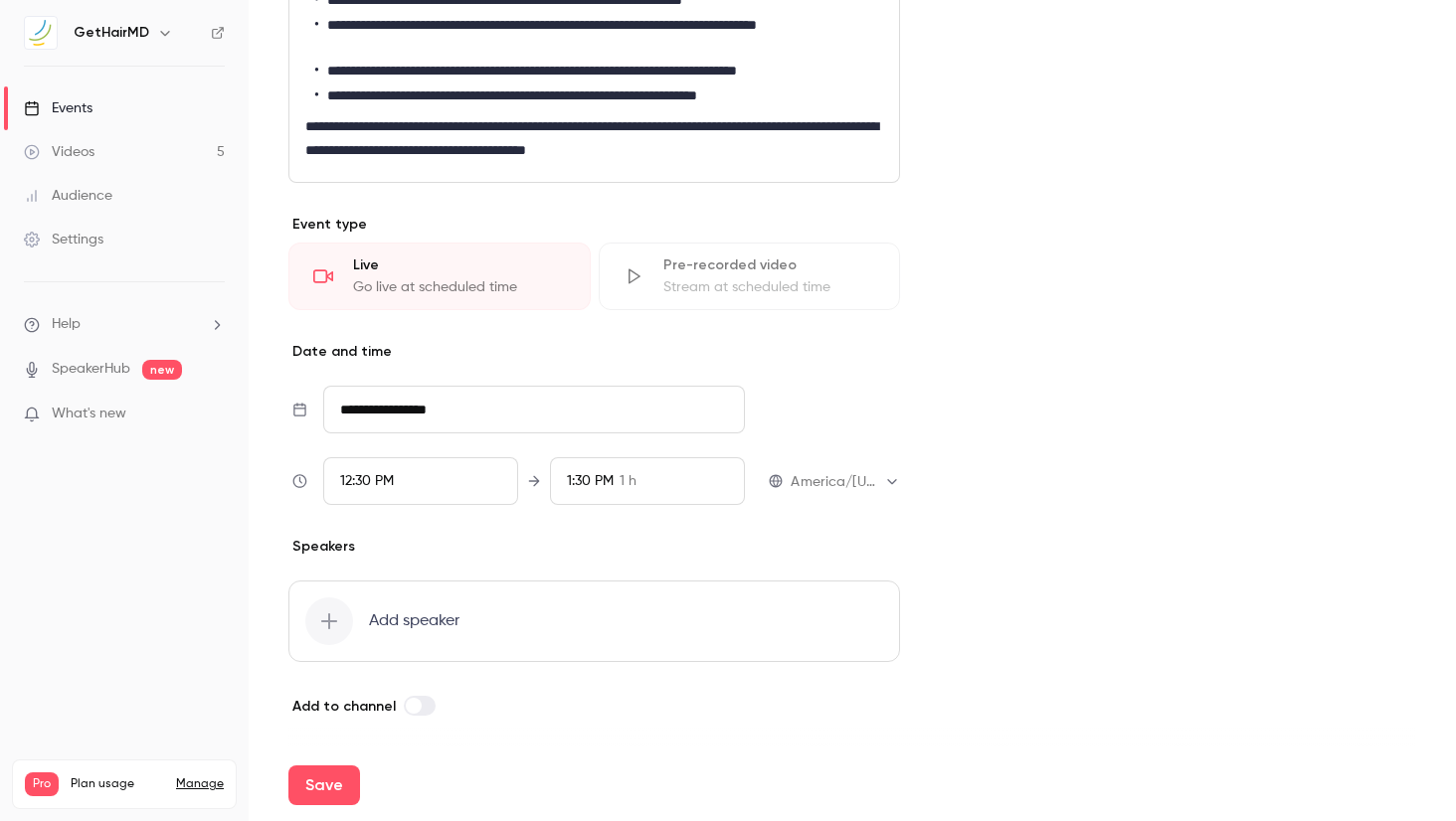click on "12:30 PM" at bounding box center (421, 481) 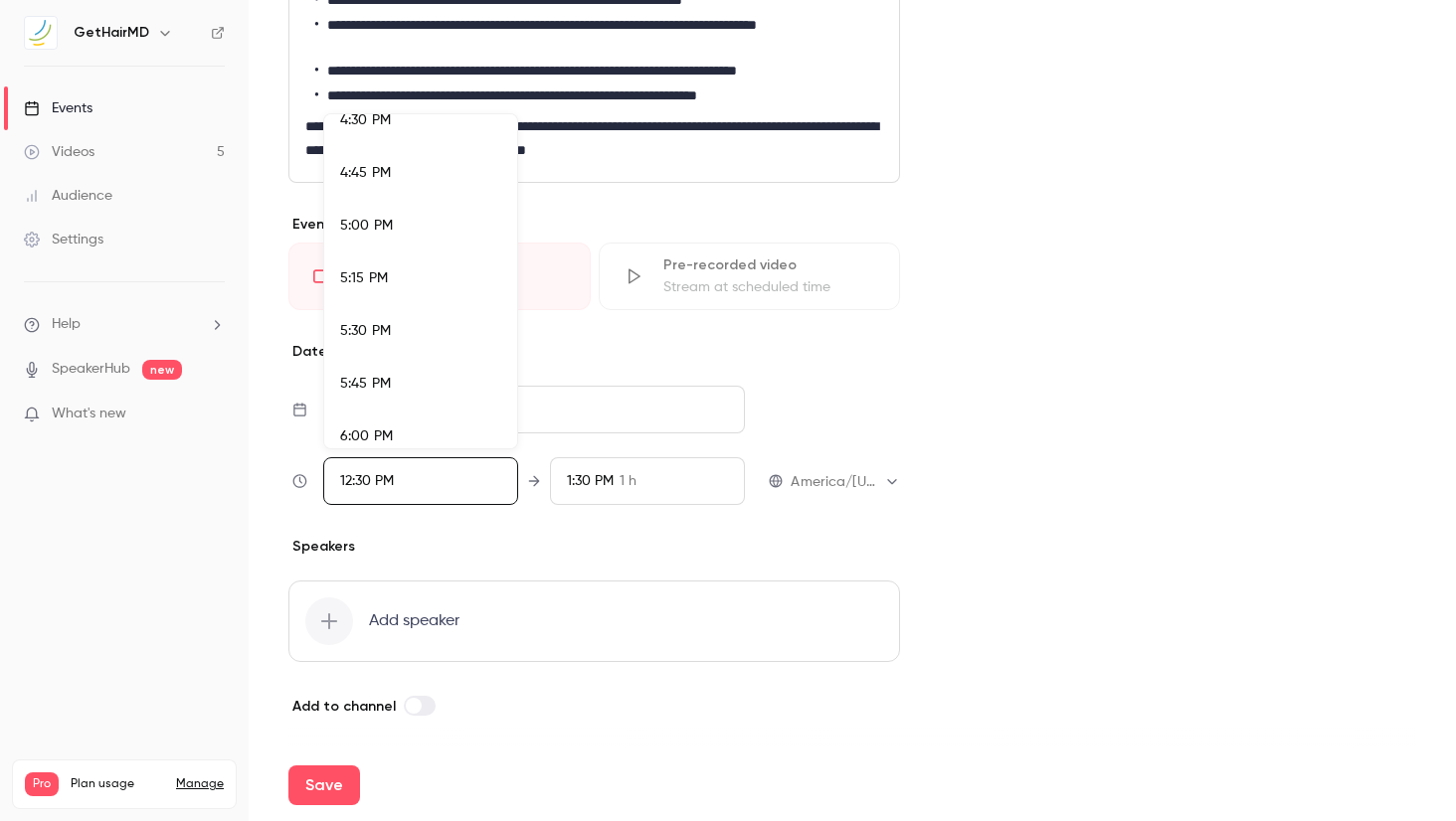 scroll, scrollTop: 3504, scrollLeft: 0, axis: vertical 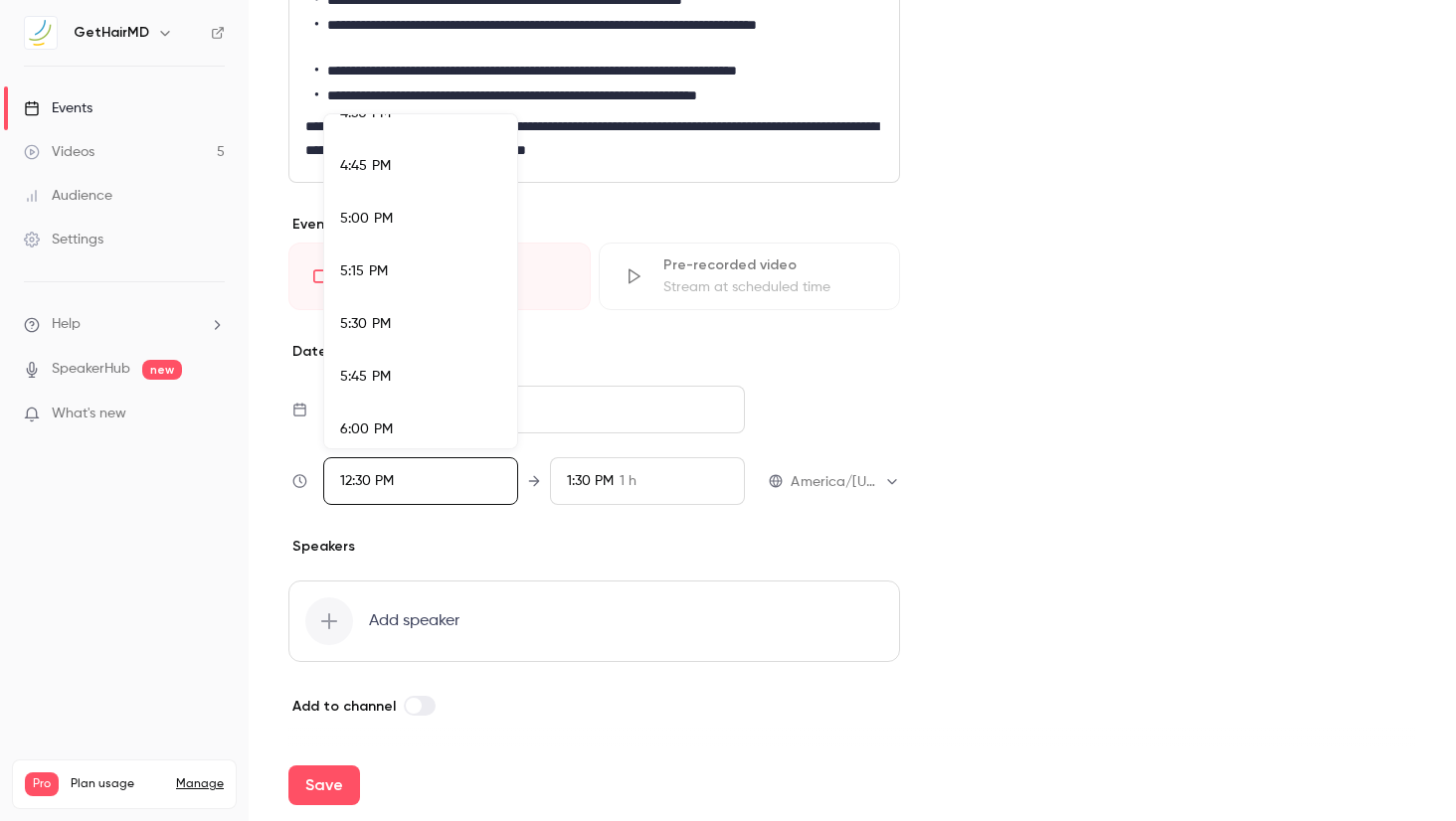 click on "6:00 PM" at bounding box center [366, 429] 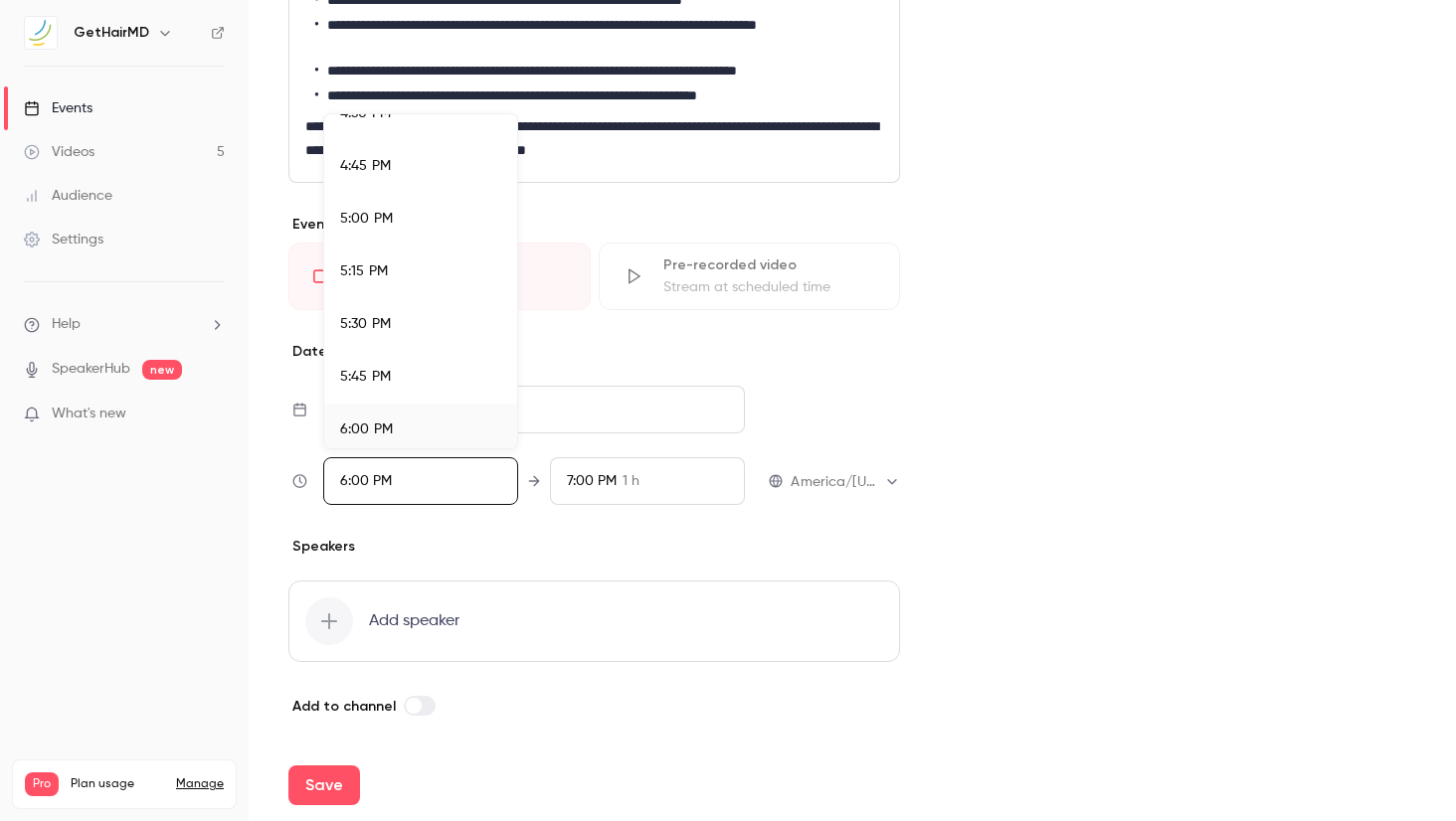 click at bounding box center (728, 410) 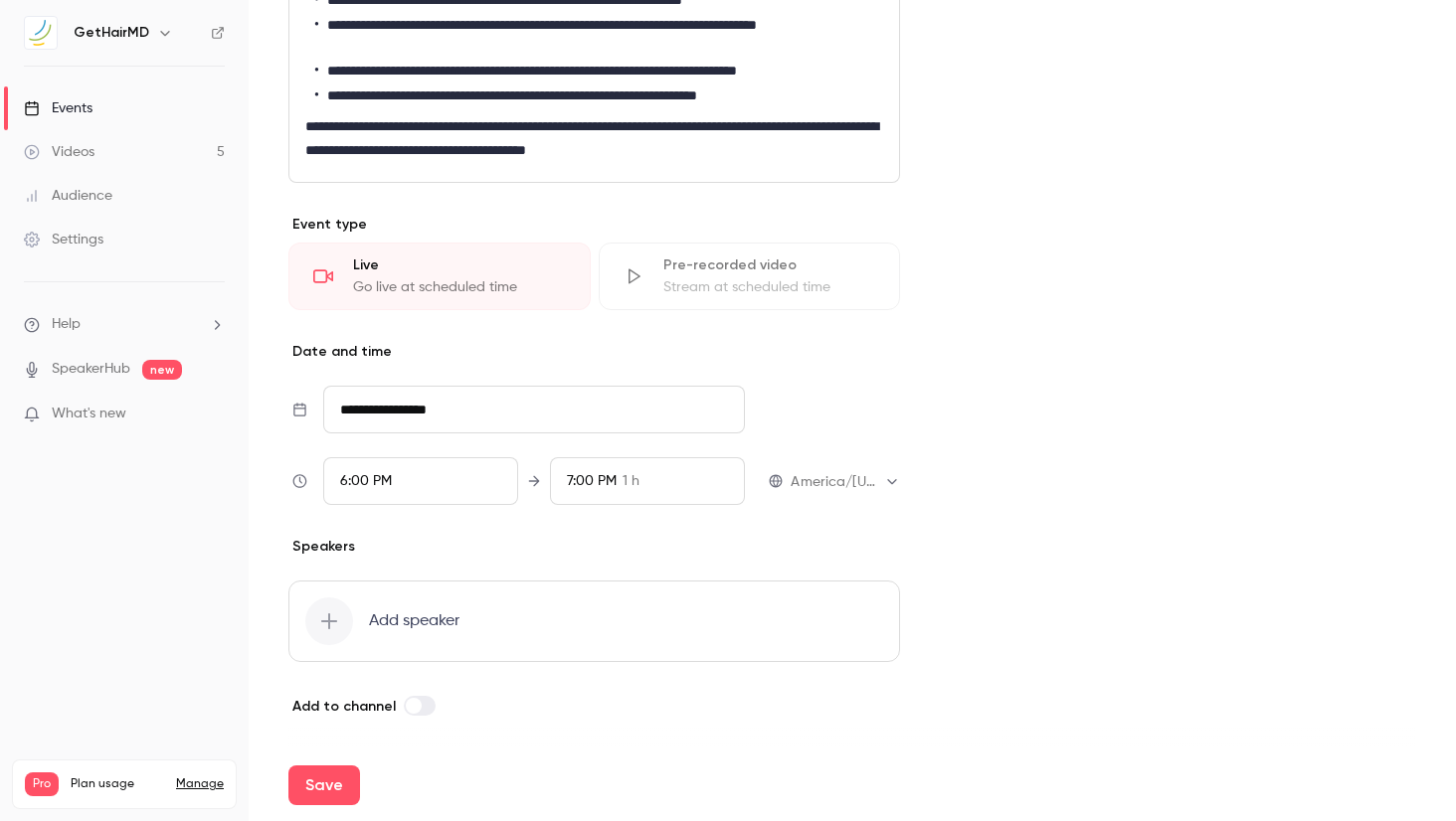 scroll, scrollTop: 2493, scrollLeft: 0, axis: vertical 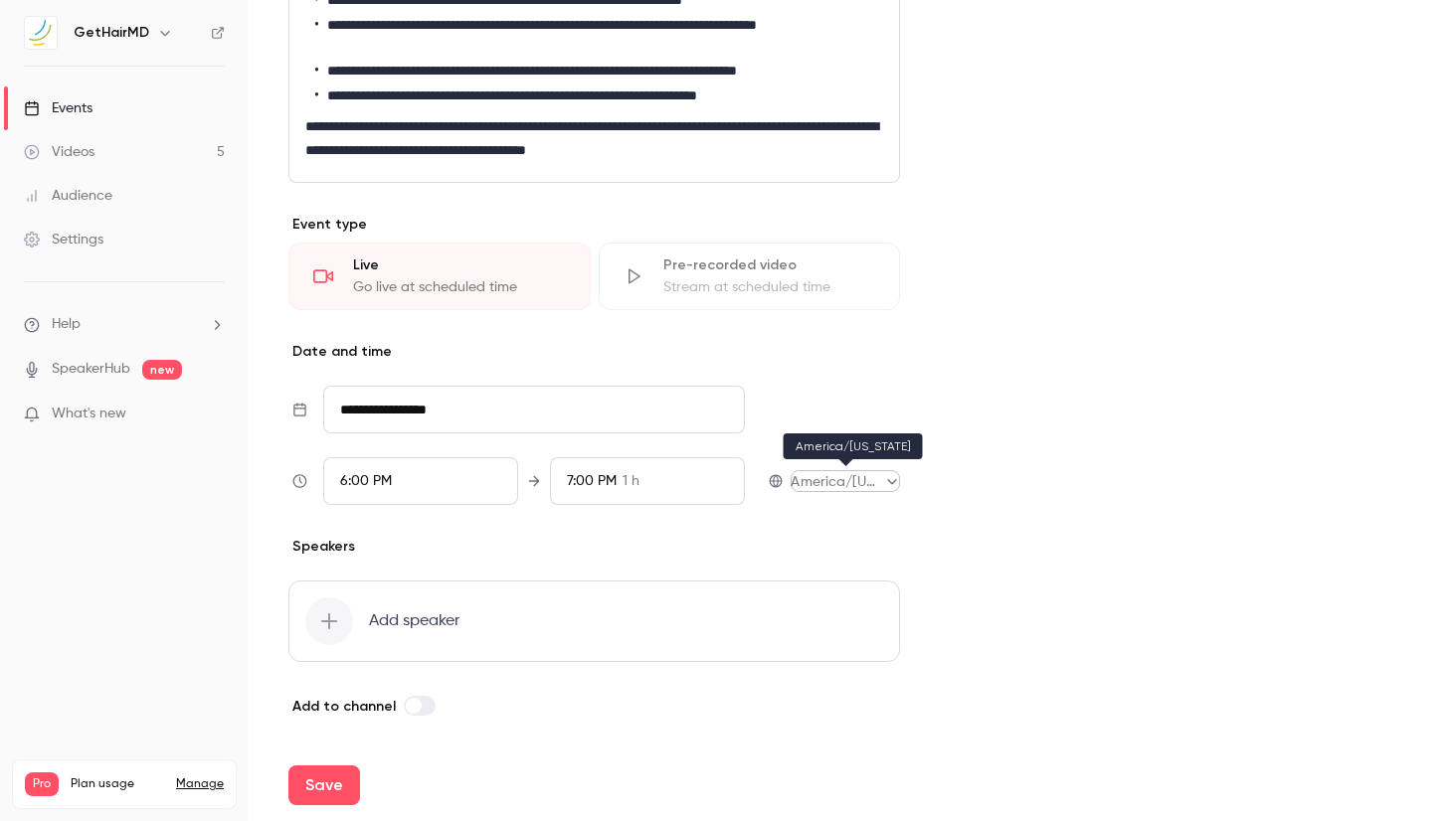 click on "**********" at bounding box center [728, 410] 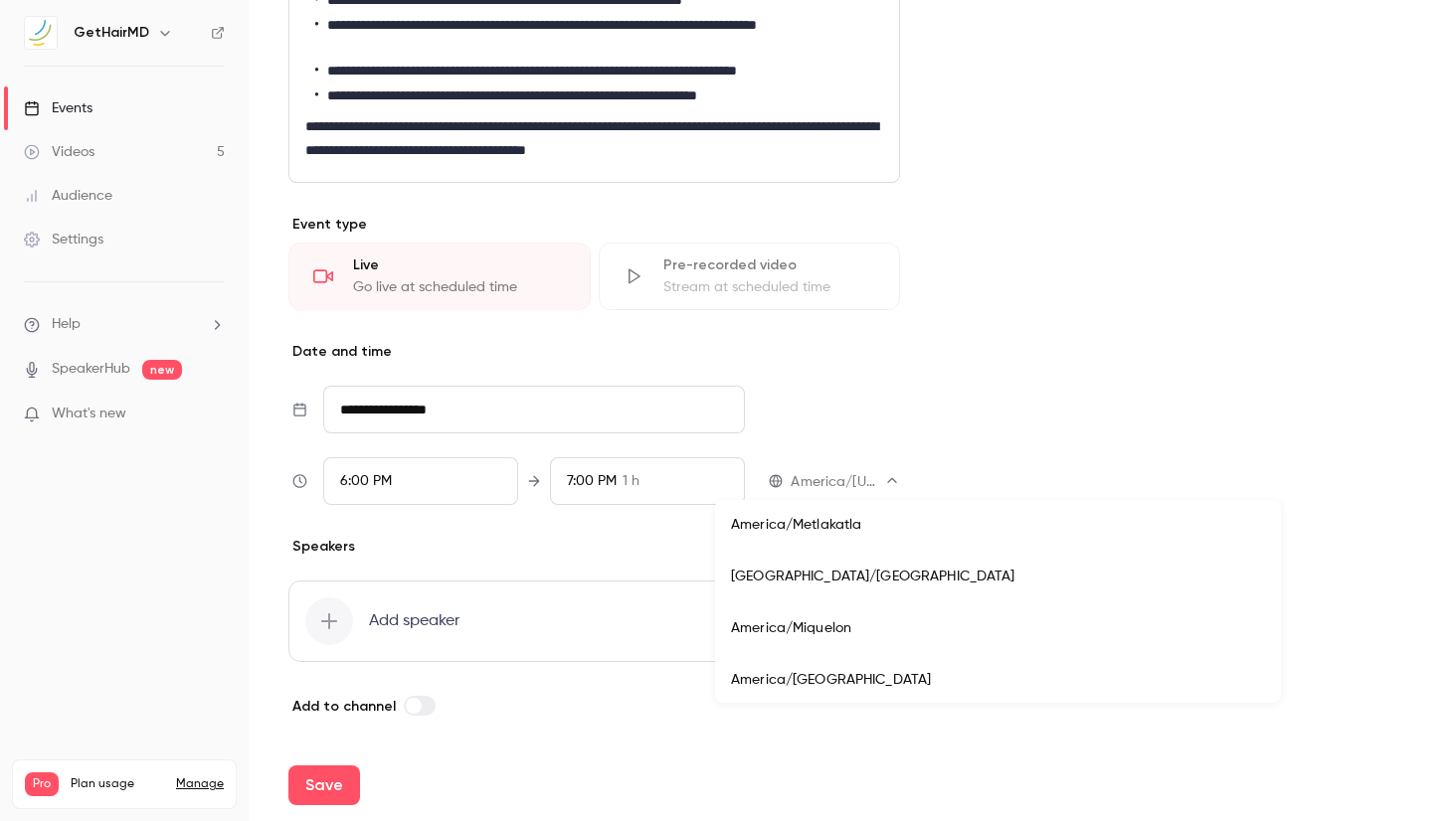 scroll, scrollTop: 7549, scrollLeft: 0, axis: vertical 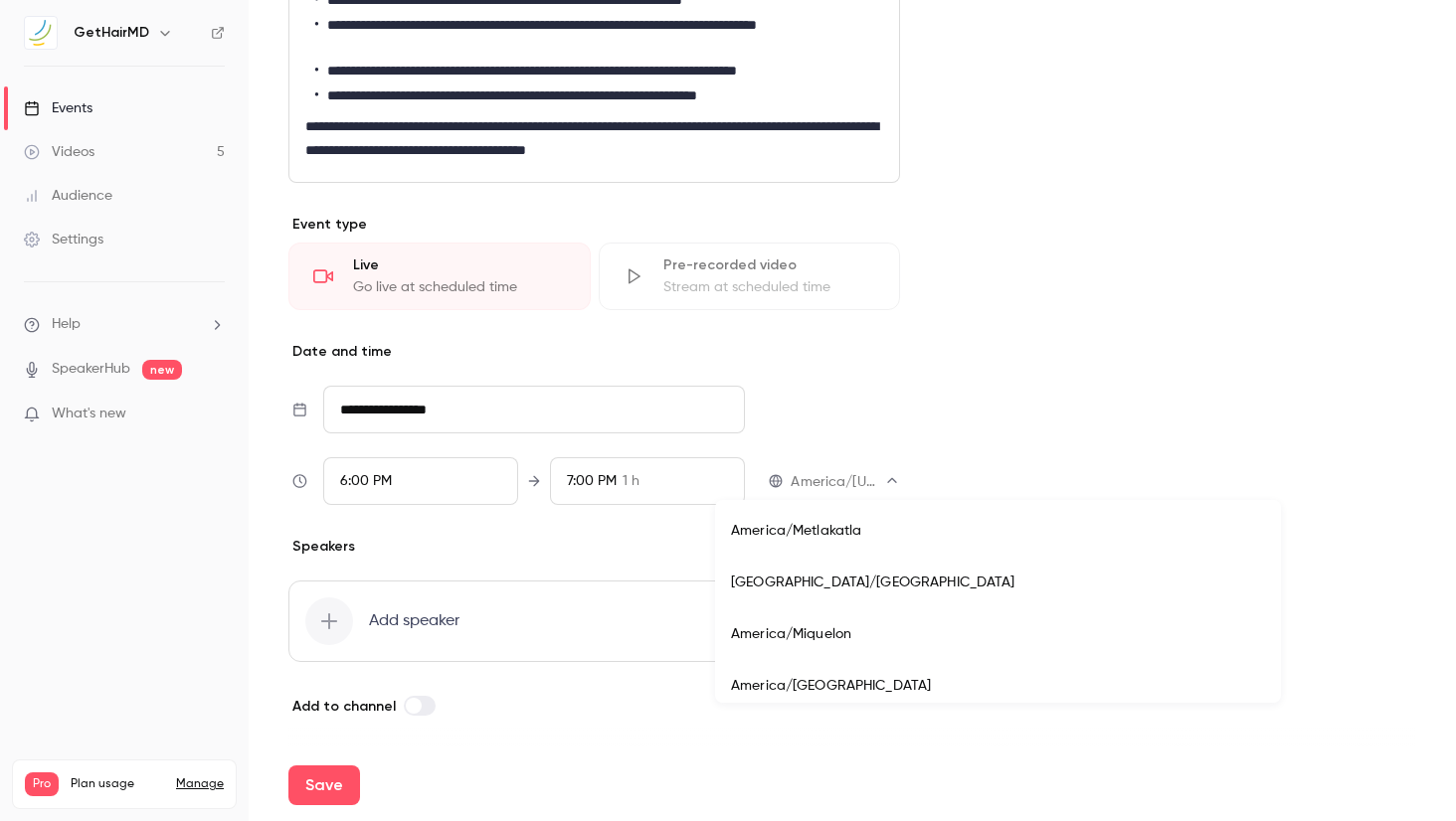 click on "[GEOGRAPHIC_DATA]/[GEOGRAPHIC_DATA]" at bounding box center (998, 582) 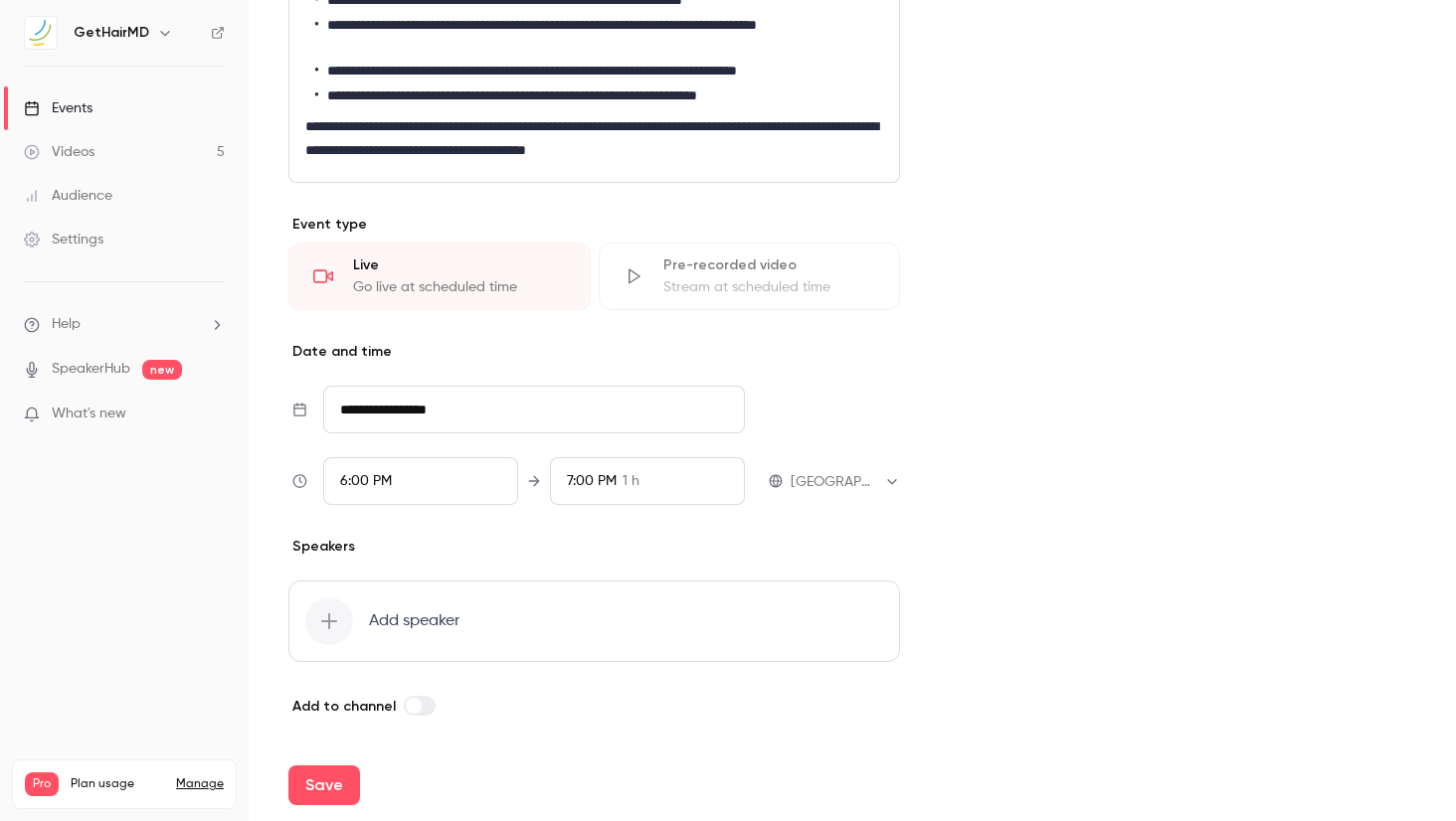 click on "Cover image GetHairMD [DATE] 6:00 PM The Changing Industry: Why GetHairMD’s Territory Exclusivity is the Business Model of the Future" at bounding box center (1178, 149) 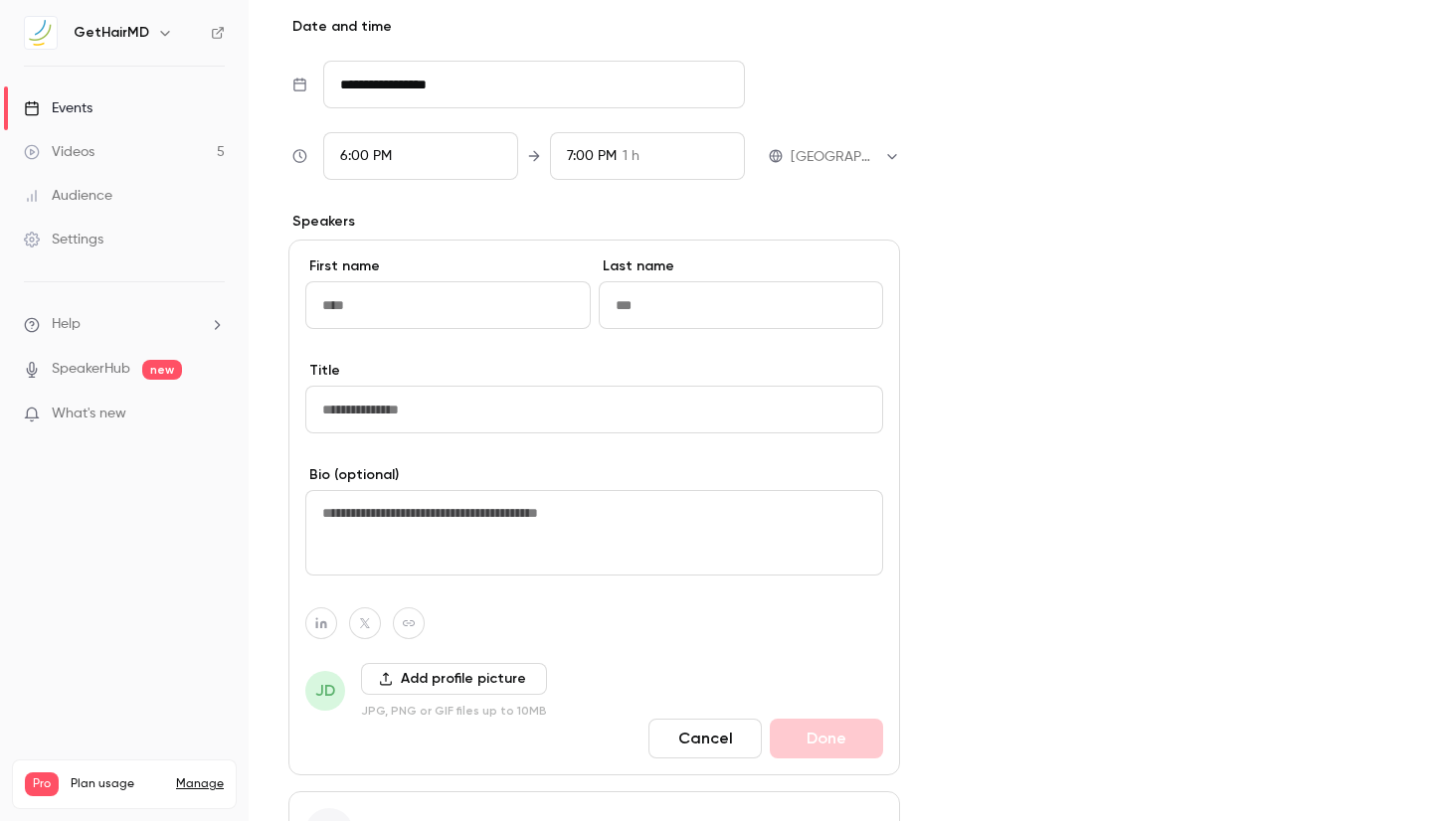 scroll, scrollTop: 949, scrollLeft: 0, axis: vertical 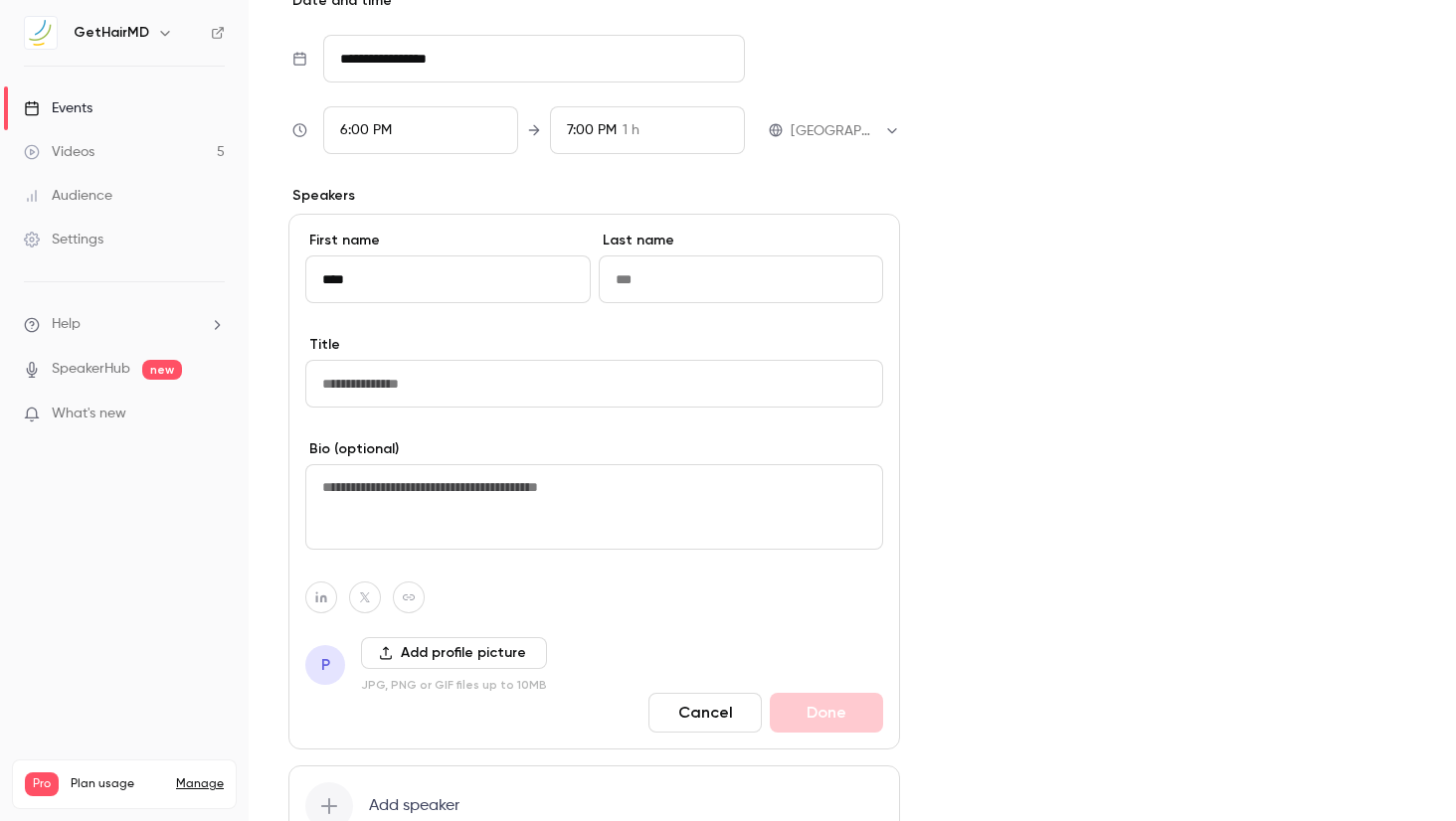 type on "****" 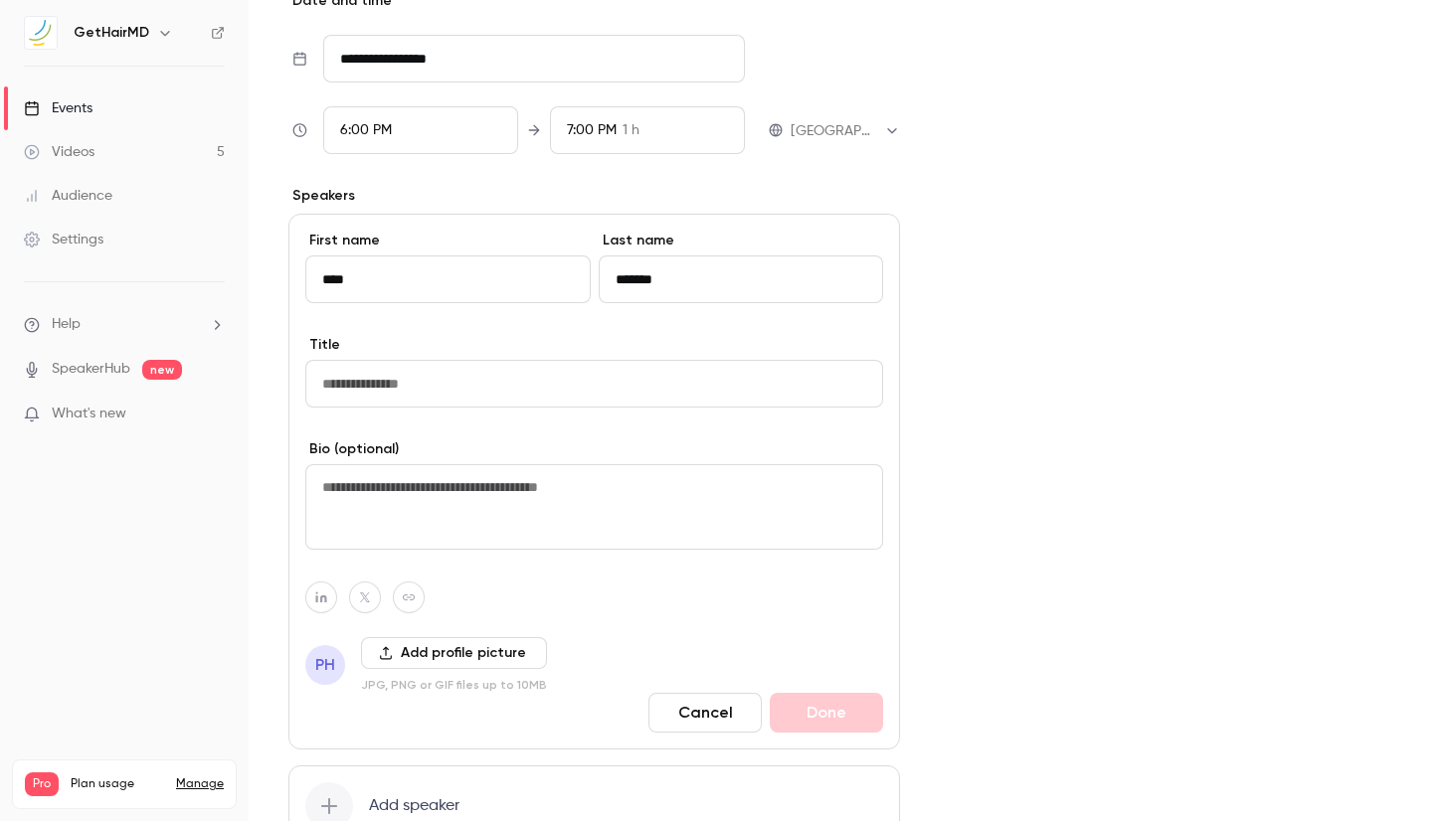 type on "********" 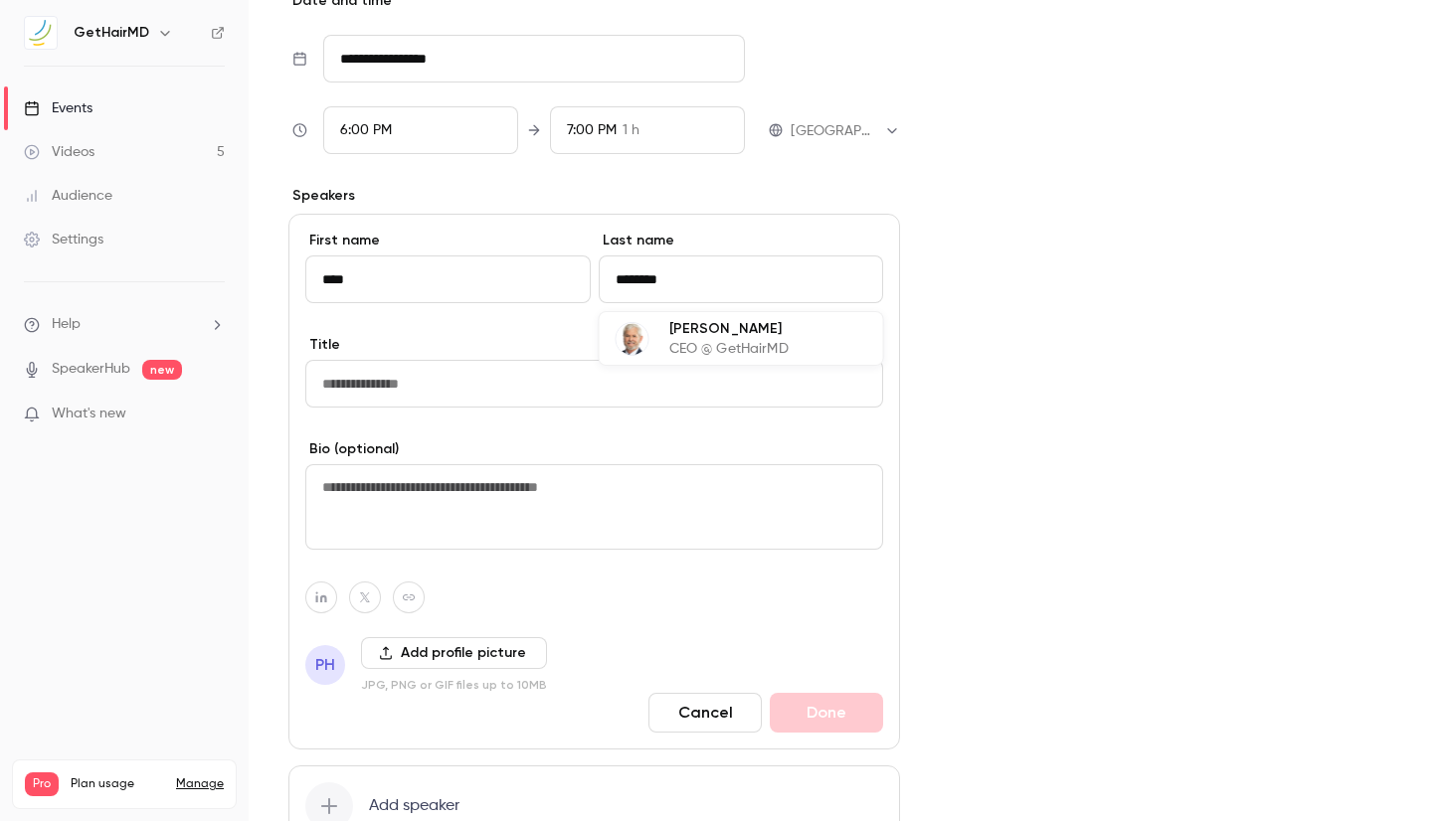click on "CEO @ GetHairMD" at bounding box center (729, 349) 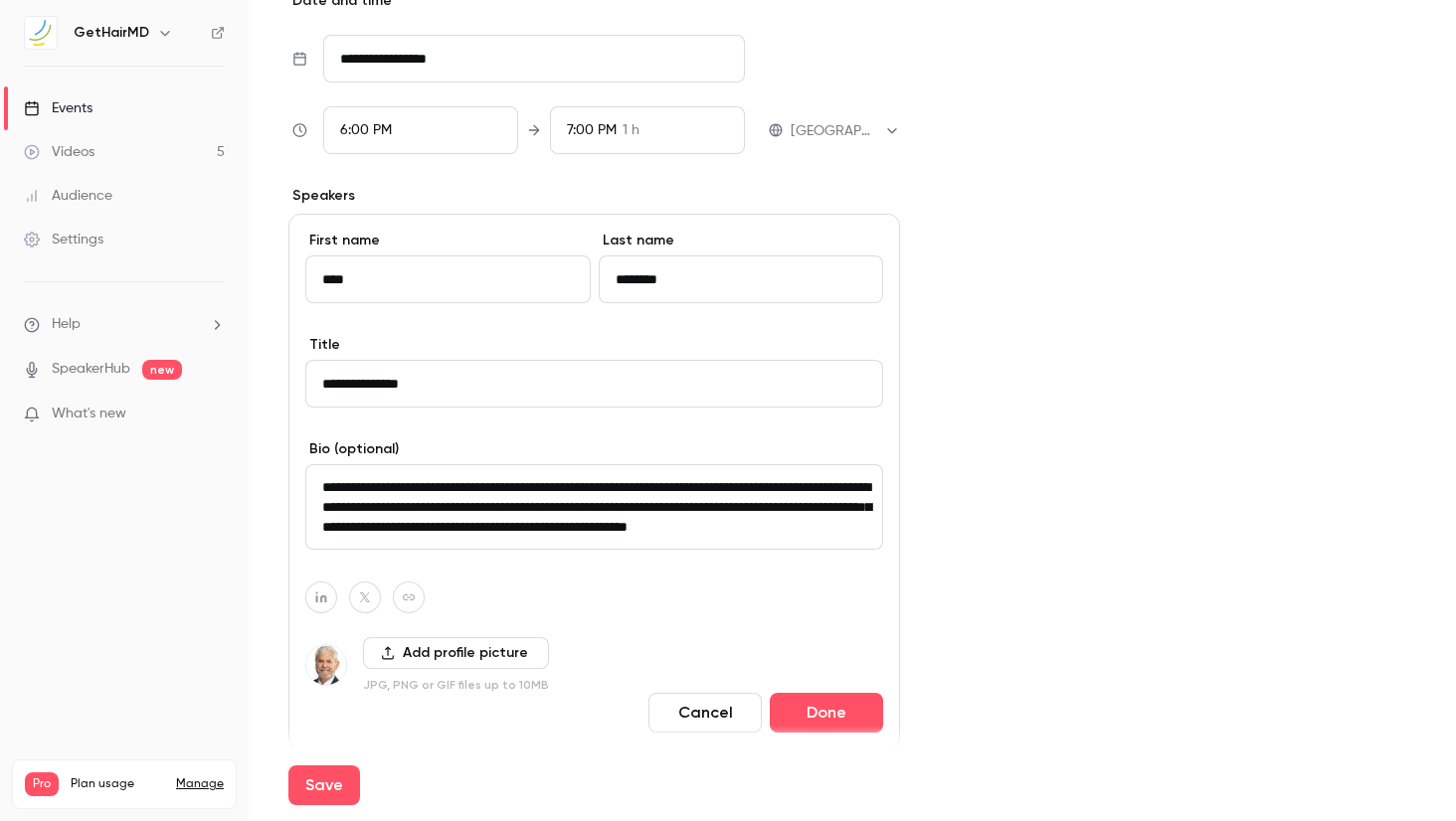 scroll, scrollTop: 20, scrollLeft: 0, axis: vertical 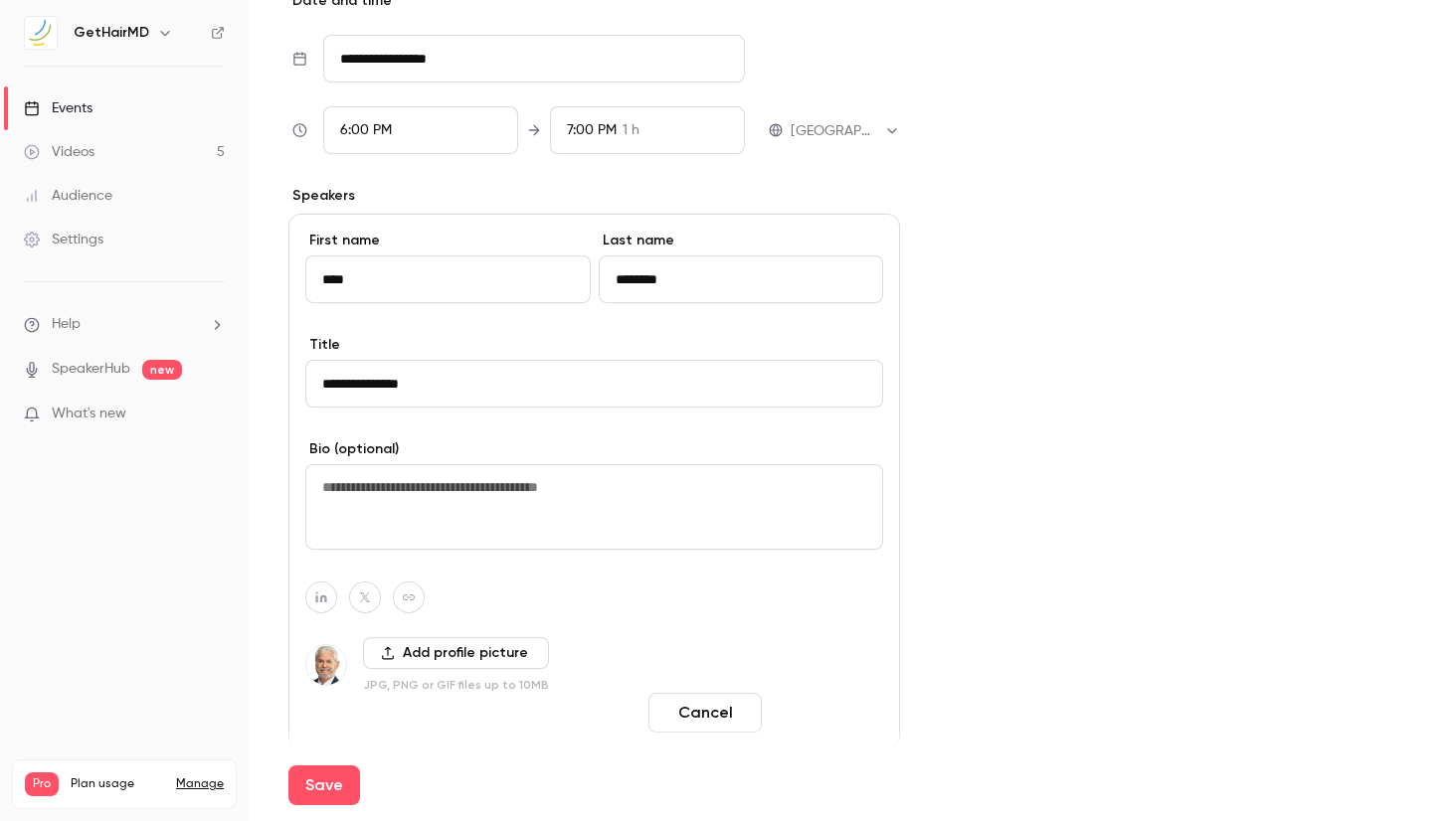 click on "Done" at bounding box center (826, 713) 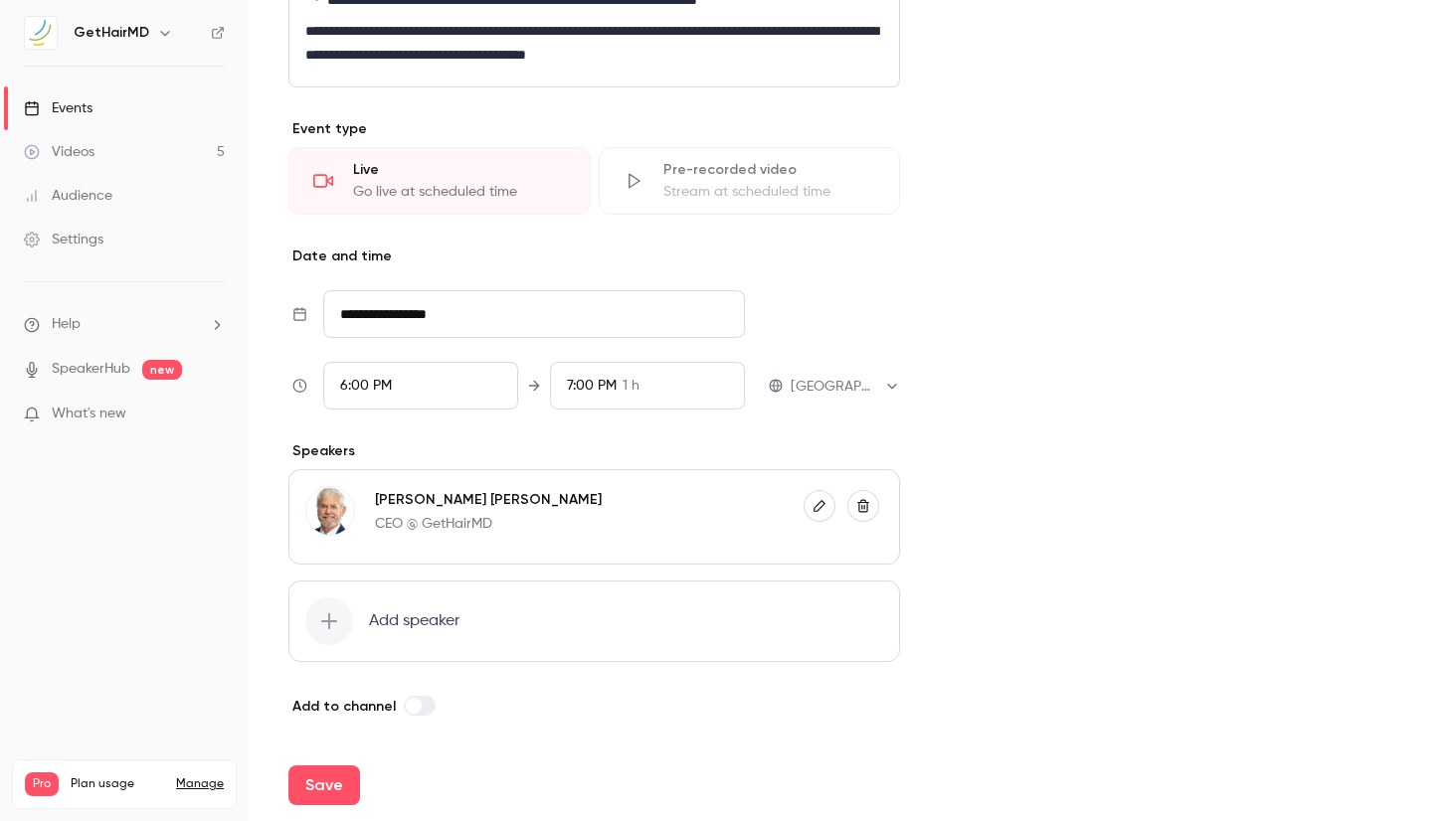 click 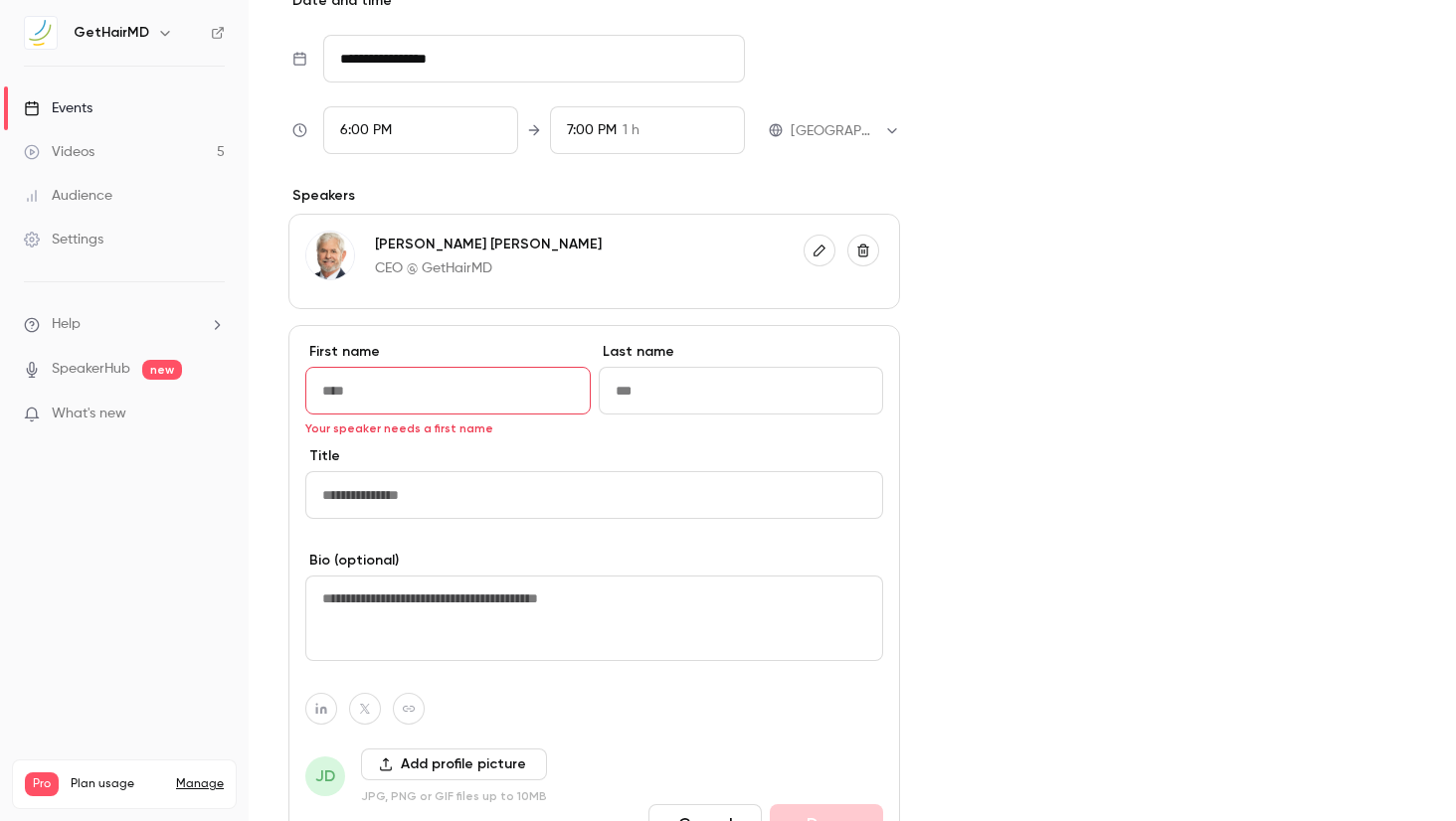 click at bounding box center [448, 391] 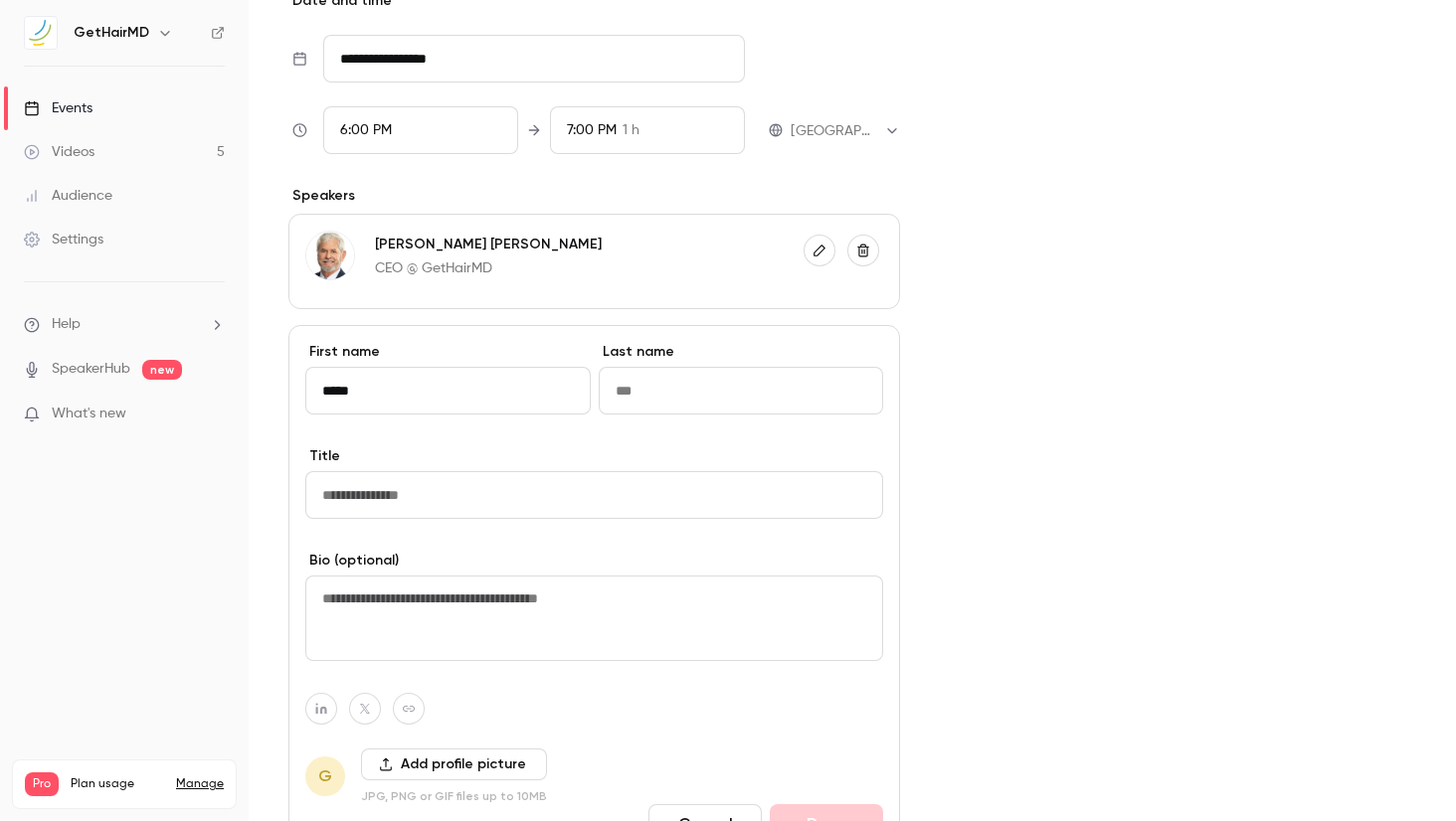 type on "*****" 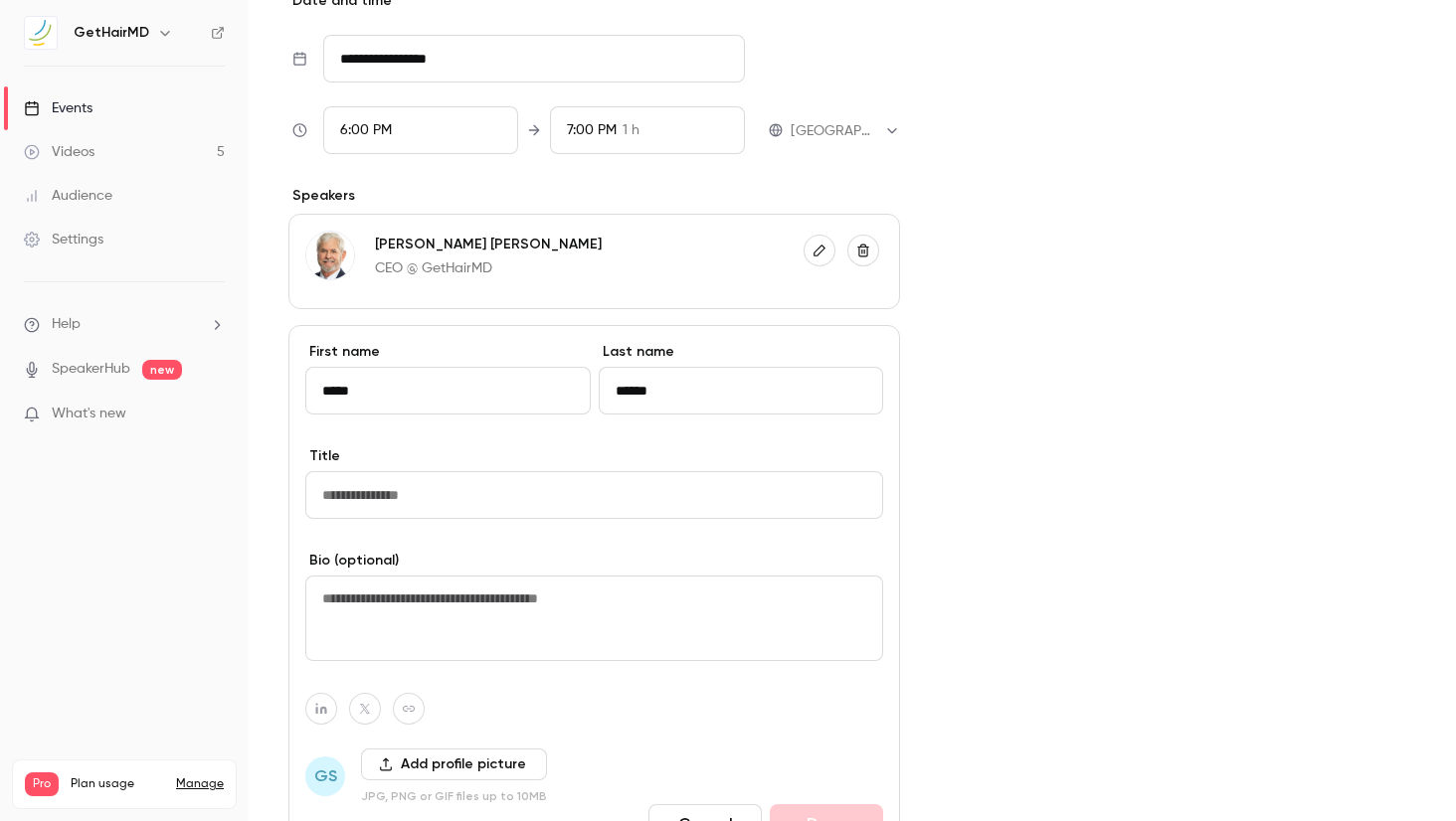 type on "*******" 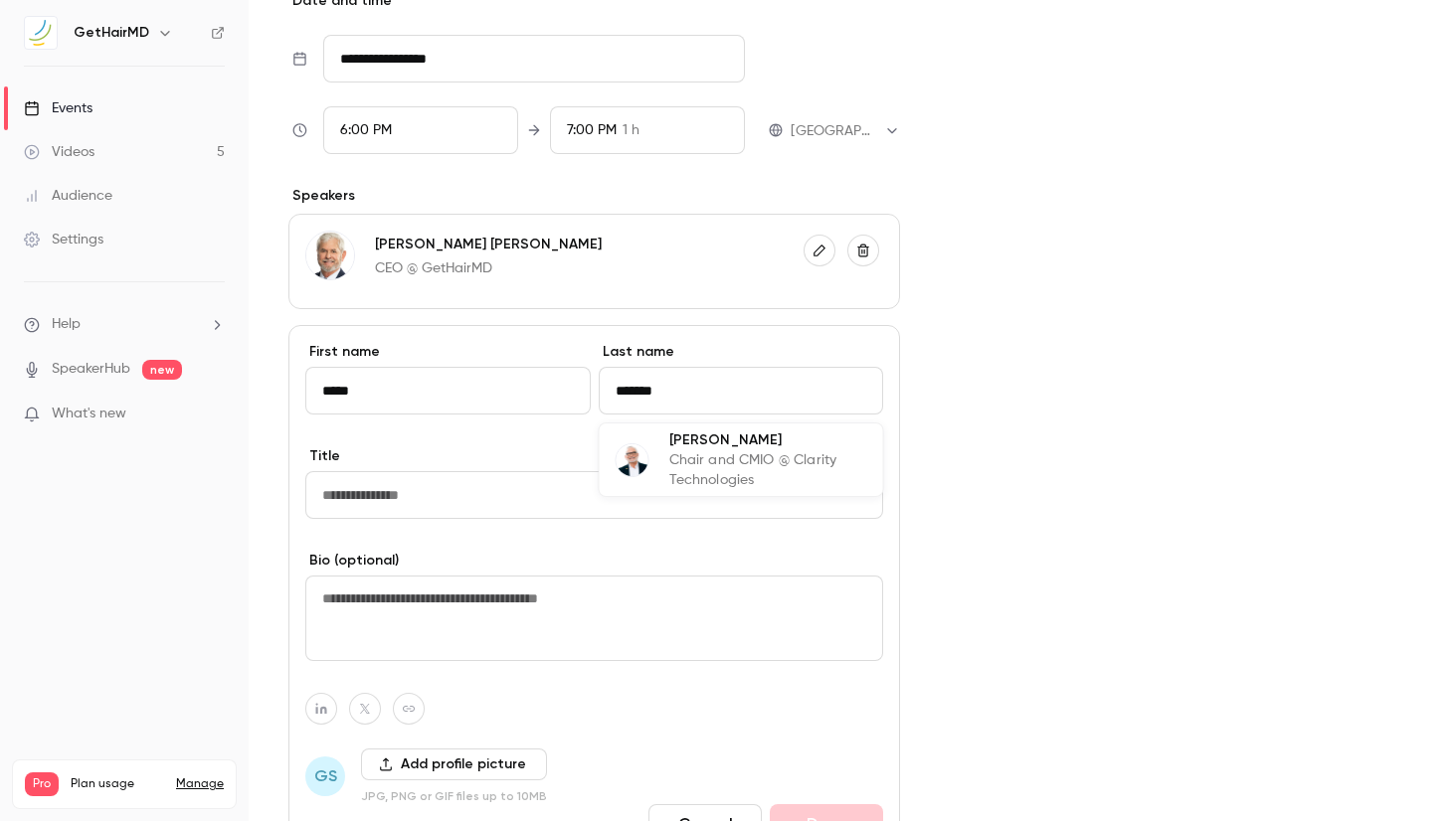 click on "[PERSON_NAME]" at bounding box center (768, 439) 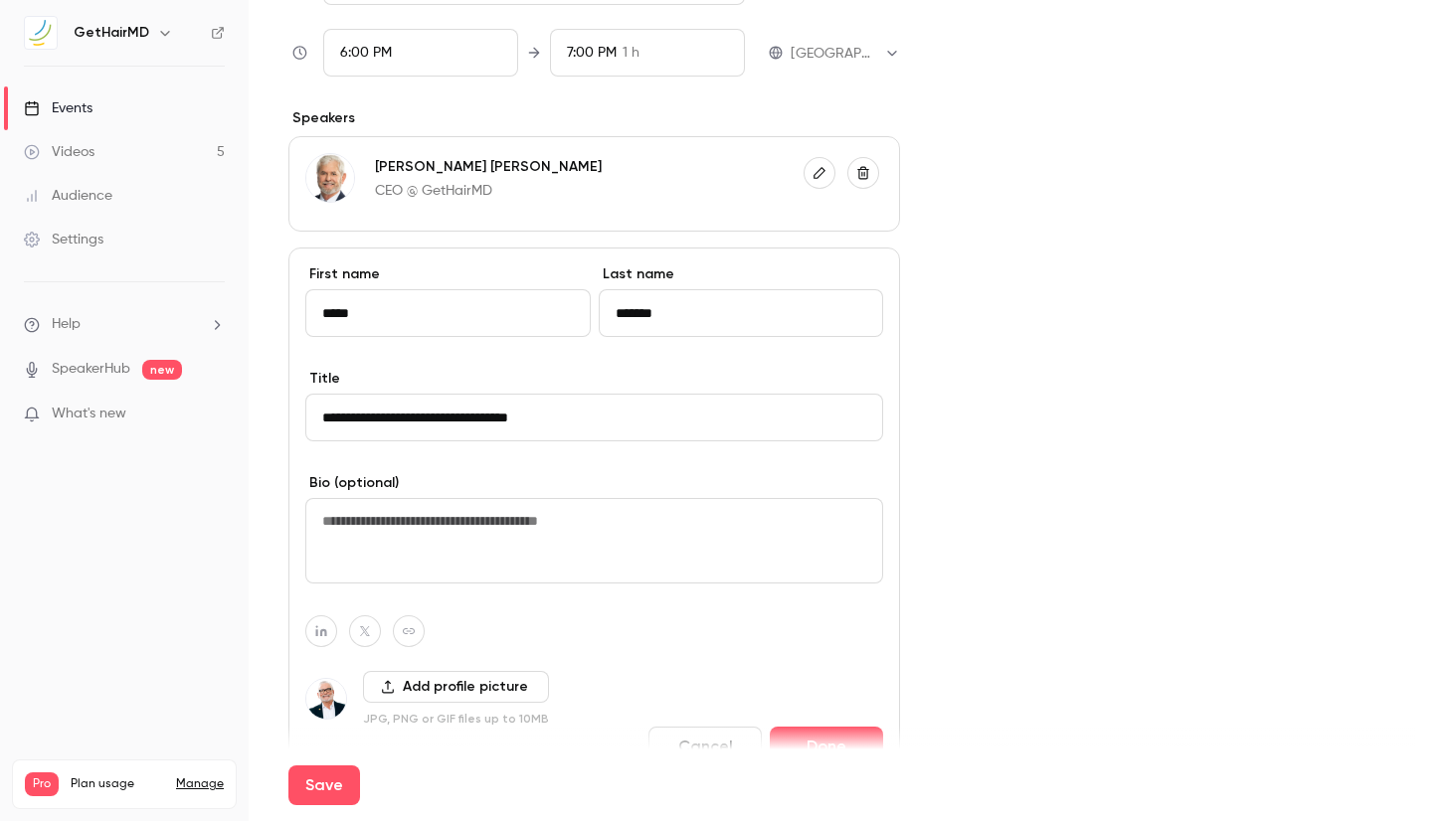scroll, scrollTop: 1030, scrollLeft: 0, axis: vertical 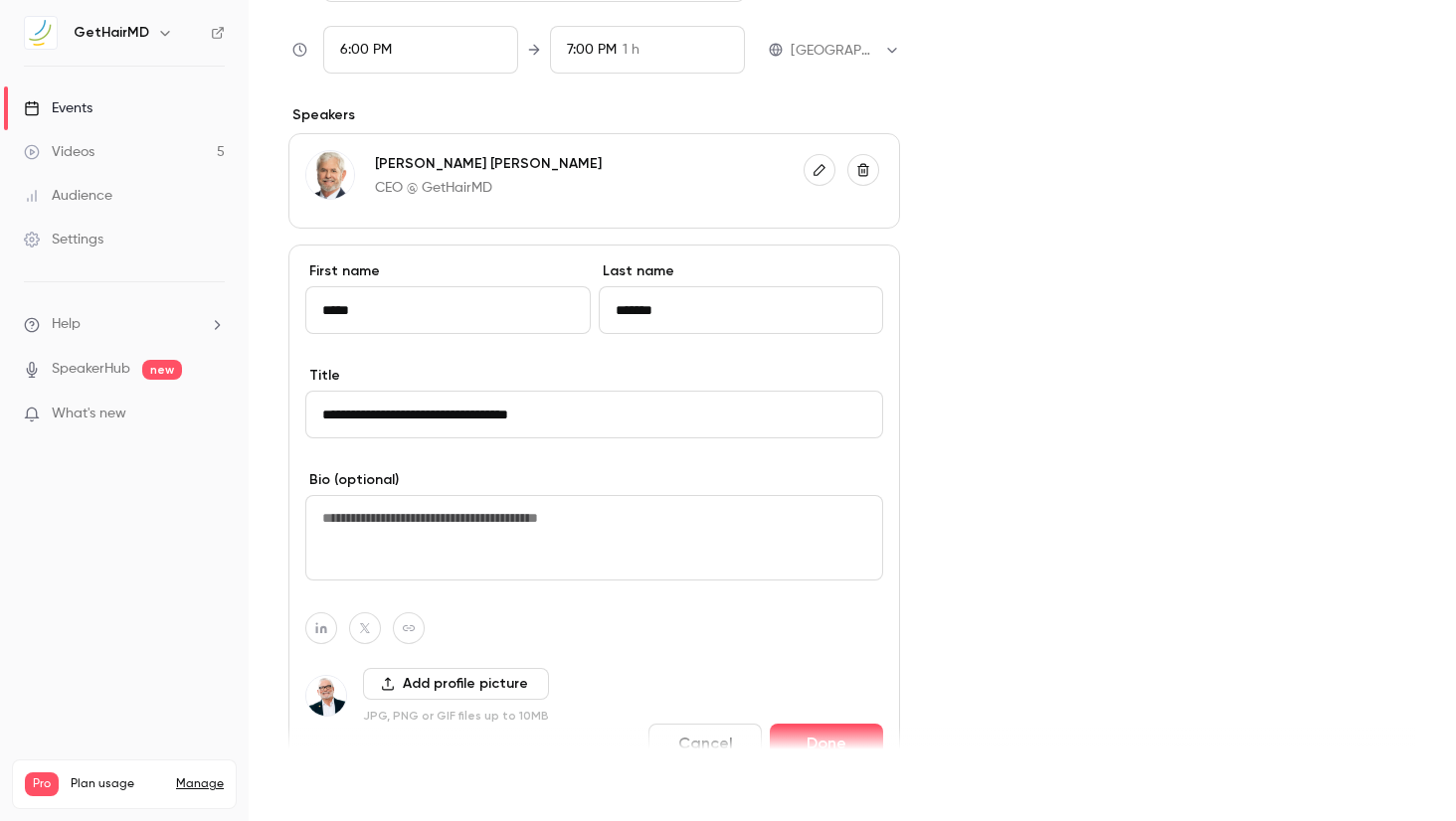 type on "*******" 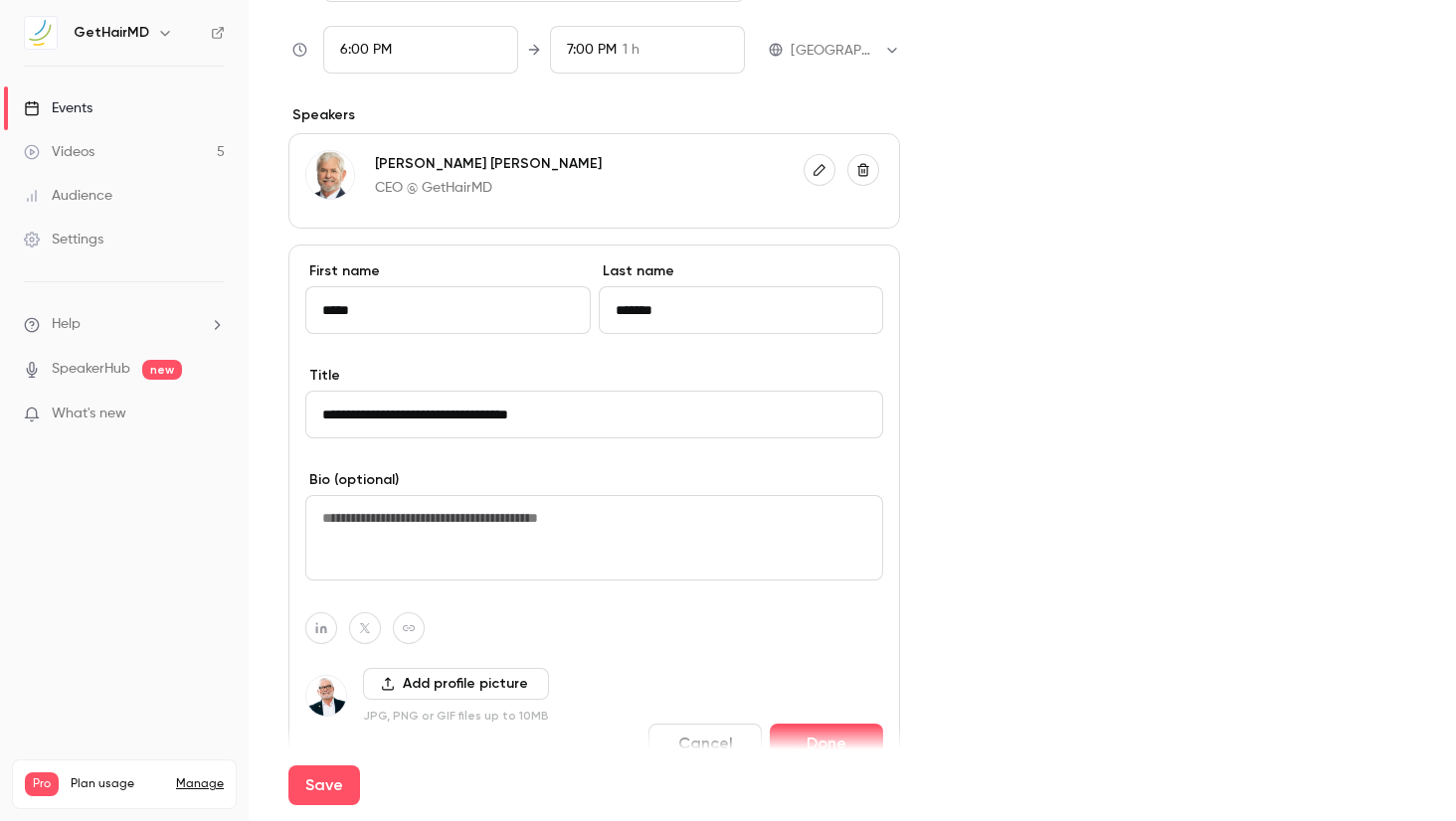 click on "Save" at bounding box center [324, 785] 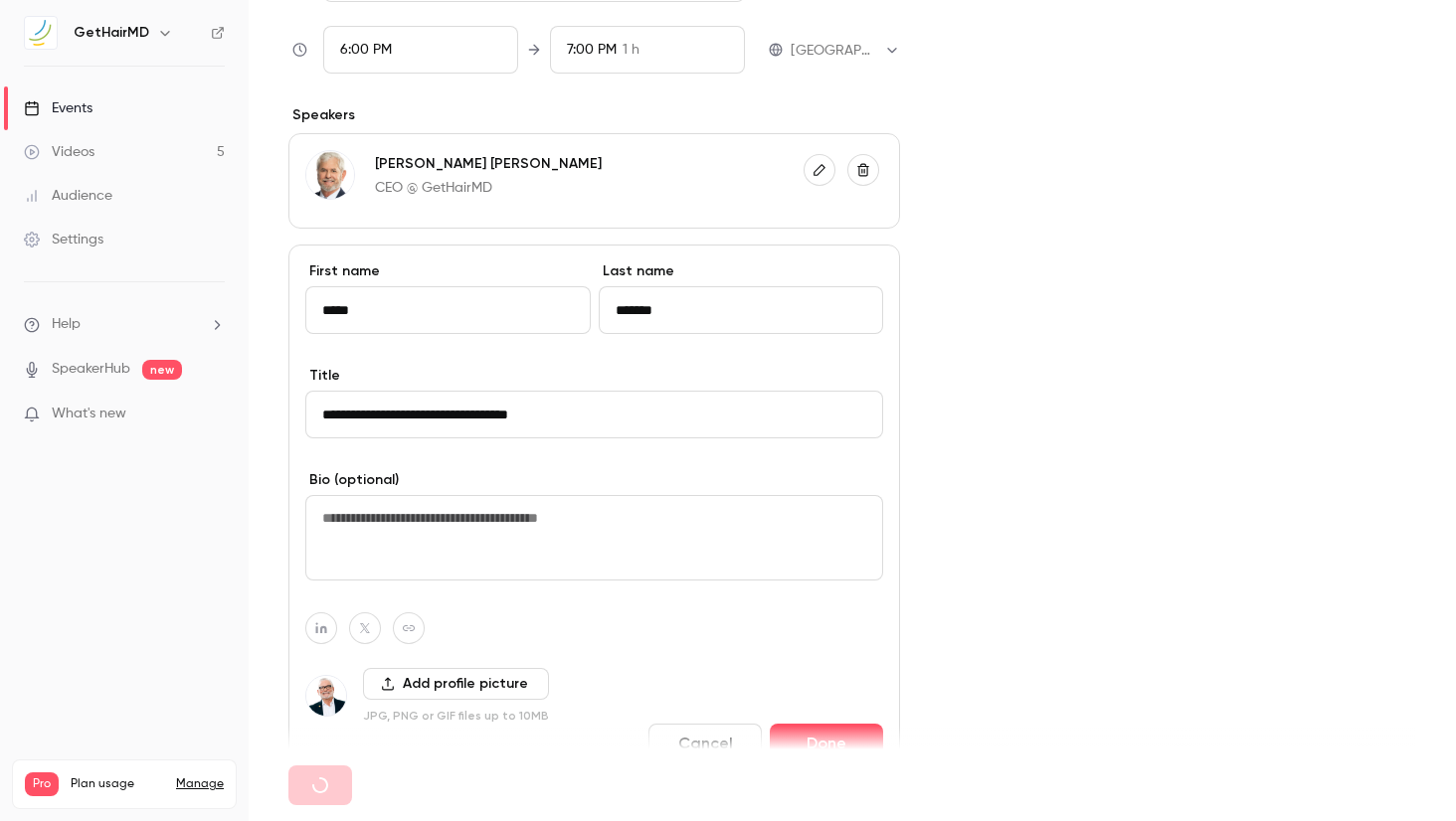 type 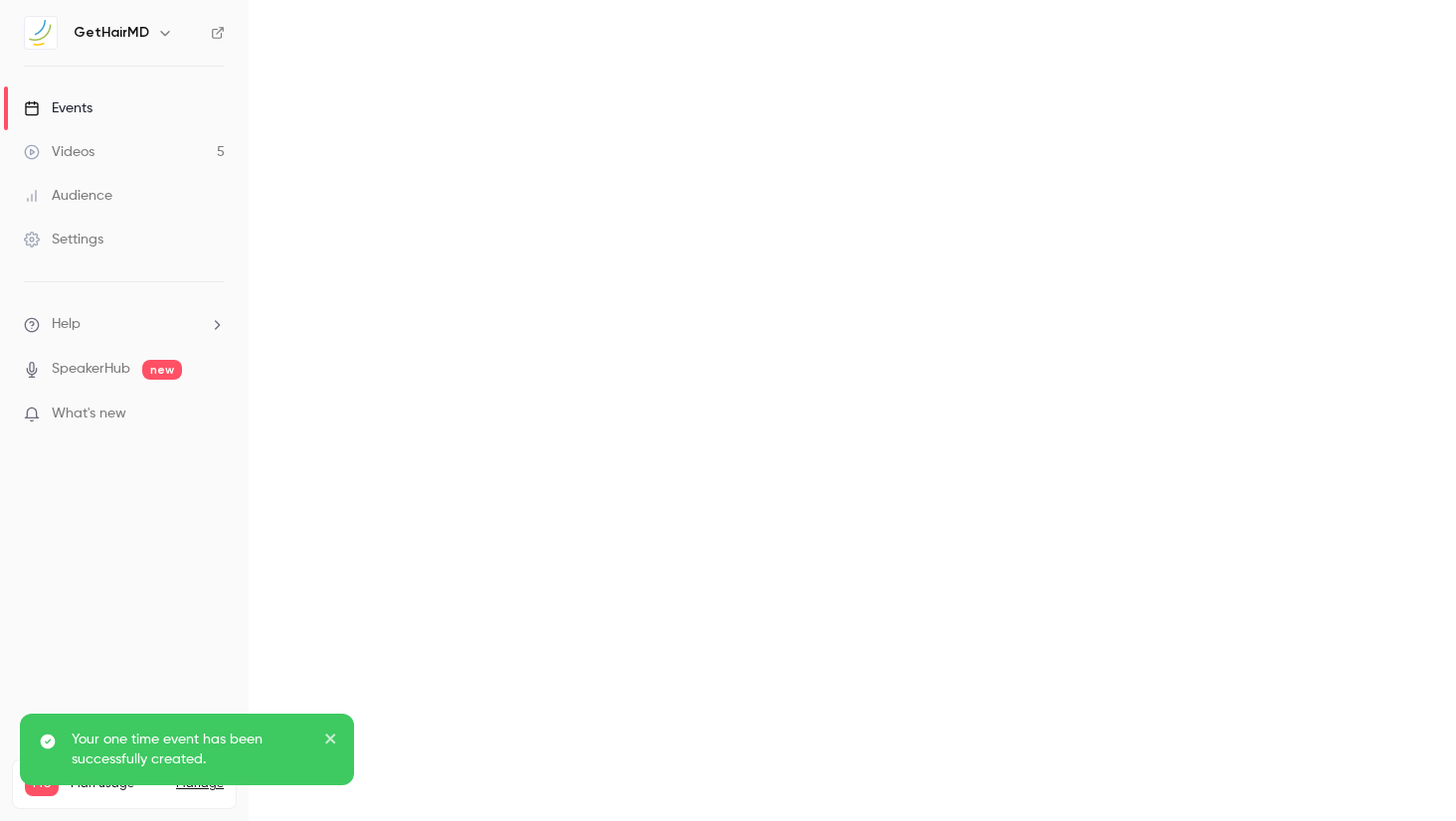 scroll, scrollTop: 0, scrollLeft: 0, axis: both 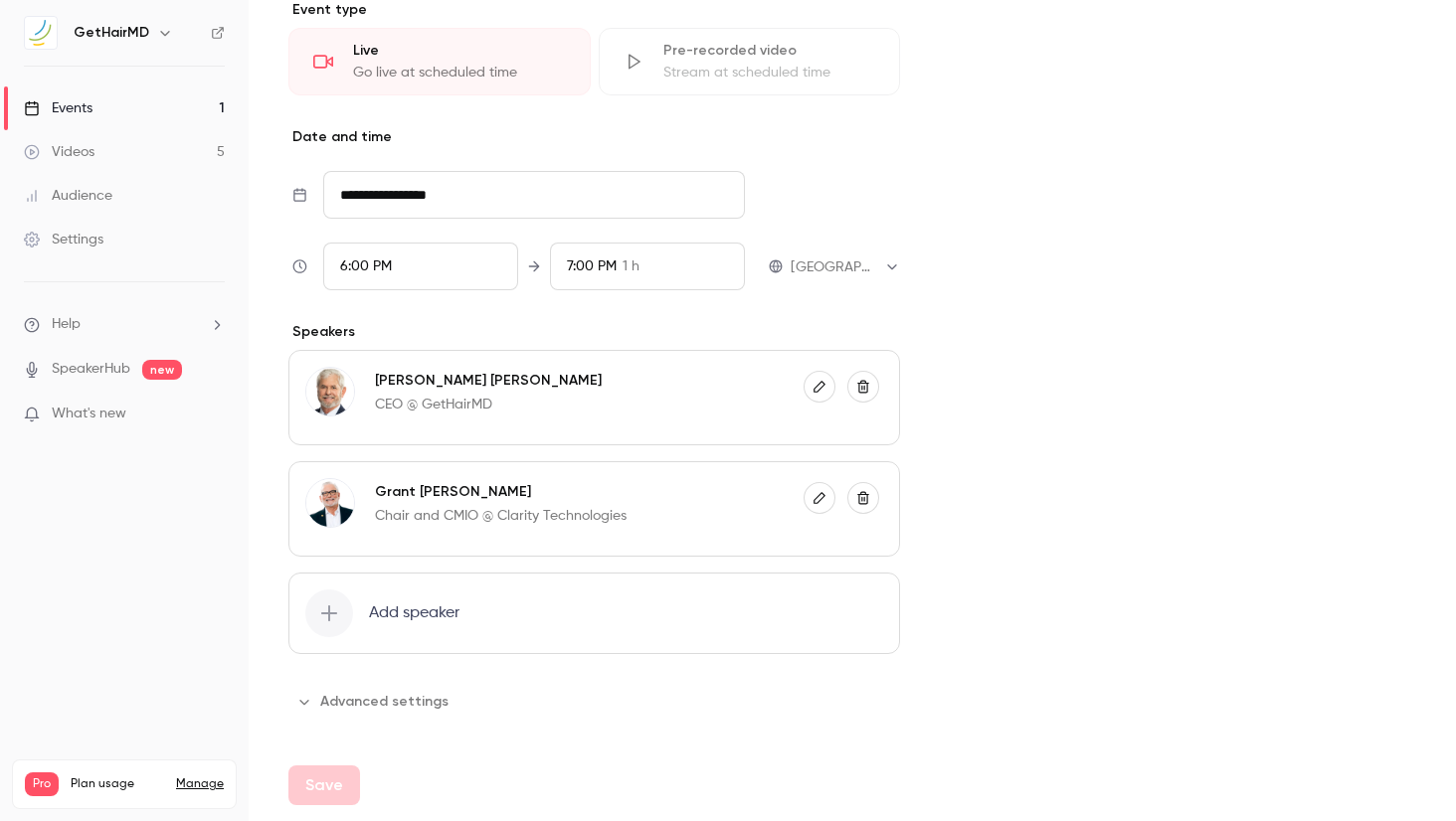 click 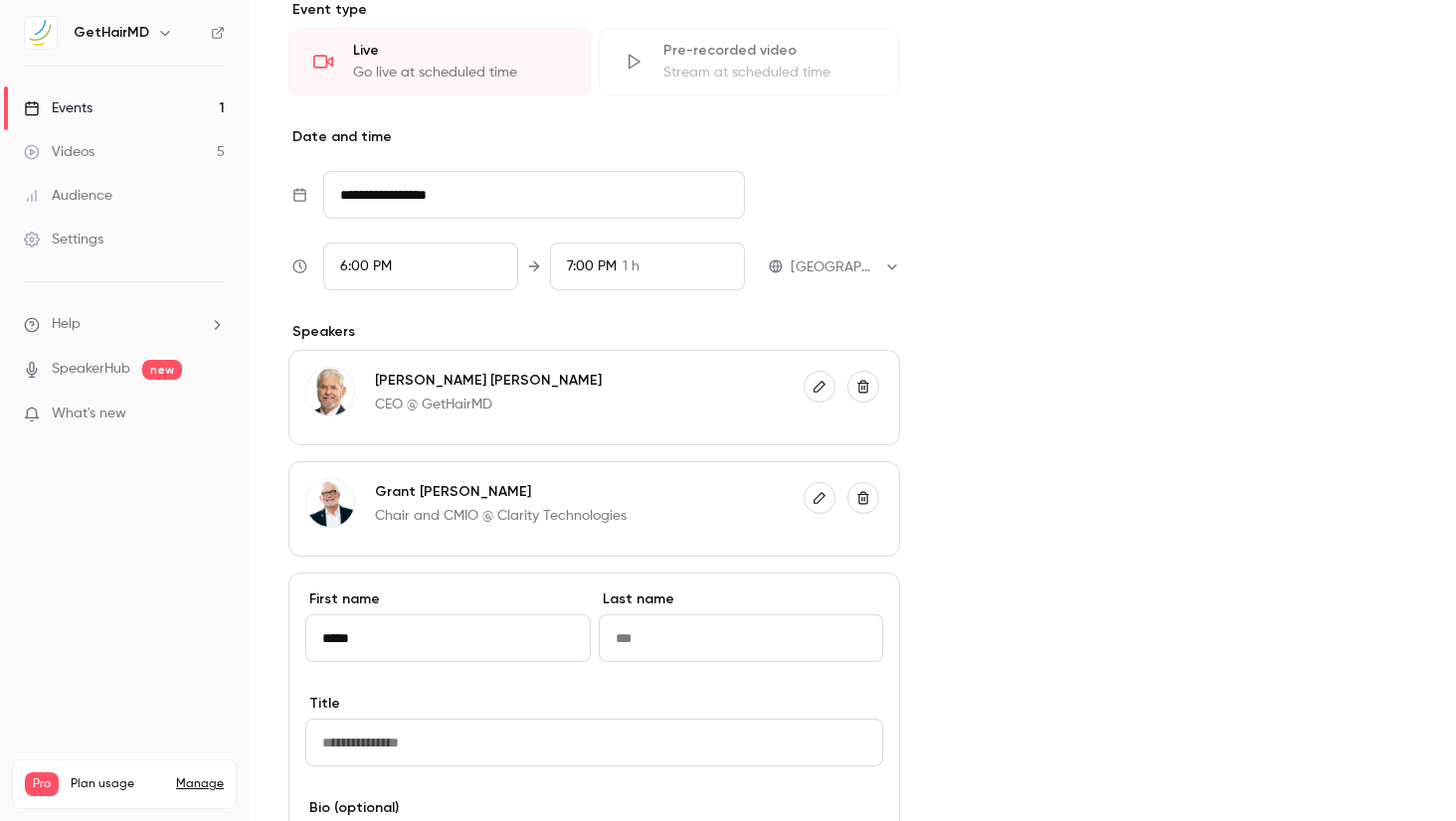 type on "*****" 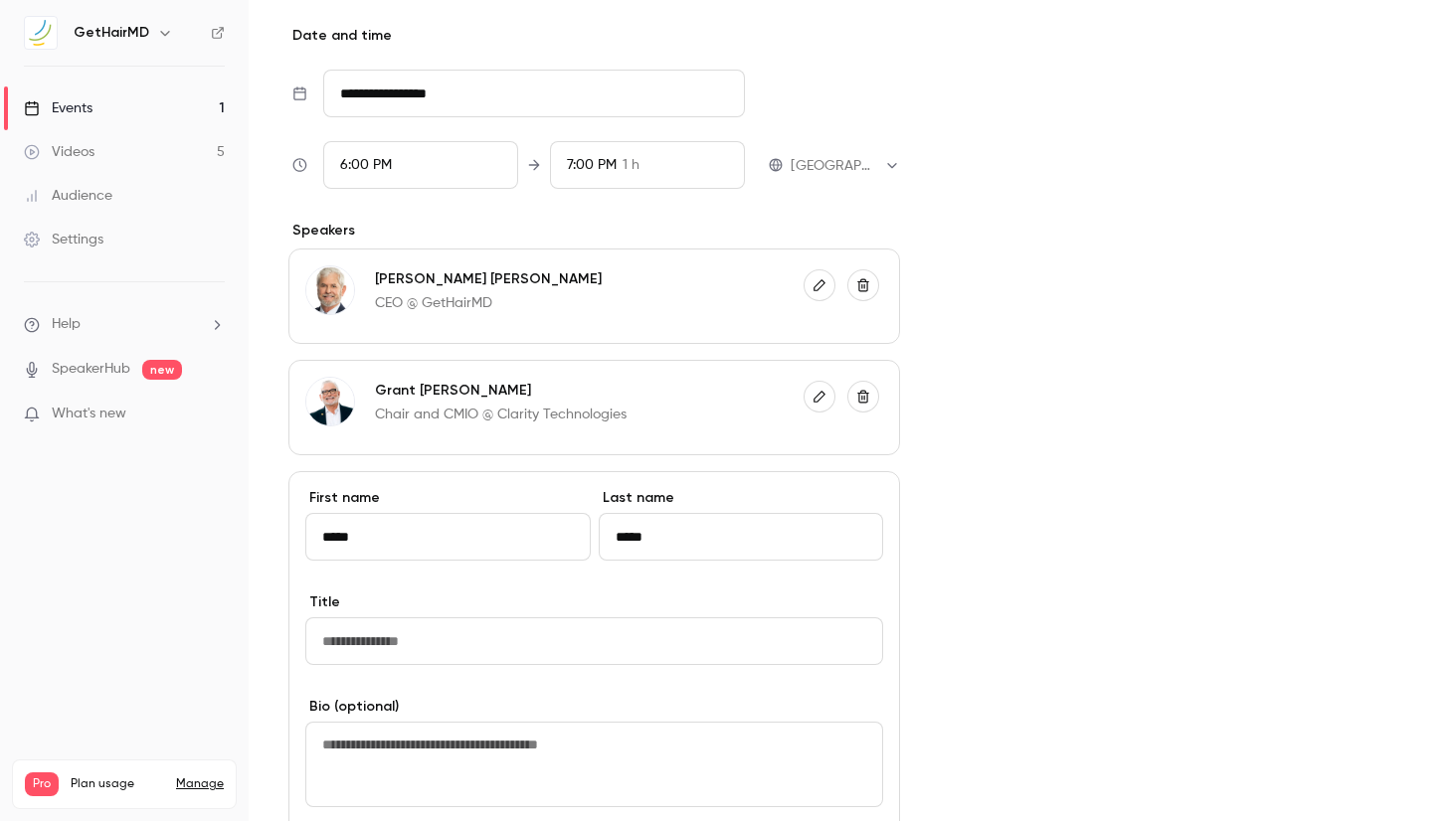scroll, scrollTop: 943, scrollLeft: 0, axis: vertical 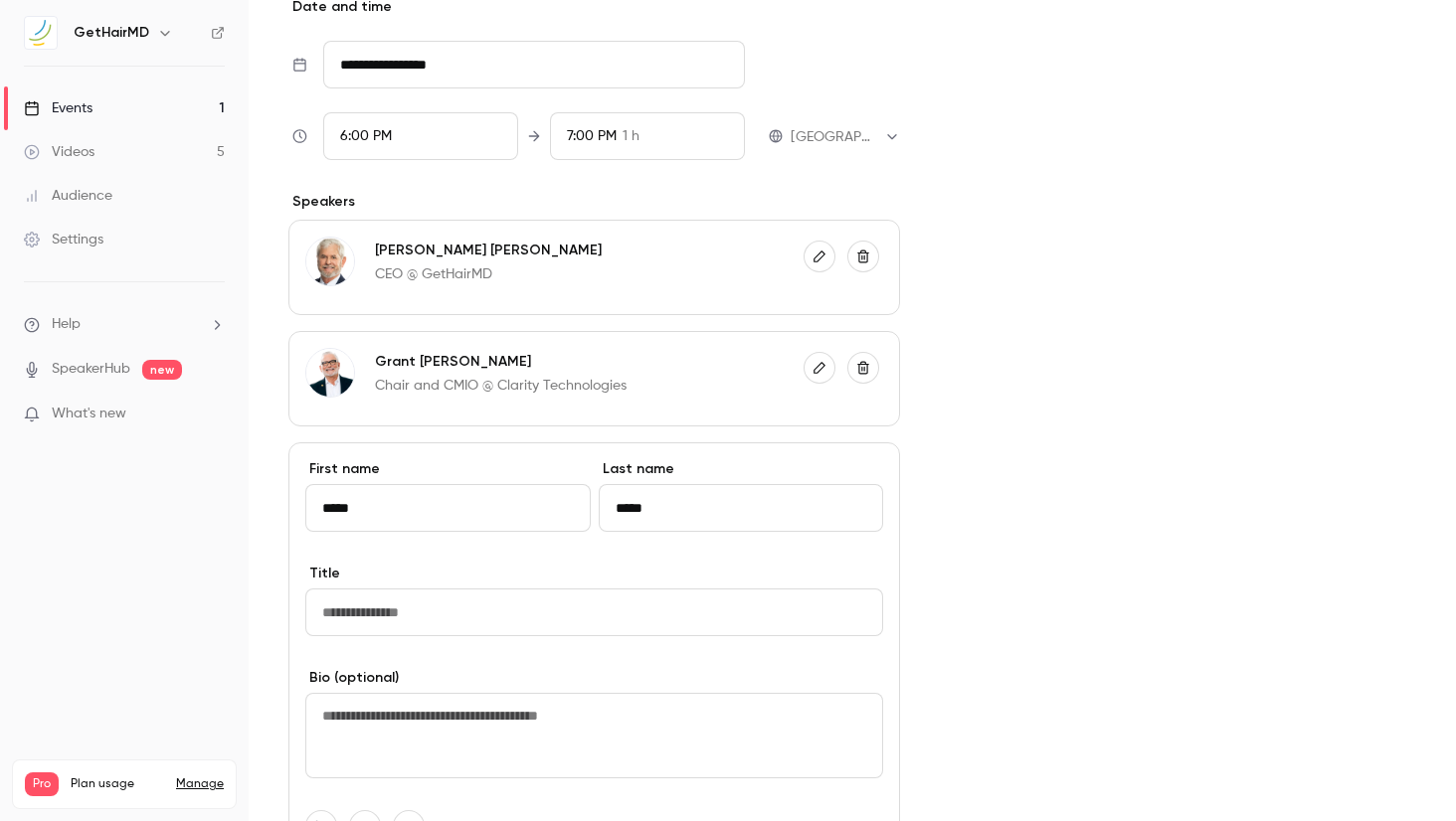 type on "*****" 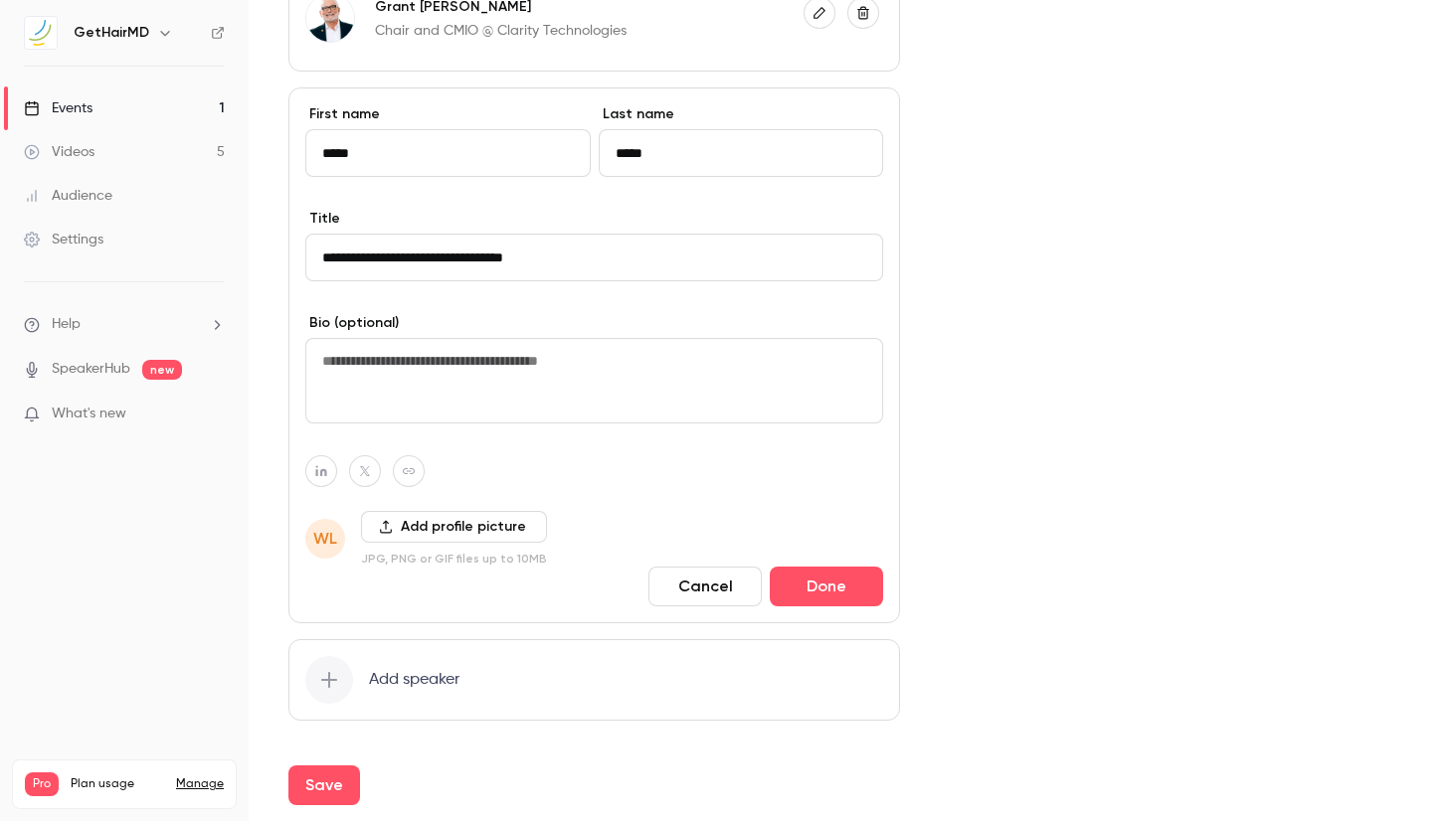 scroll, scrollTop: 1365, scrollLeft: 0, axis: vertical 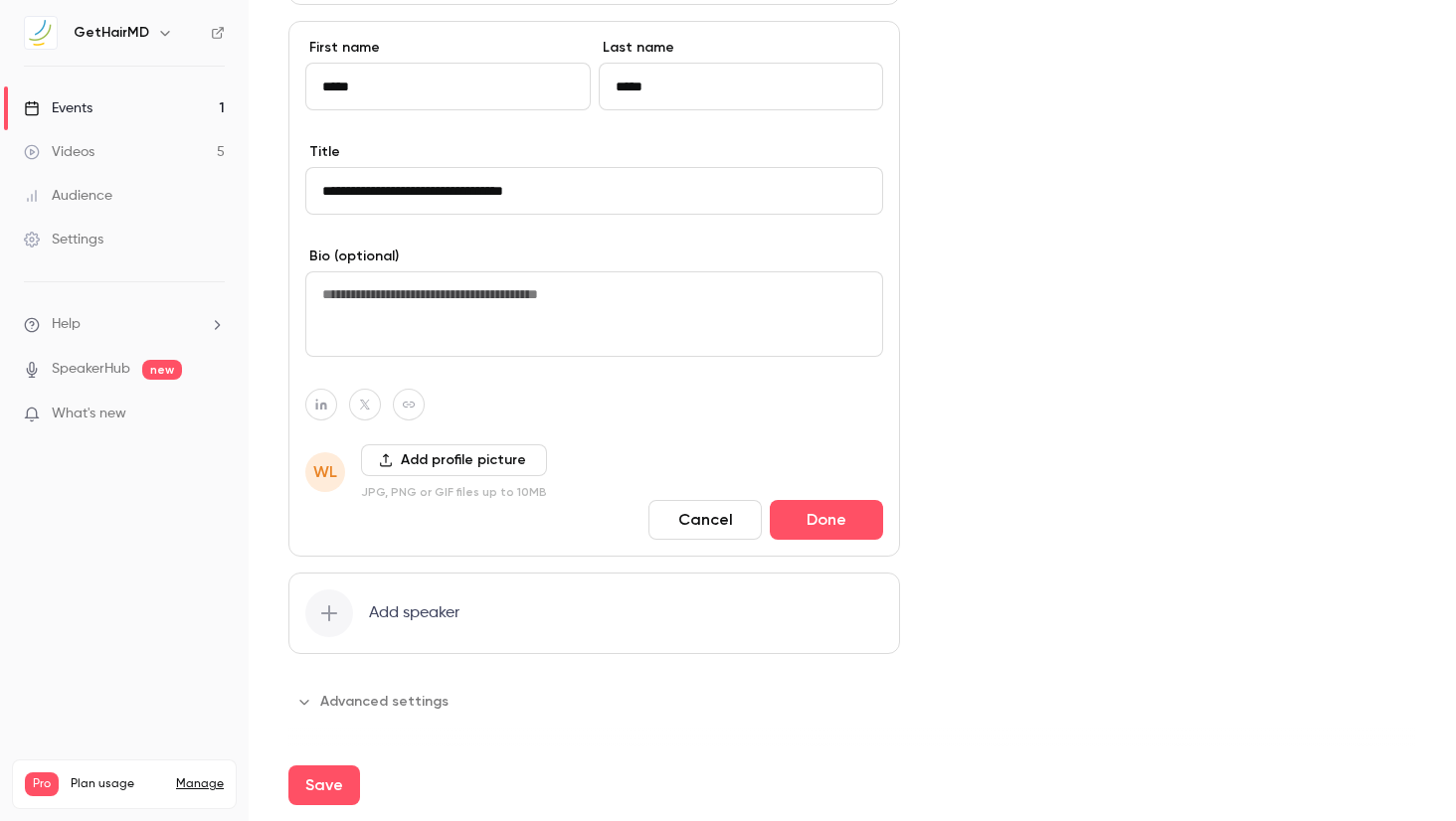 type on "**********" 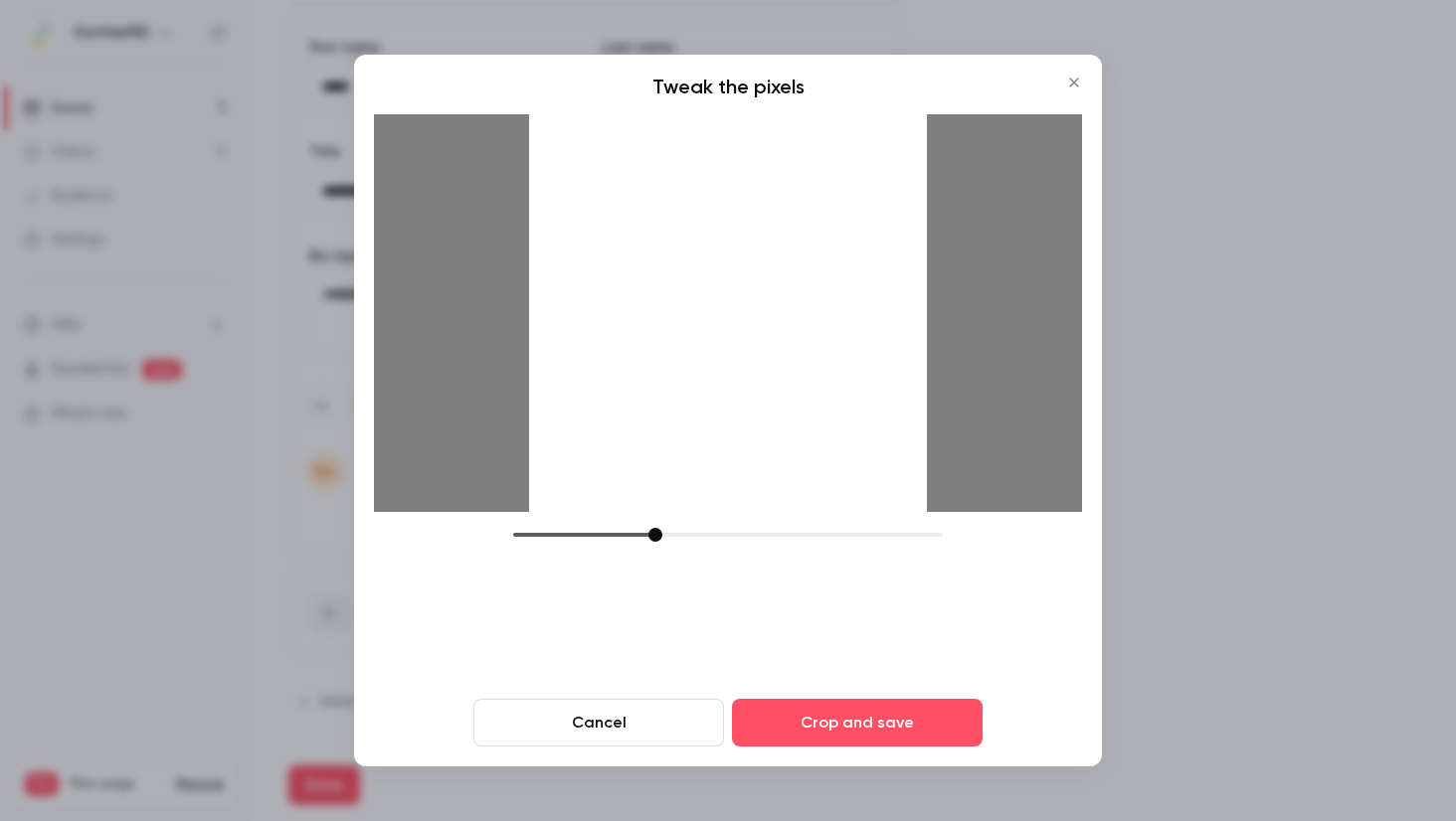 drag, startPoint x: 881, startPoint y: 728, endPoint x: 873, endPoint y: 721, distance: 10.630146 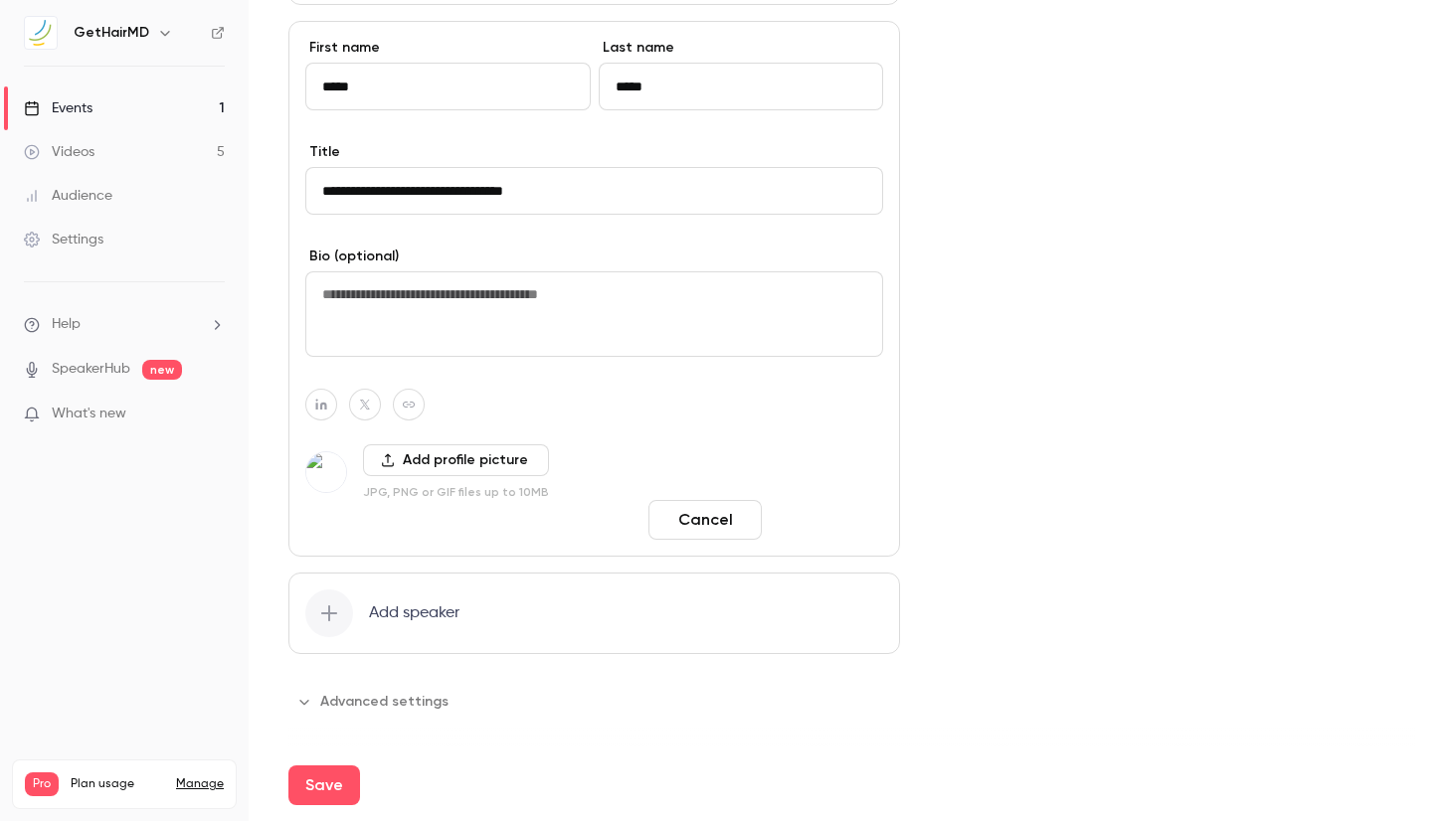 click on "Done" at bounding box center (826, 520) 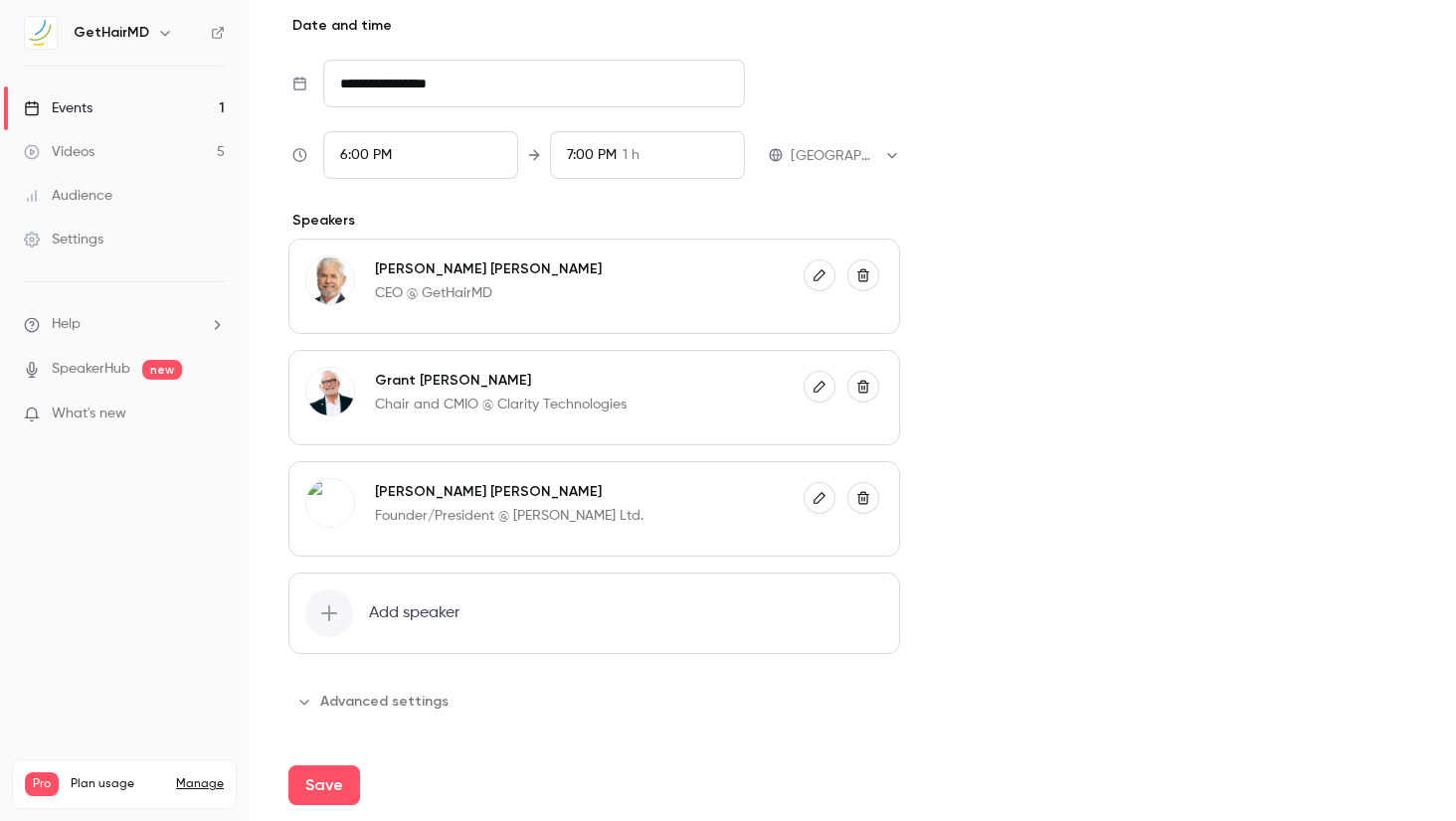 click 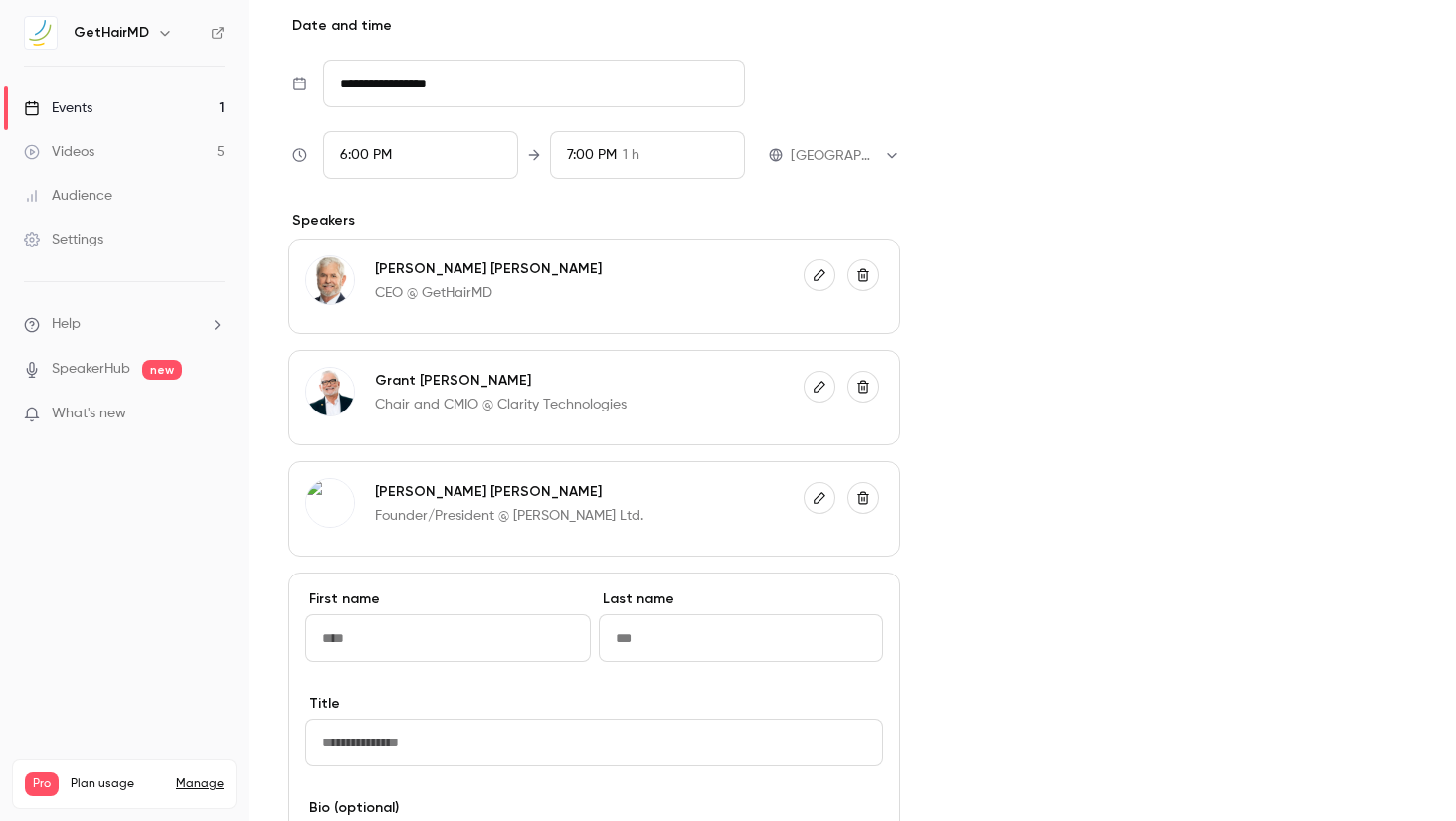 scroll, scrollTop: 1365, scrollLeft: 0, axis: vertical 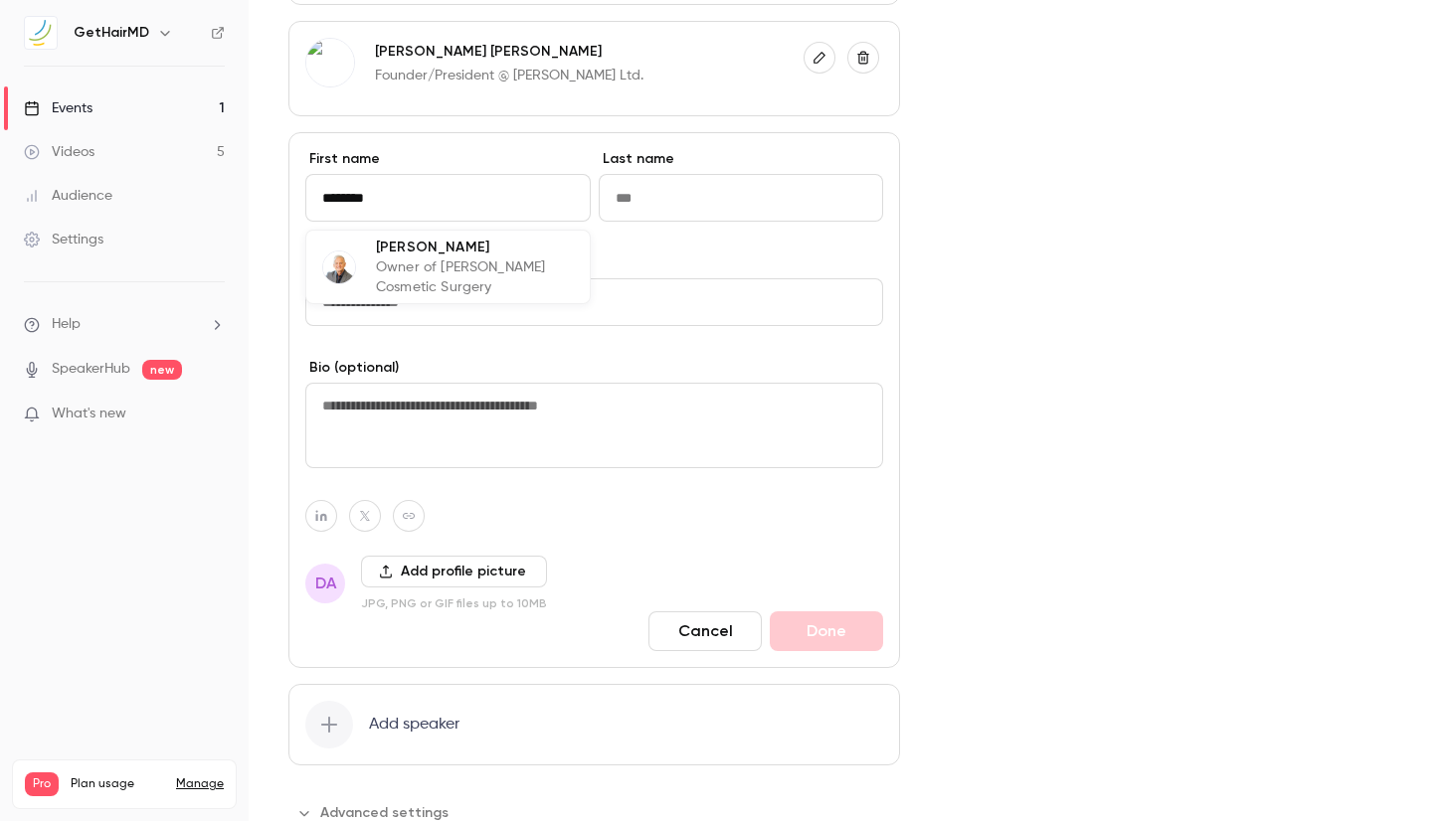 type on "********" 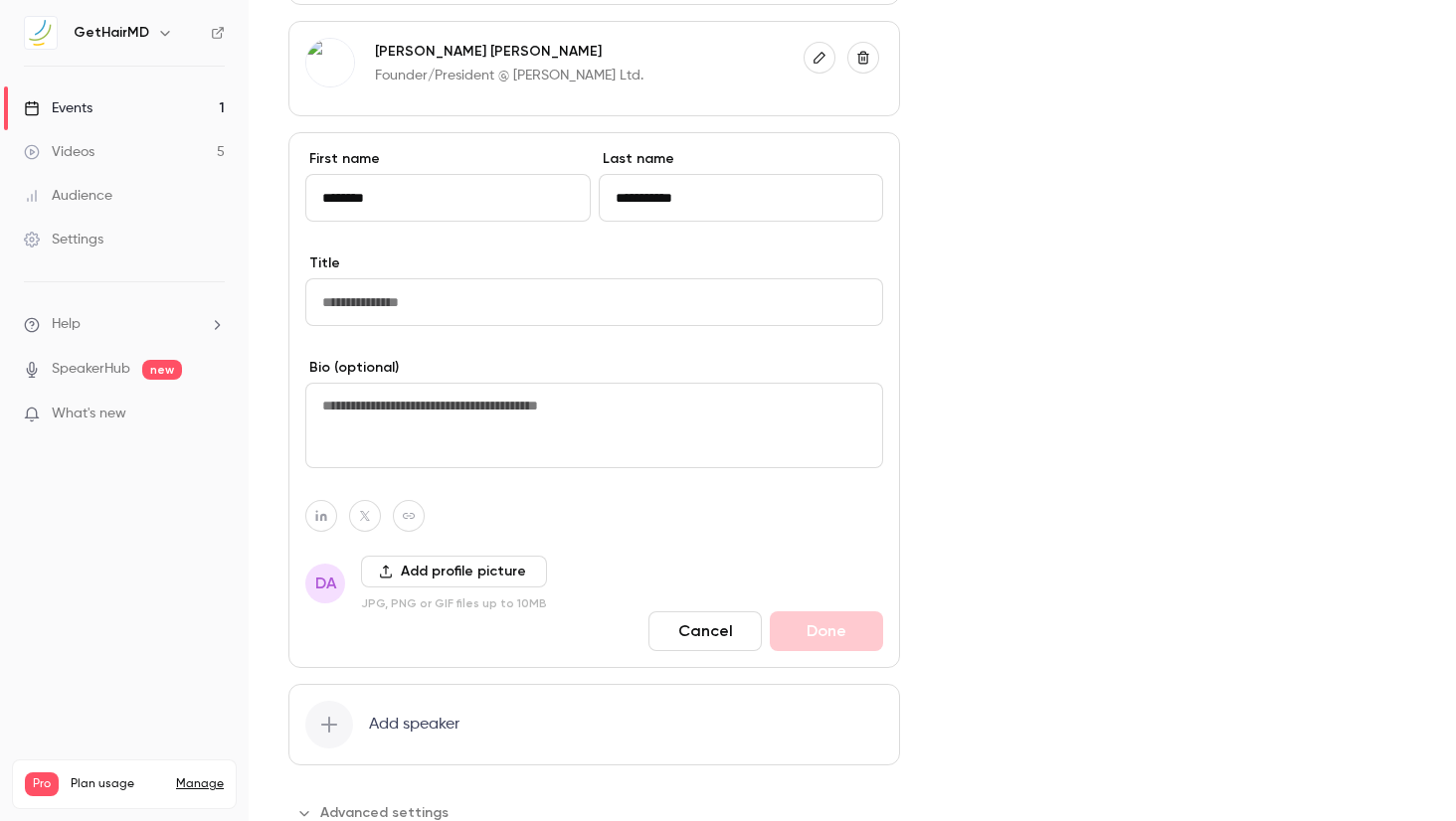 type on "**********" 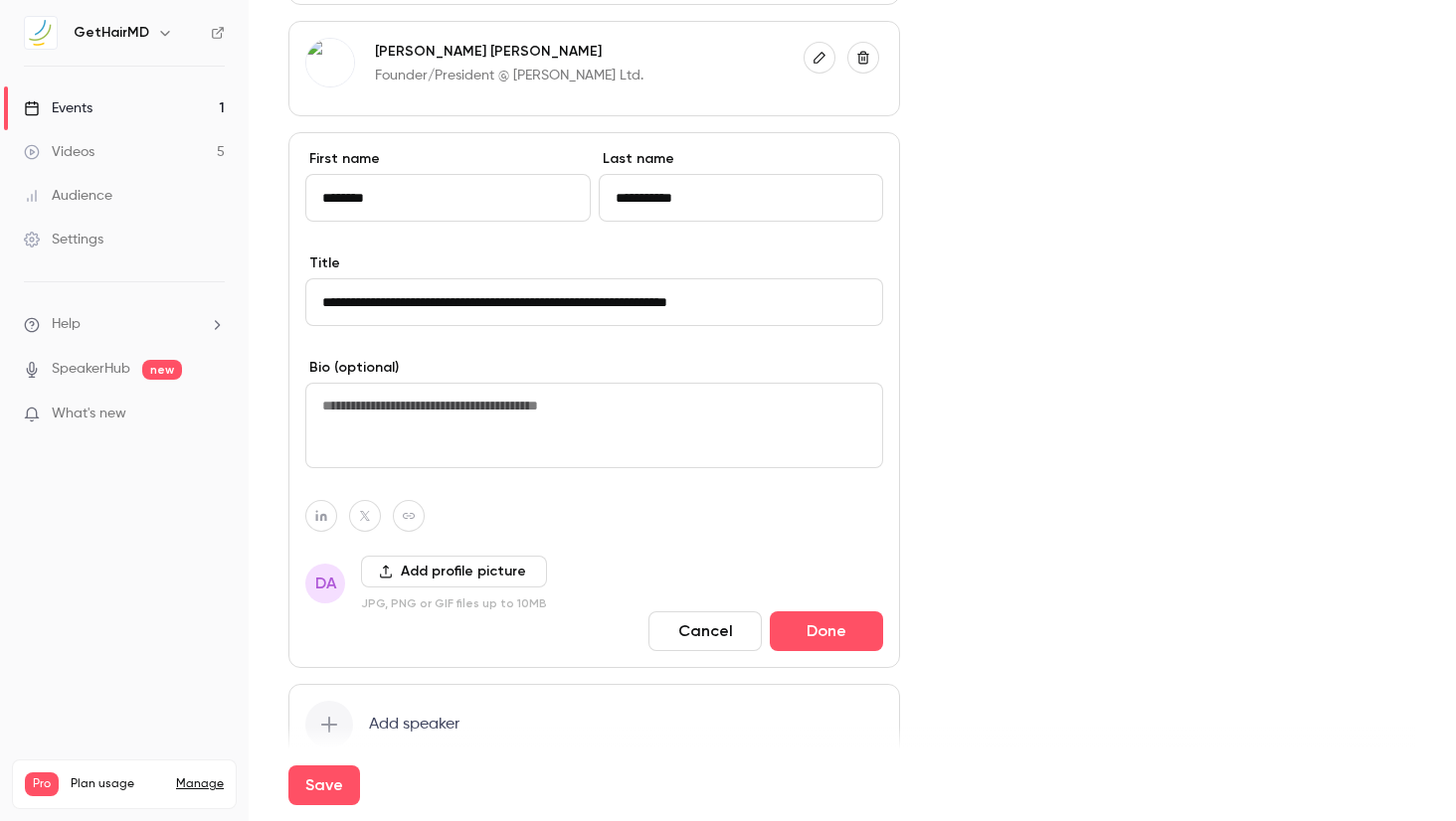 type on "**********" 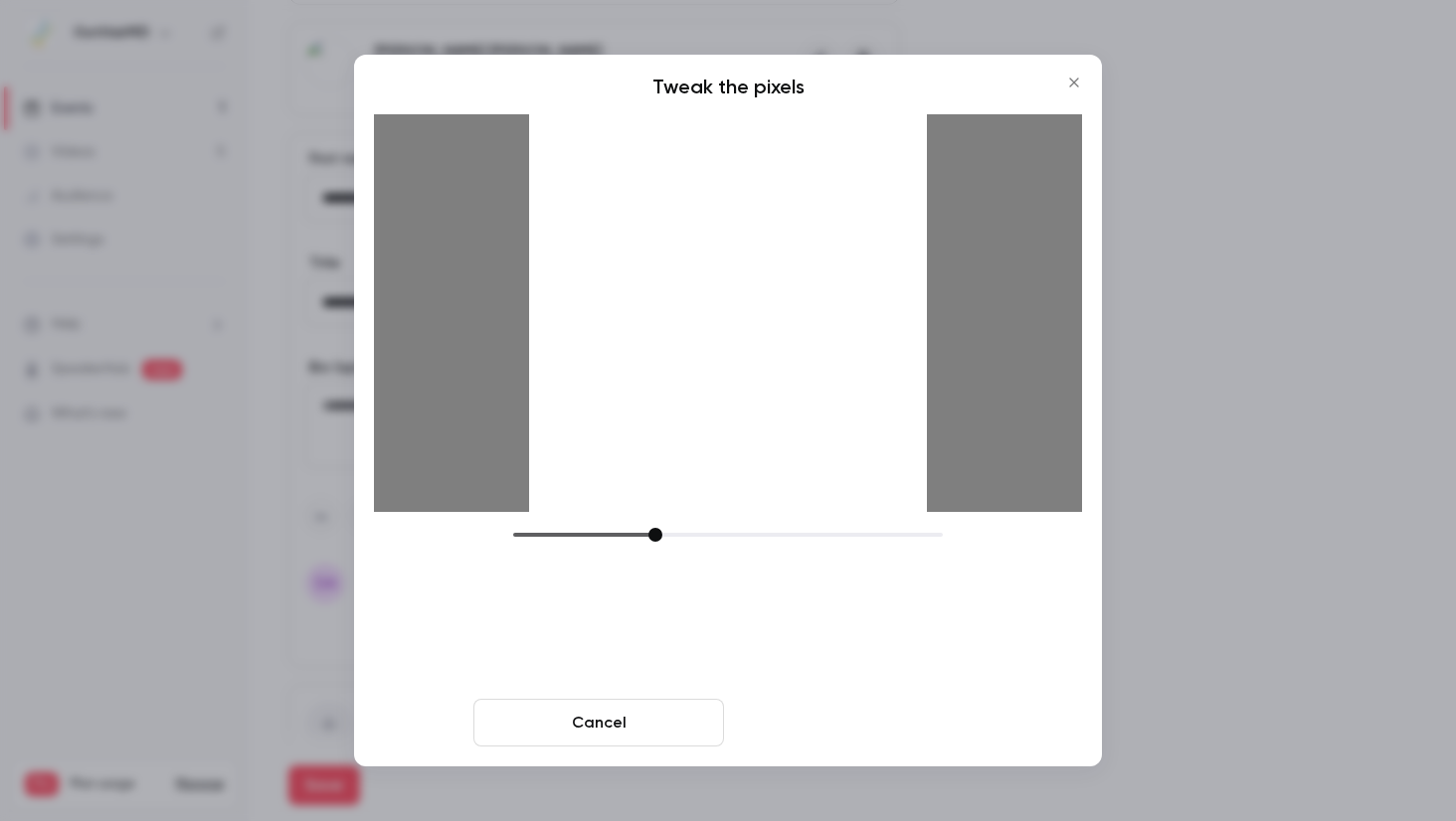 click on "Crop and save" at bounding box center [857, 723] 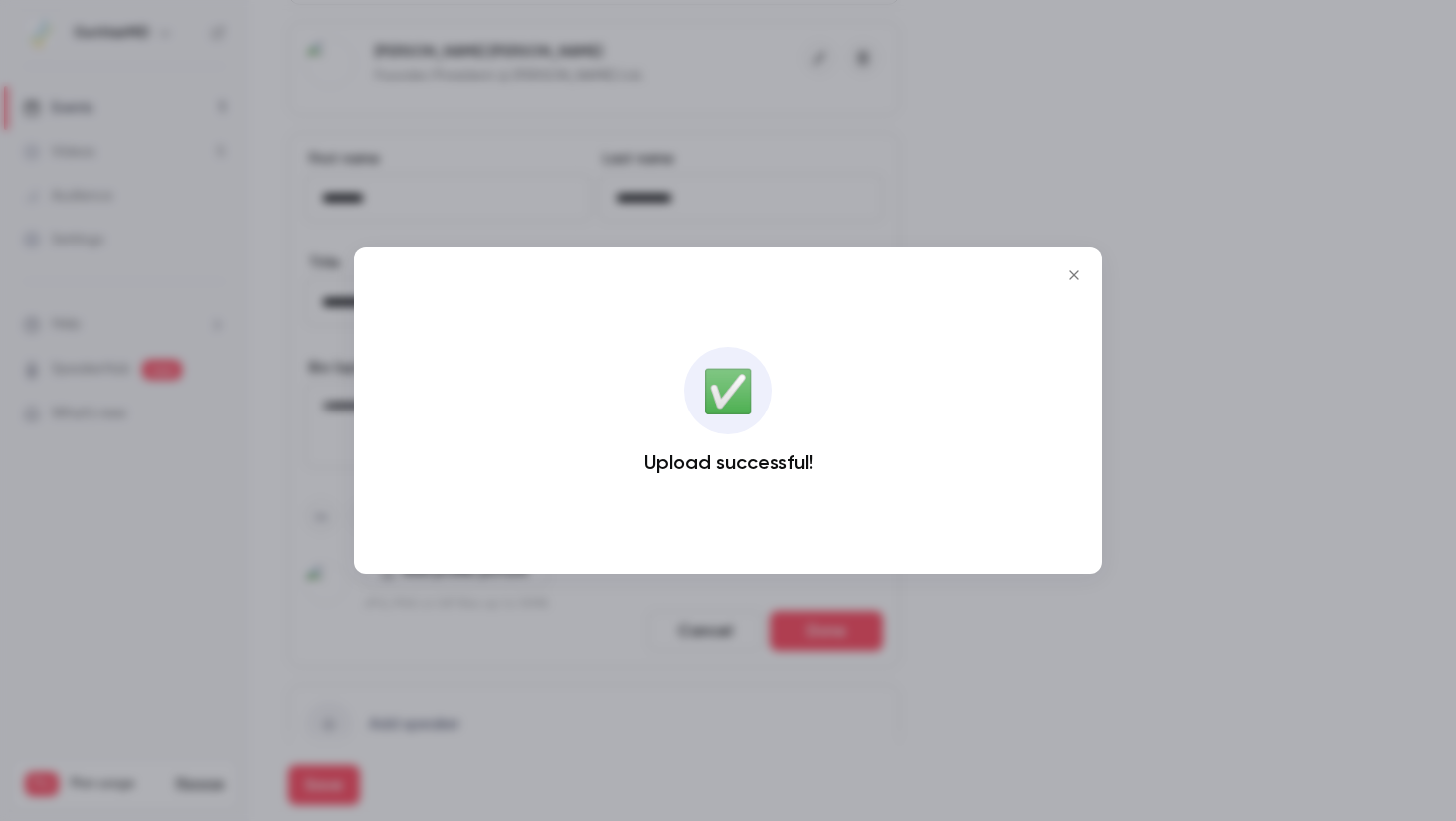 click 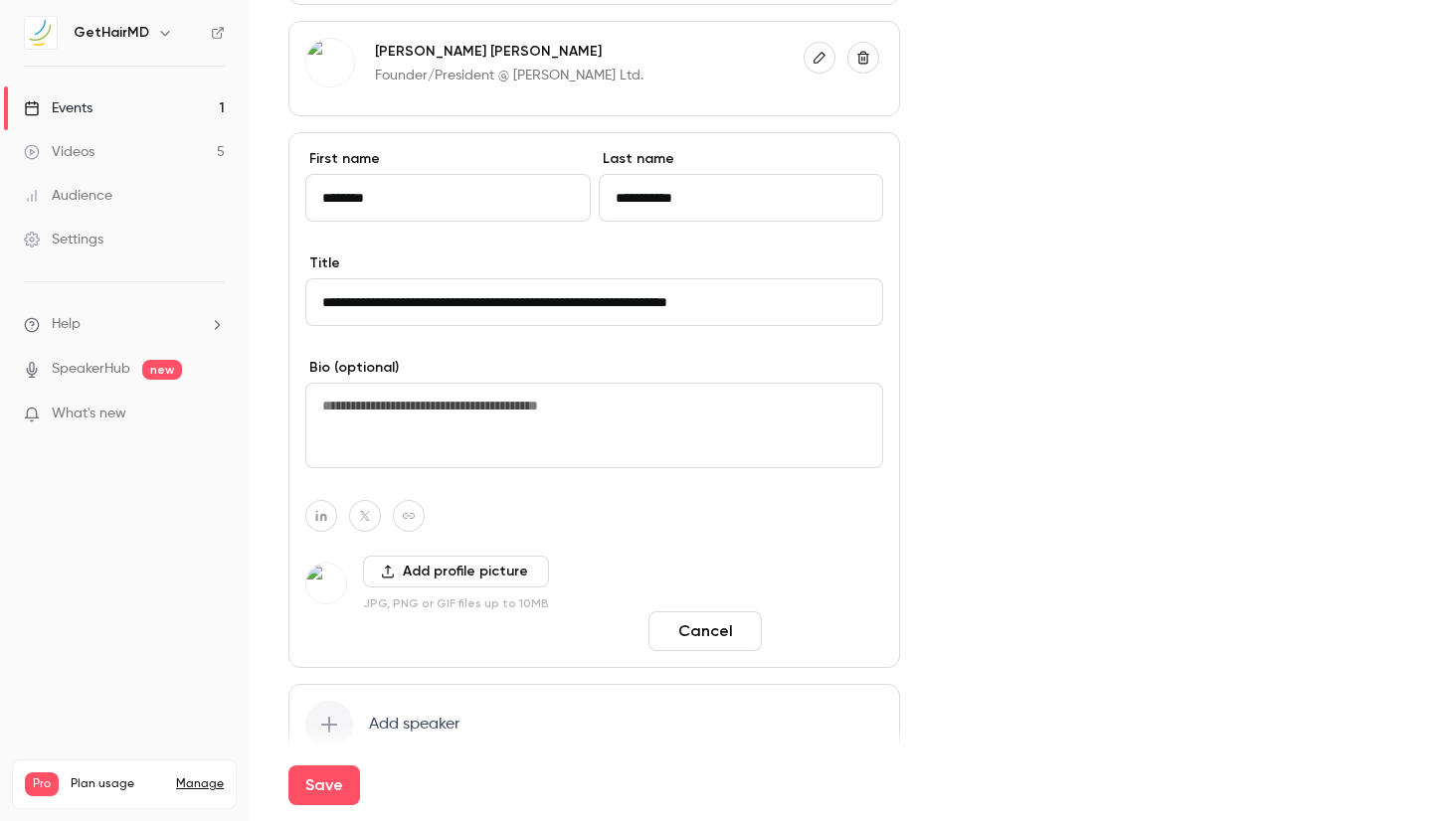 click on "Done" at bounding box center (826, 631) 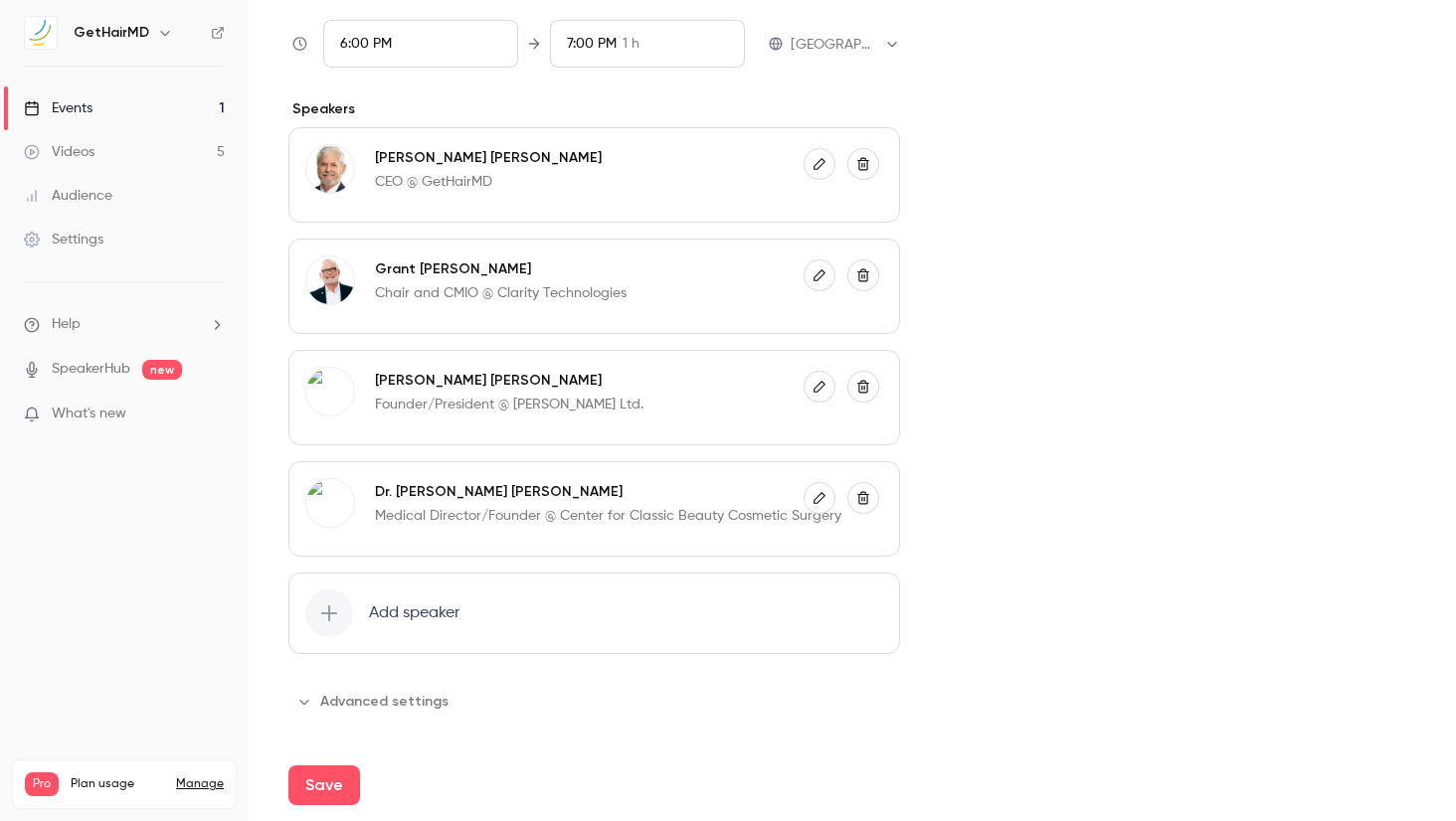 click at bounding box center [329, 613] 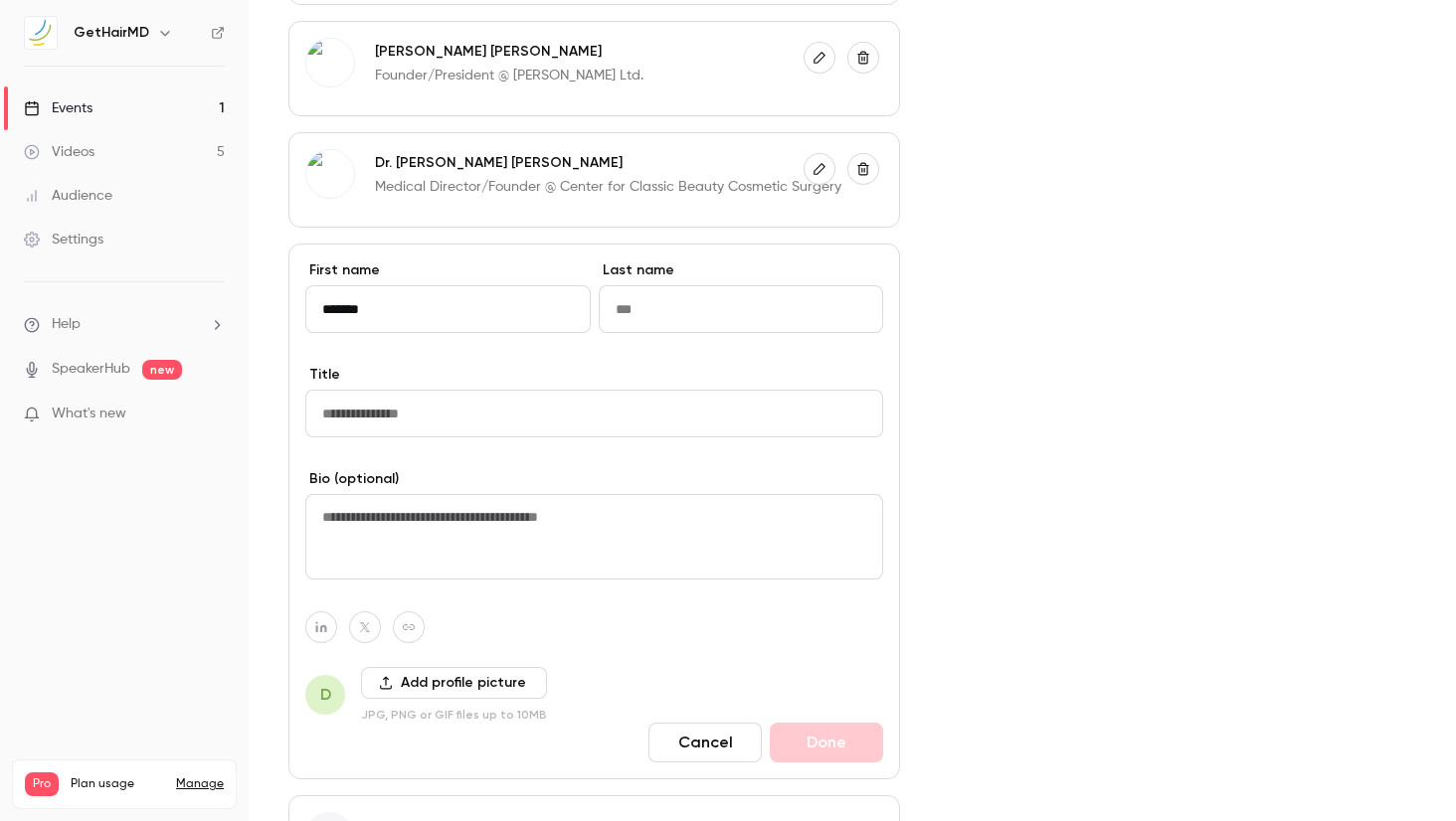 type on "*******" 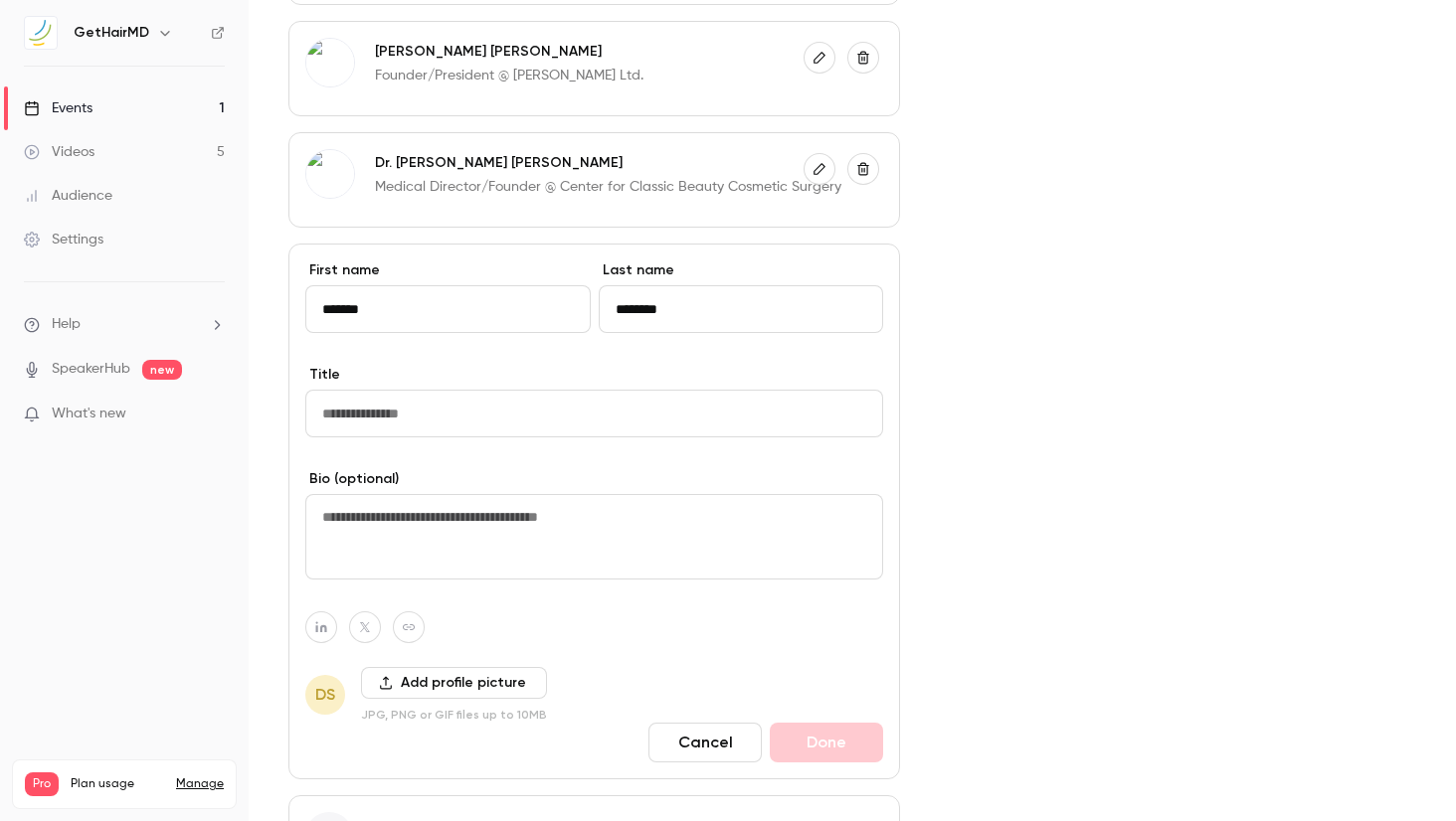 type on "********" 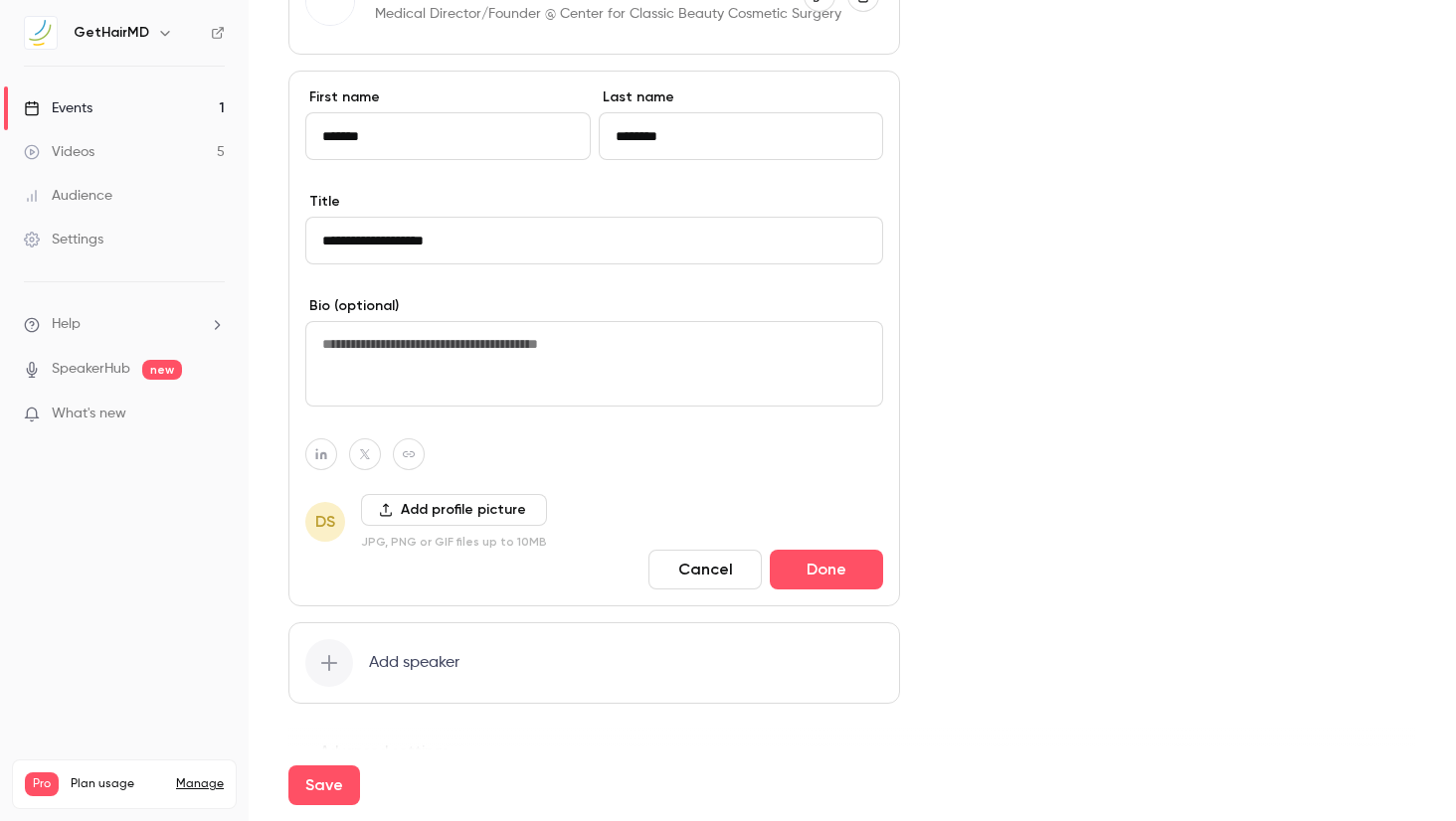 scroll, scrollTop: 1586, scrollLeft: 0, axis: vertical 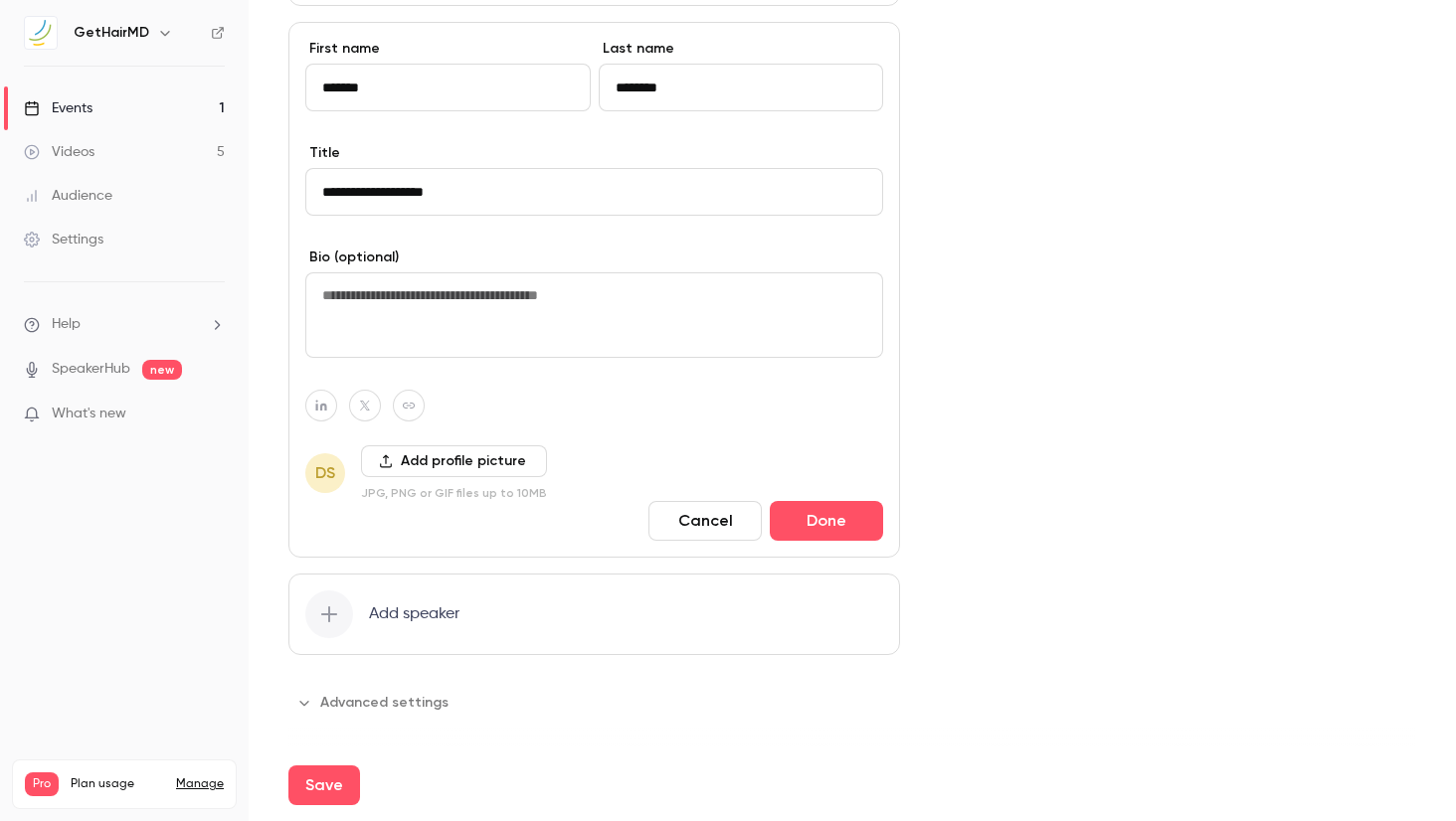 type on "**********" 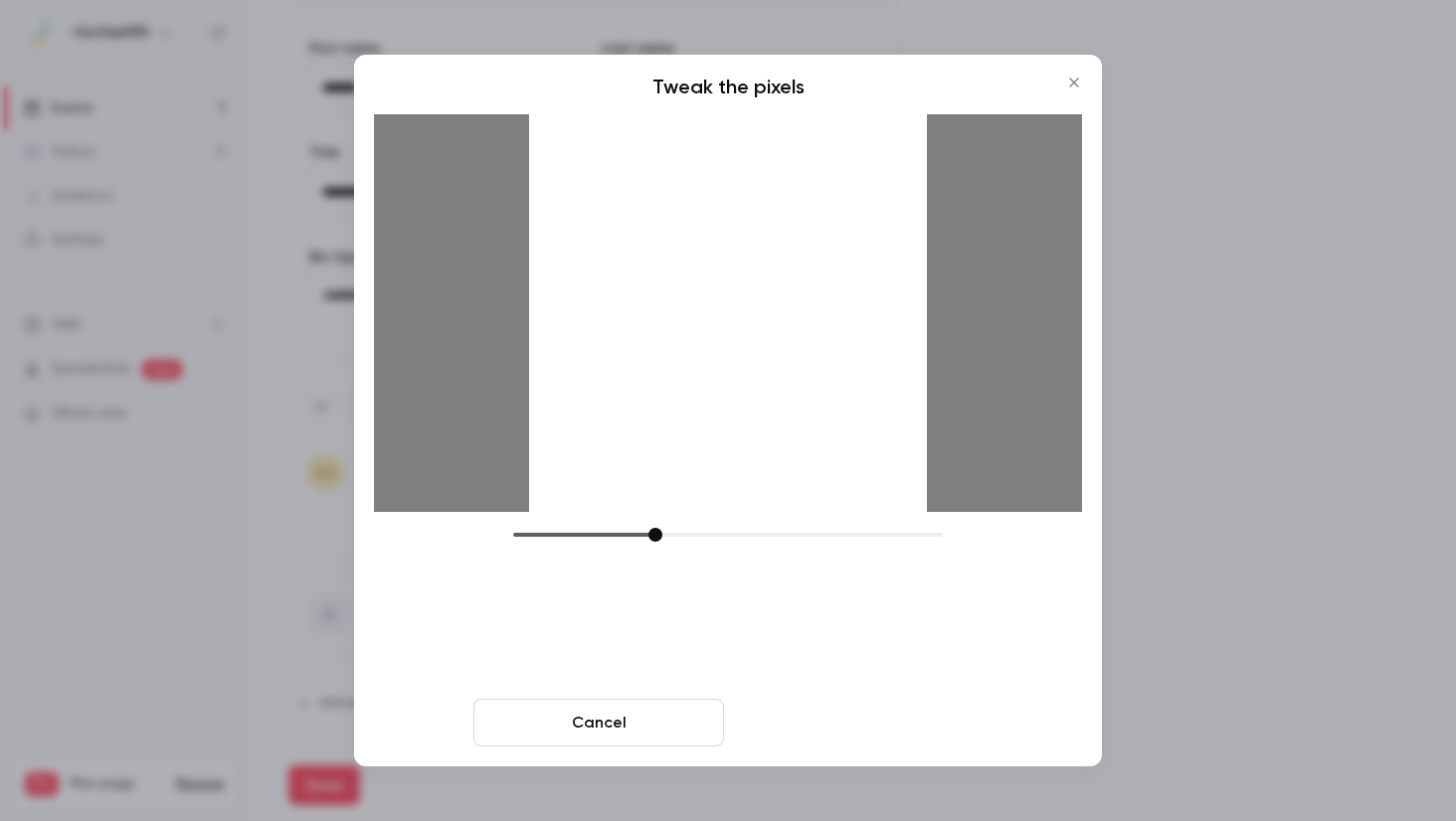 click on "Crop and save" at bounding box center [857, 723] 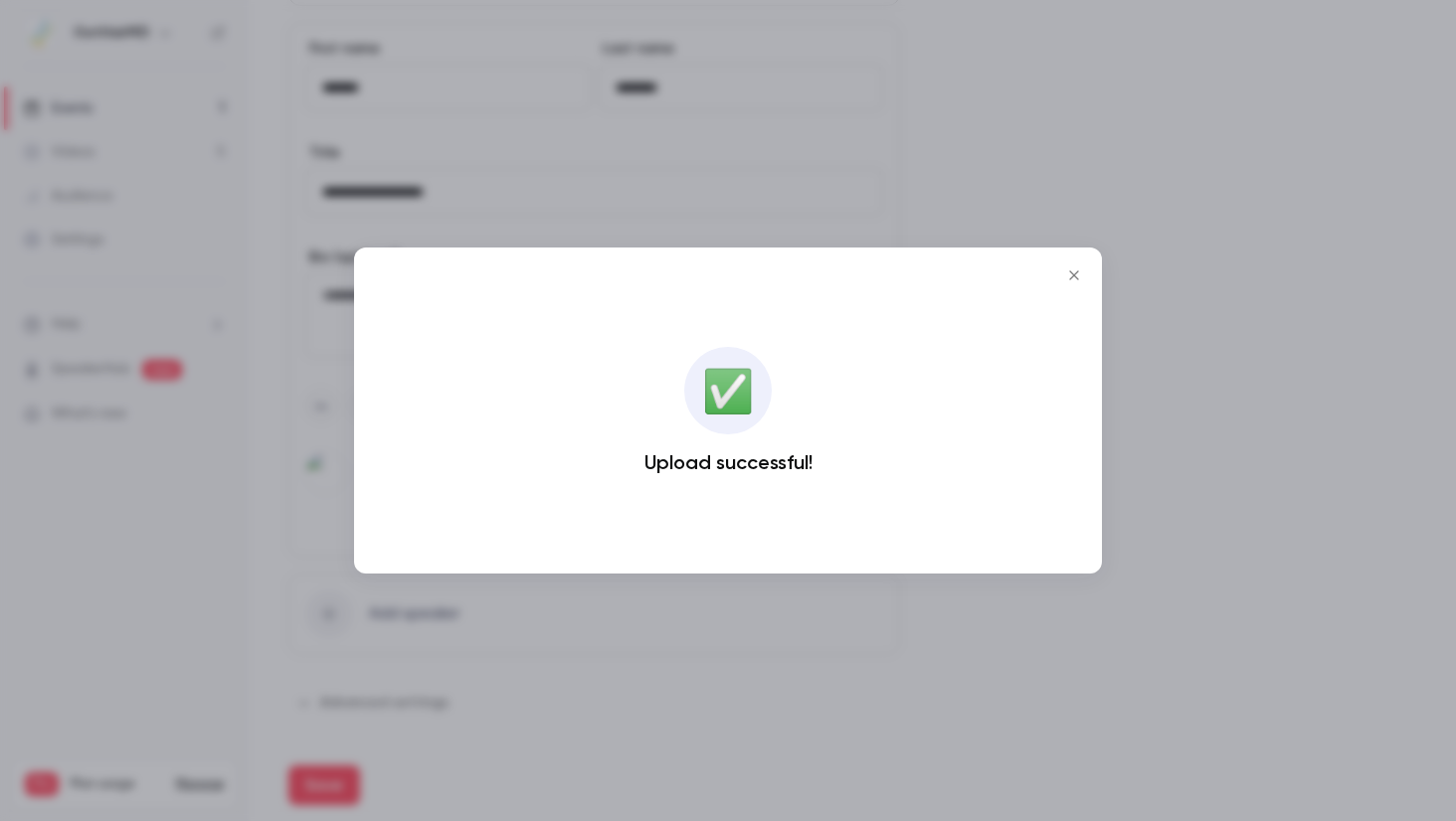 click 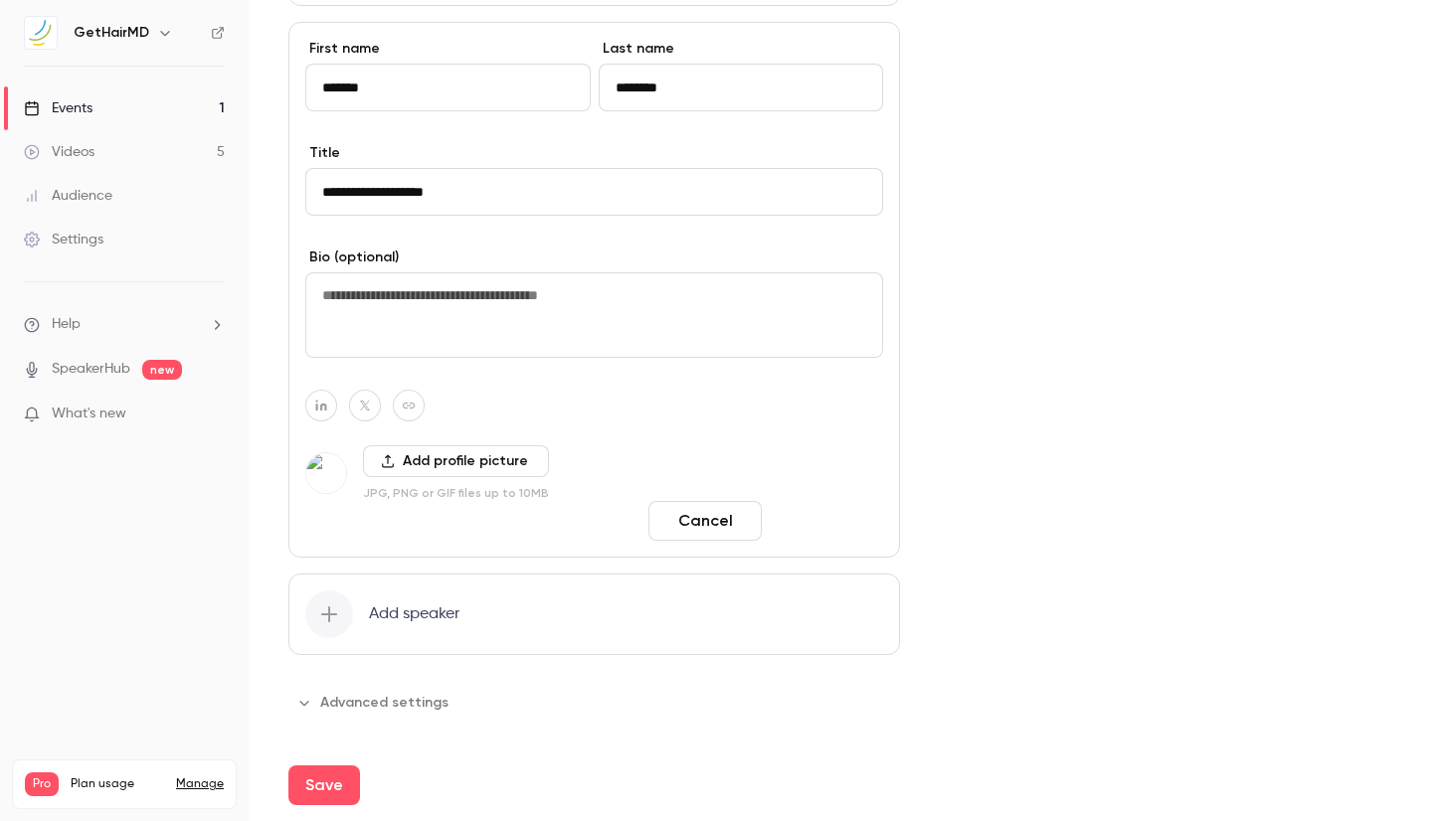 click on "Done" at bounding box center (826, 521) 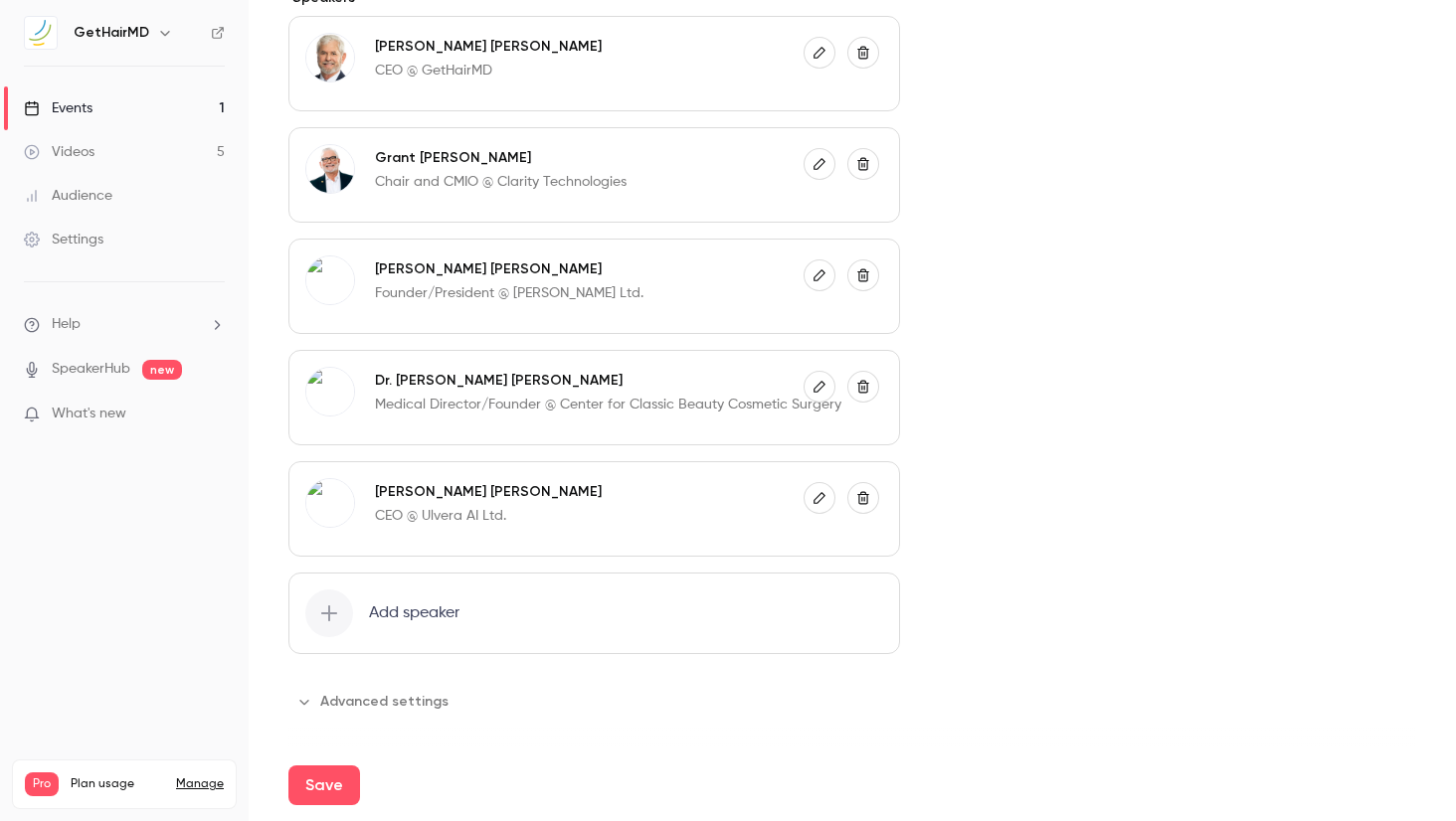 click 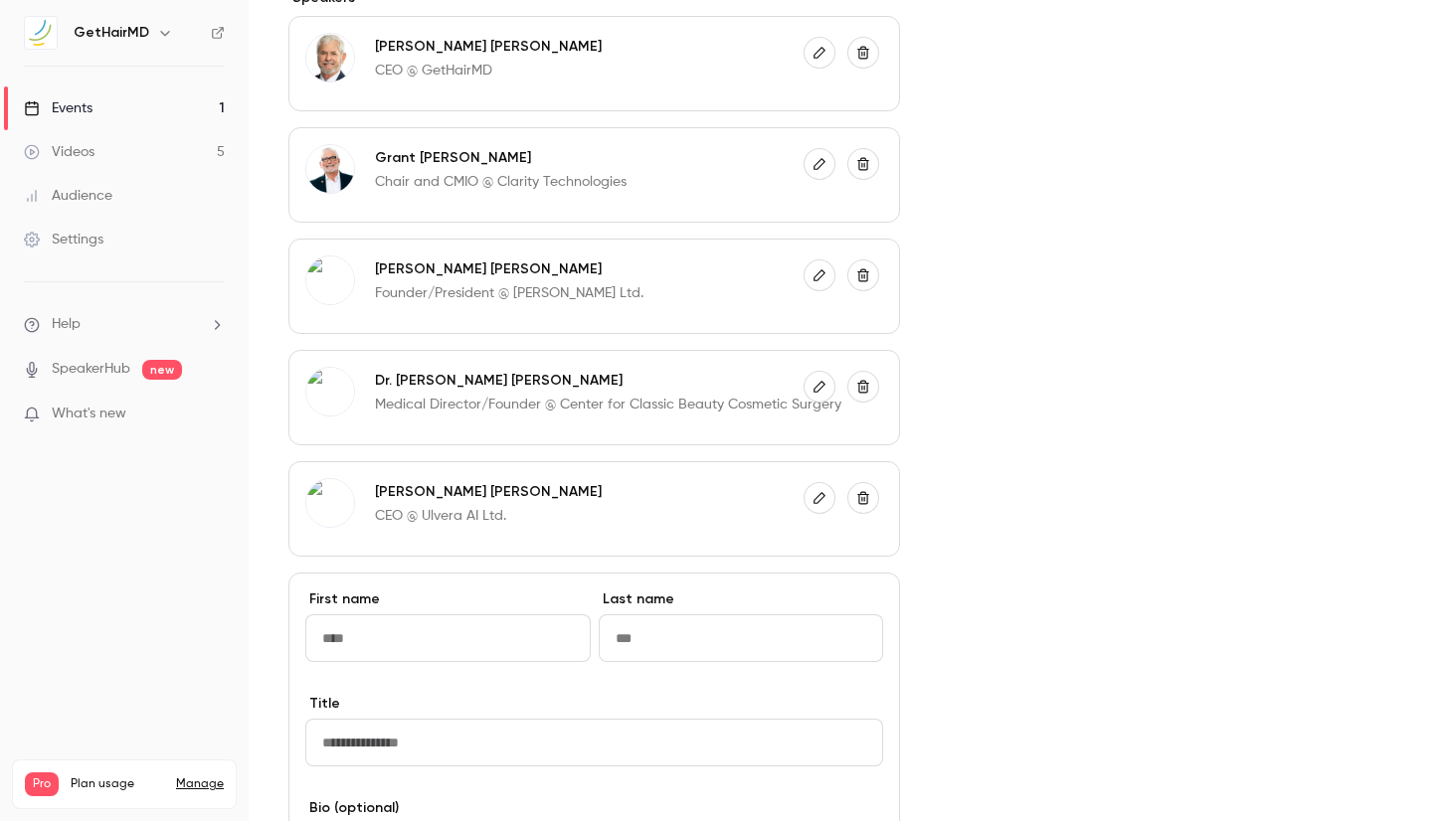 scroll, scrollTop: 1586, scrollLeft: 0, axis: vertical 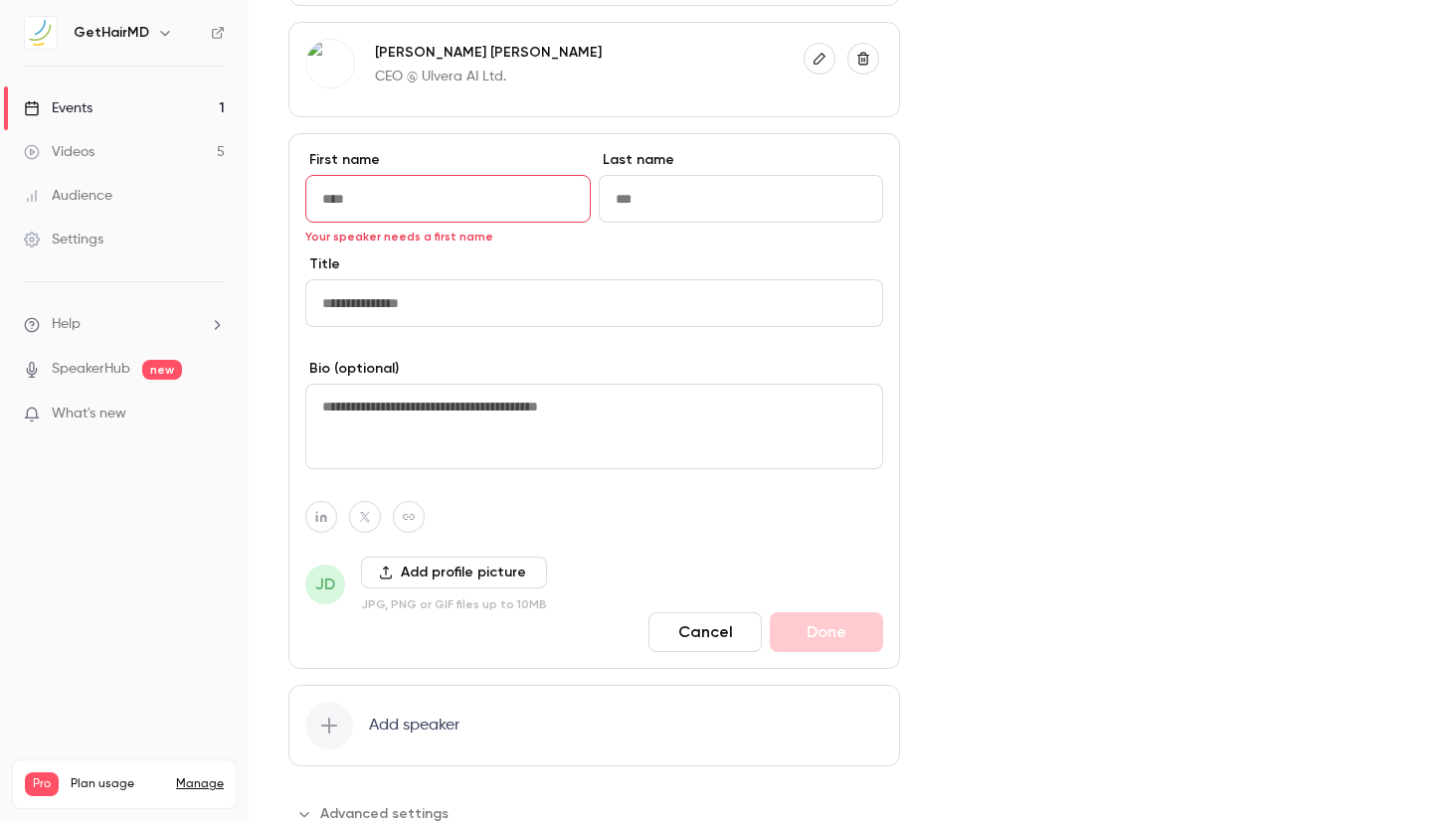 drag, startPoint x: 411, startPoint y: 207, endPoint x: 419, endPoint y: 195, distance: 14.422205 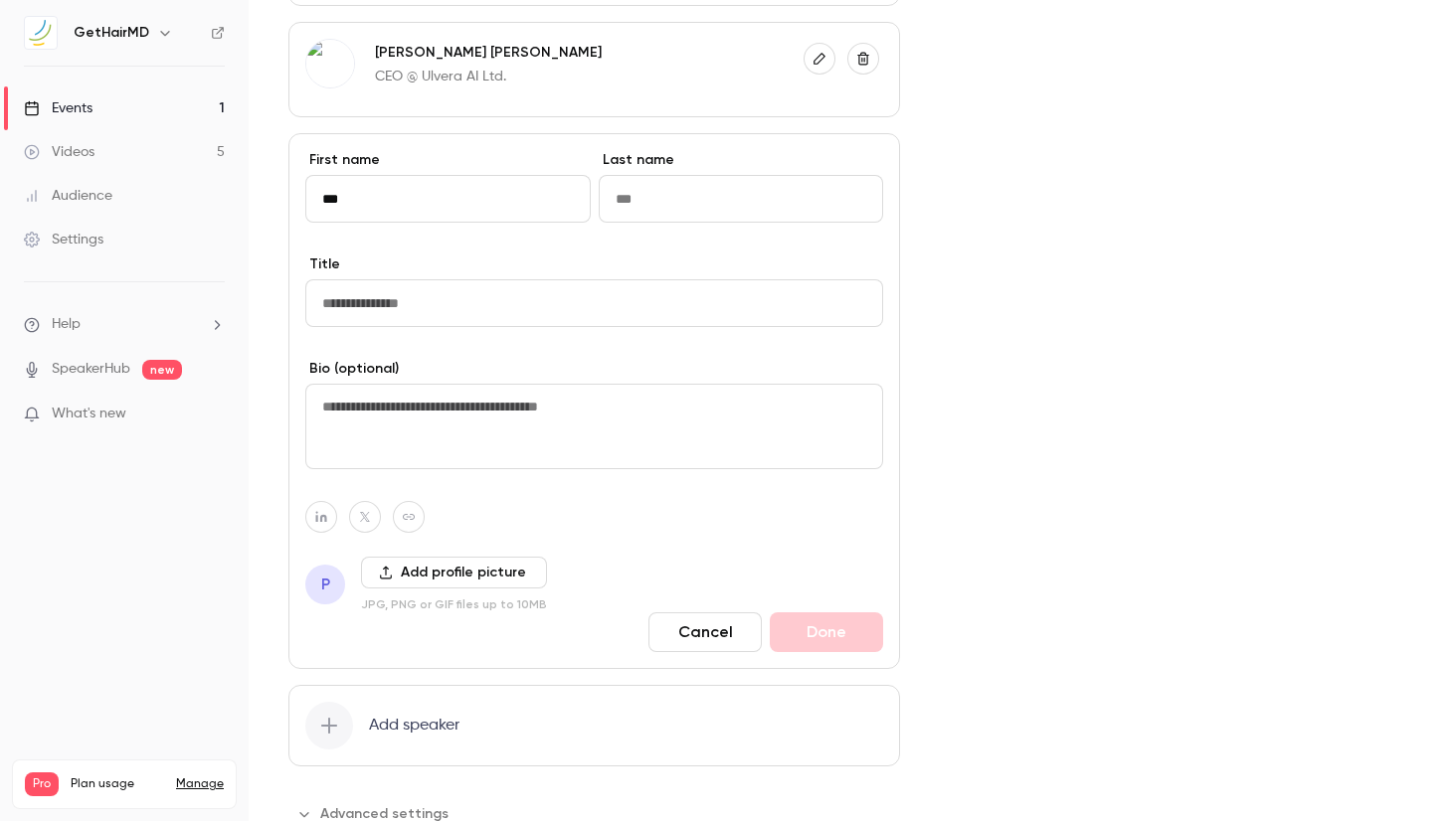 type on "***" 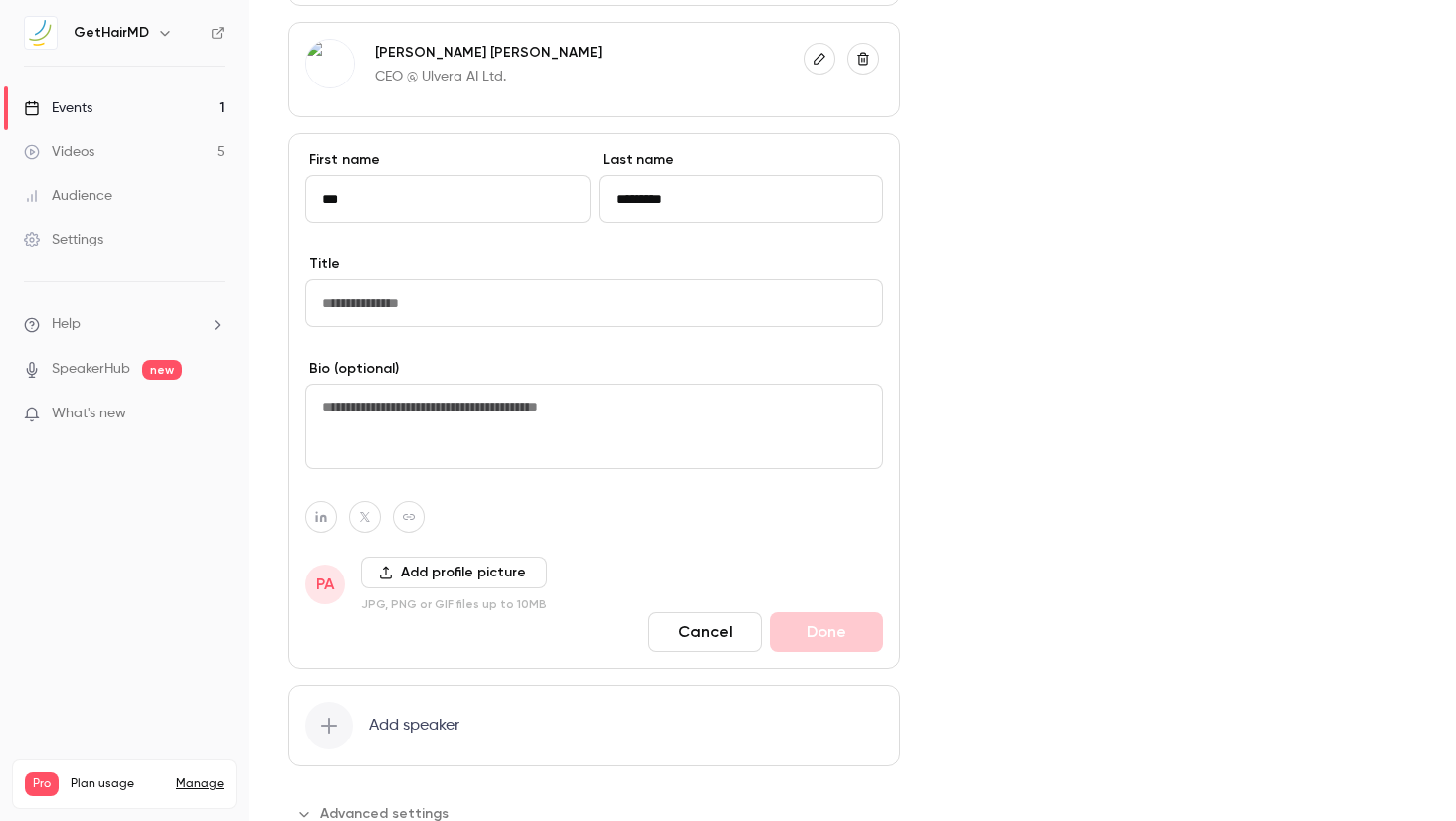 type on "*********" 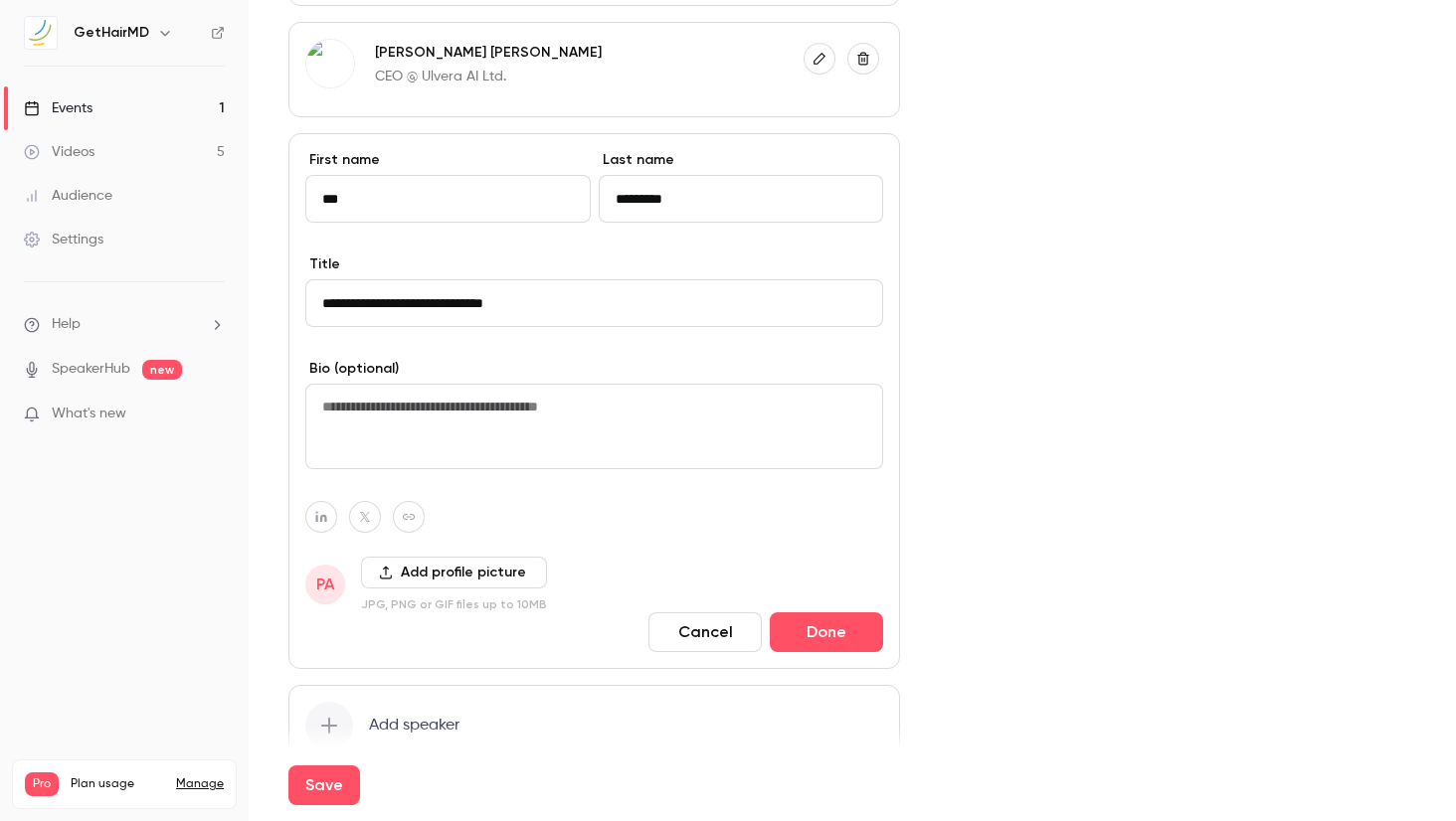 type on "**********" 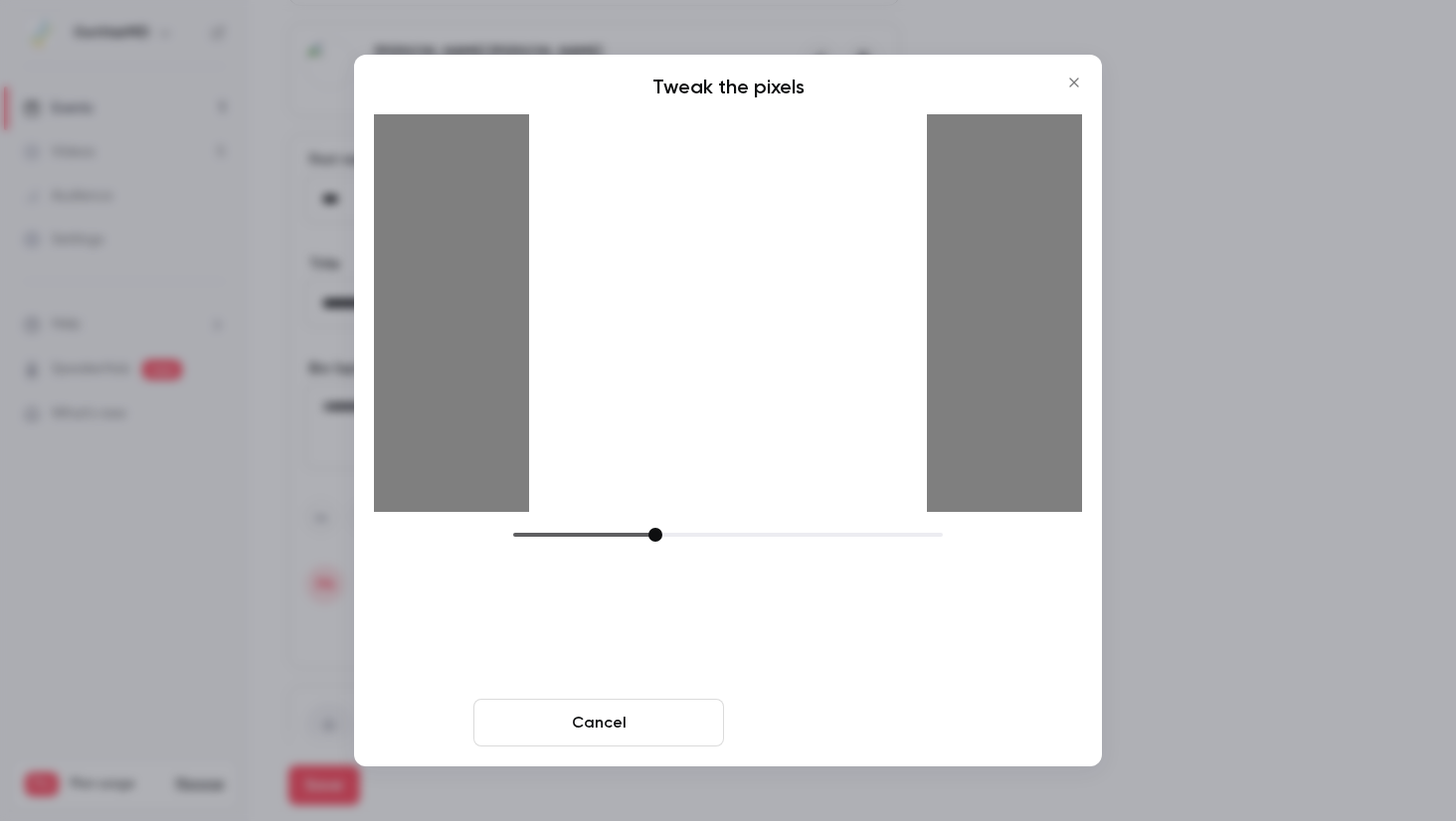 click on "Crop and save" at bounding box center (857, 723) 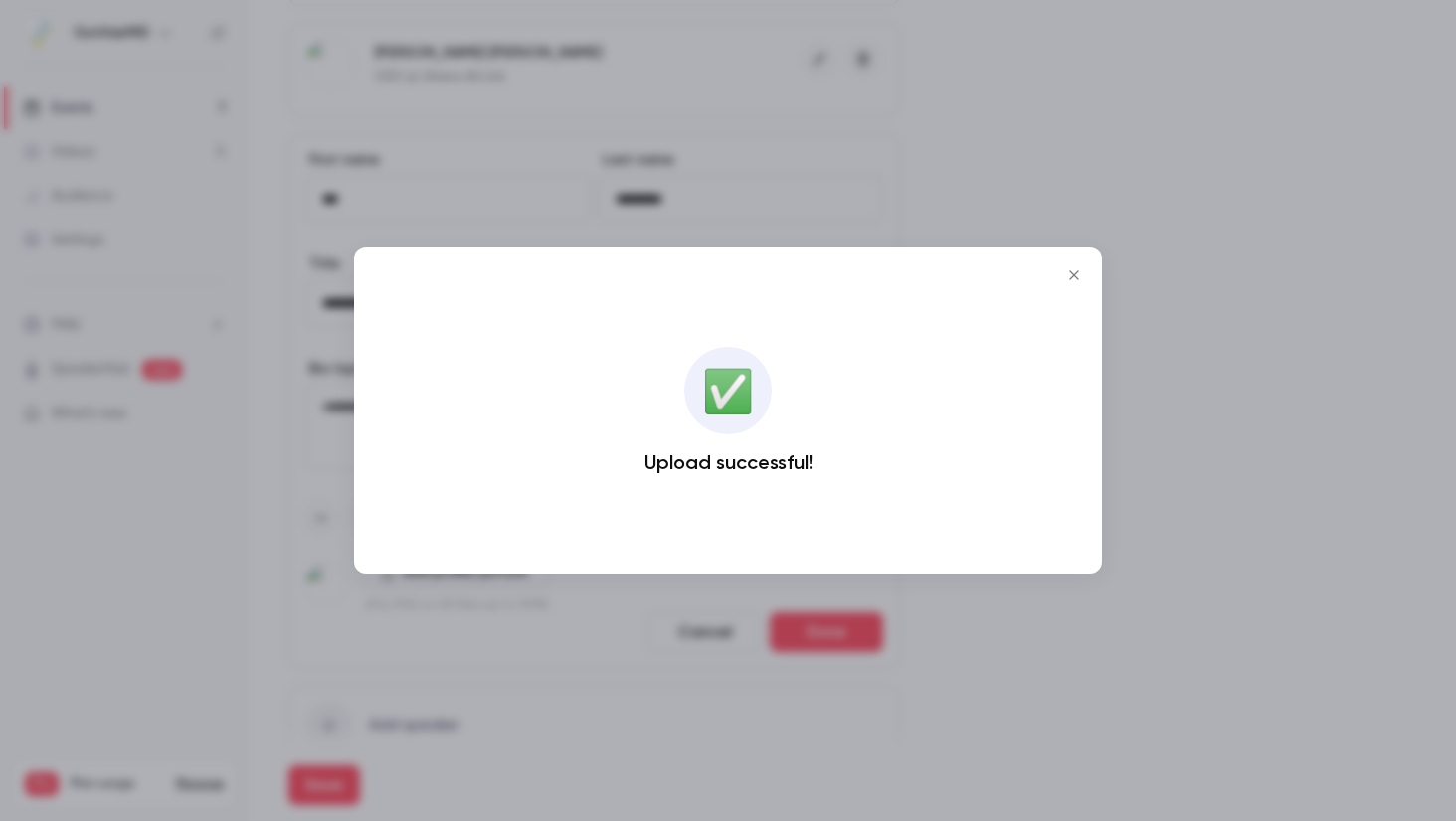 click 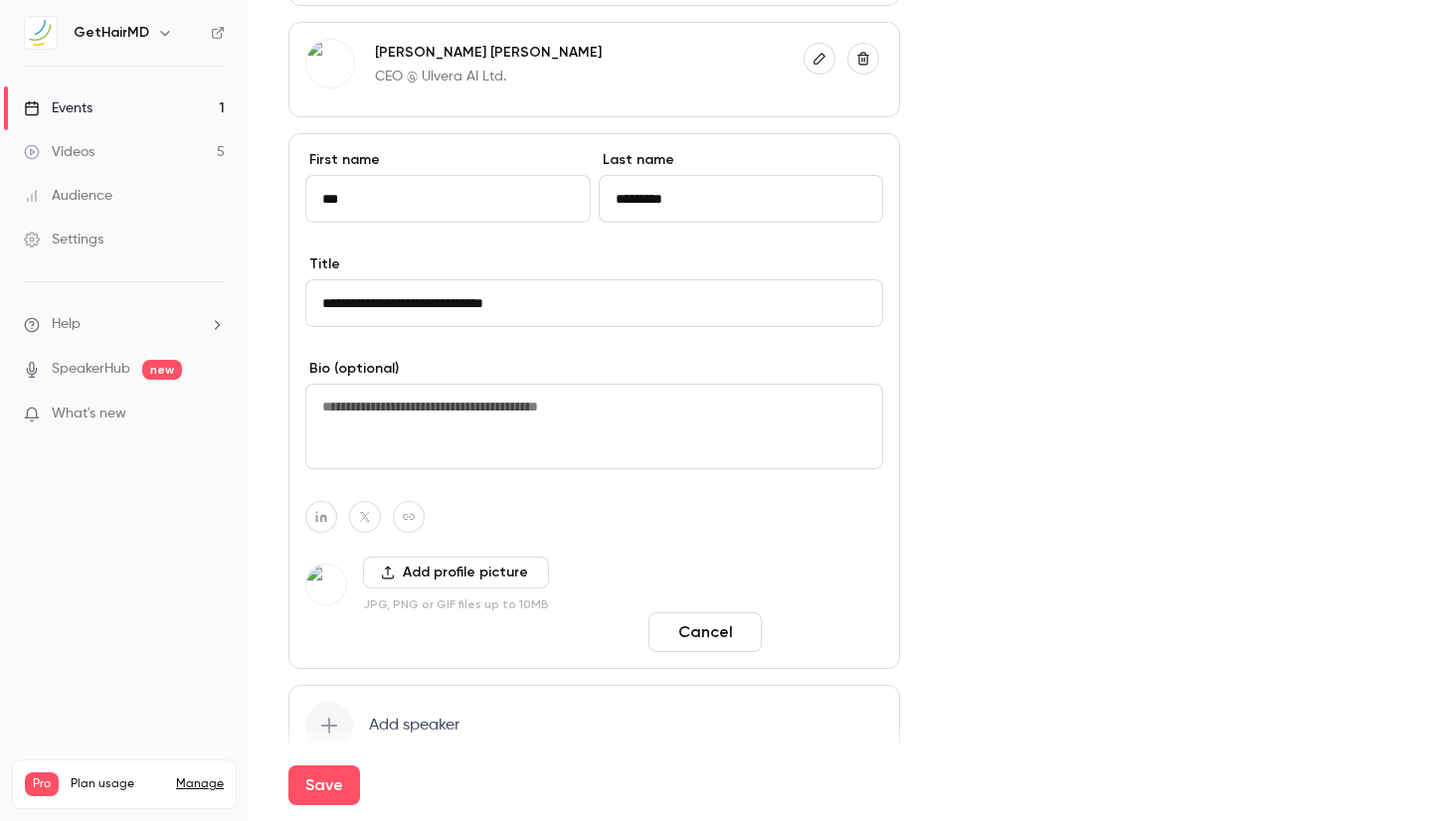 click on "Done" at bounding box center [826, 632] 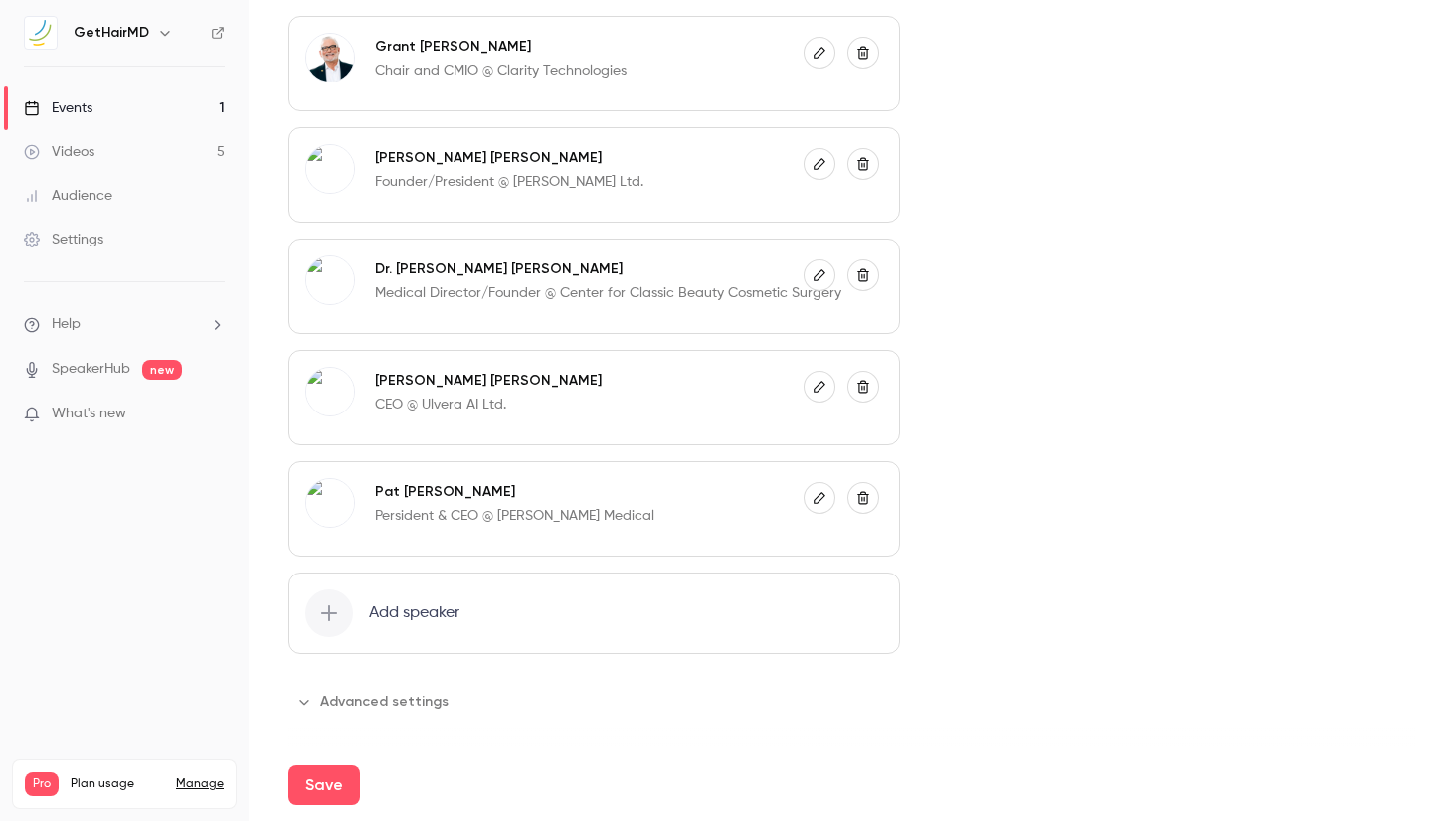 scroll, scrollTop: 1258, scrollLeft: 0, axis: vertical 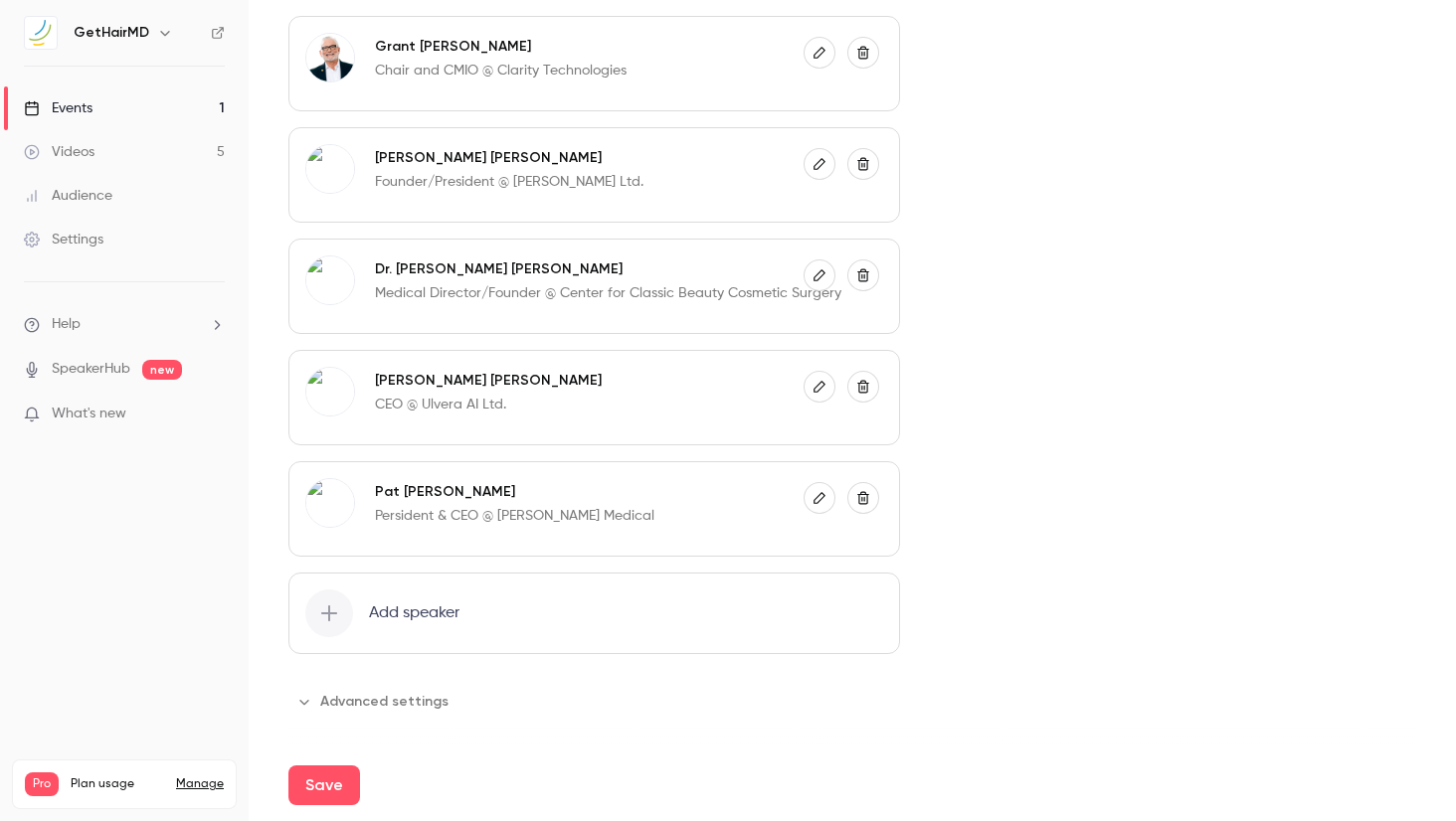 drag, startPoint x: 310, startPoint y: 700, endPoint x: 319, endPoint y: 694, distance: 10.816654 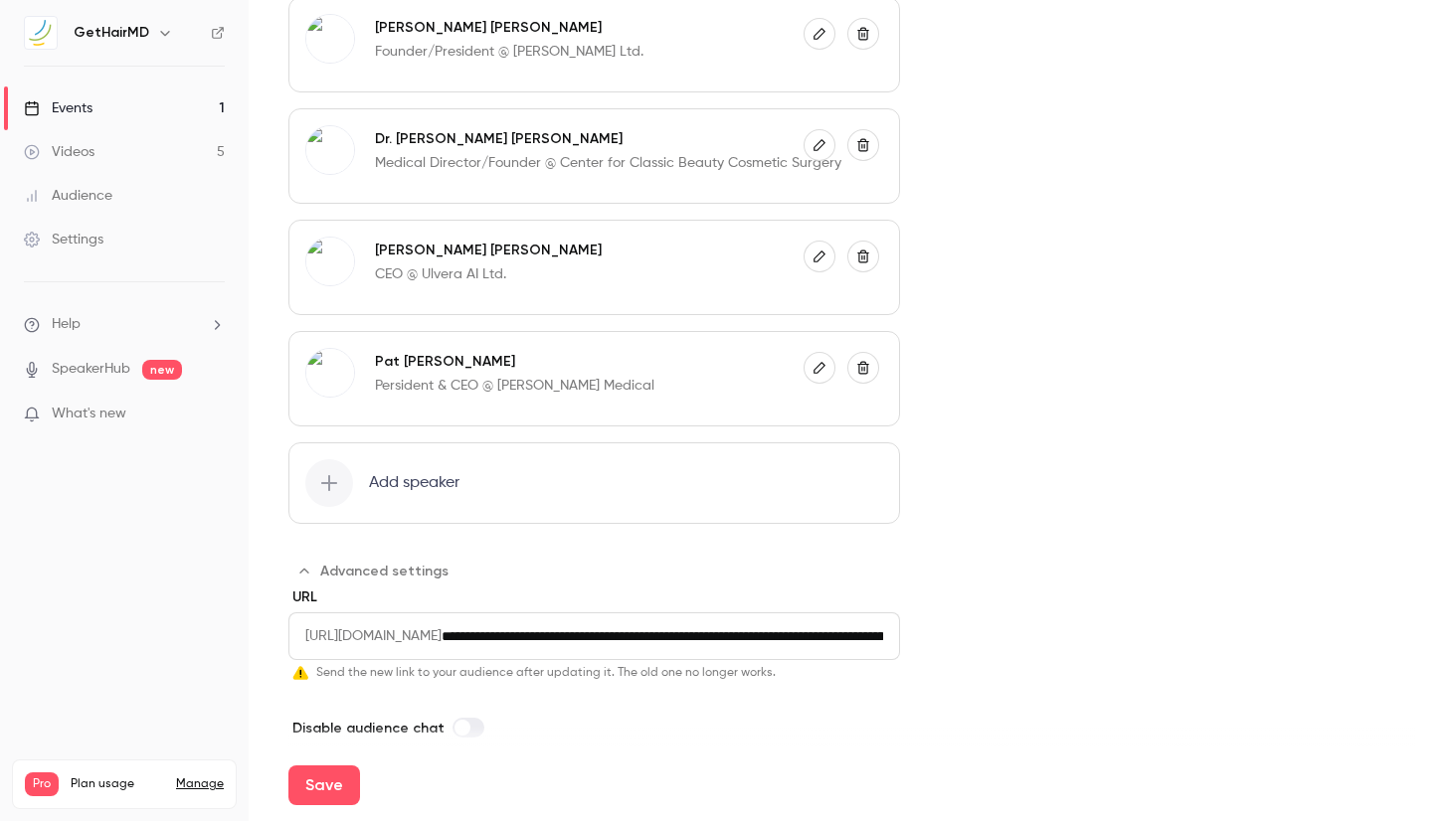 scroll, scrollTop: 1410, scrollLeft: 0, axis: vertical 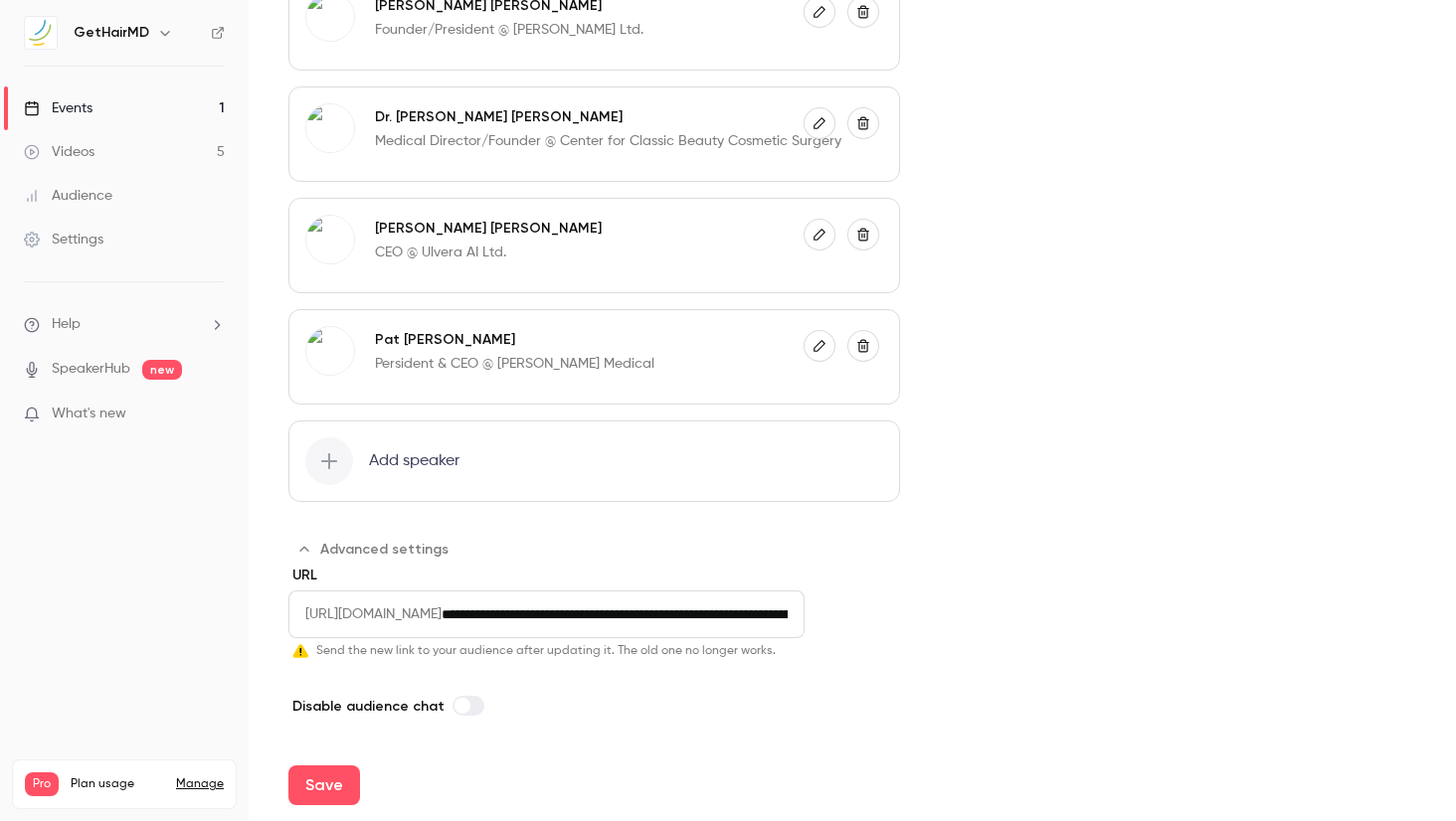 drag, startPoint x: 537, startPoint y: 618, endPoint x: 608, endPoint y: 614, distance: 71.11259 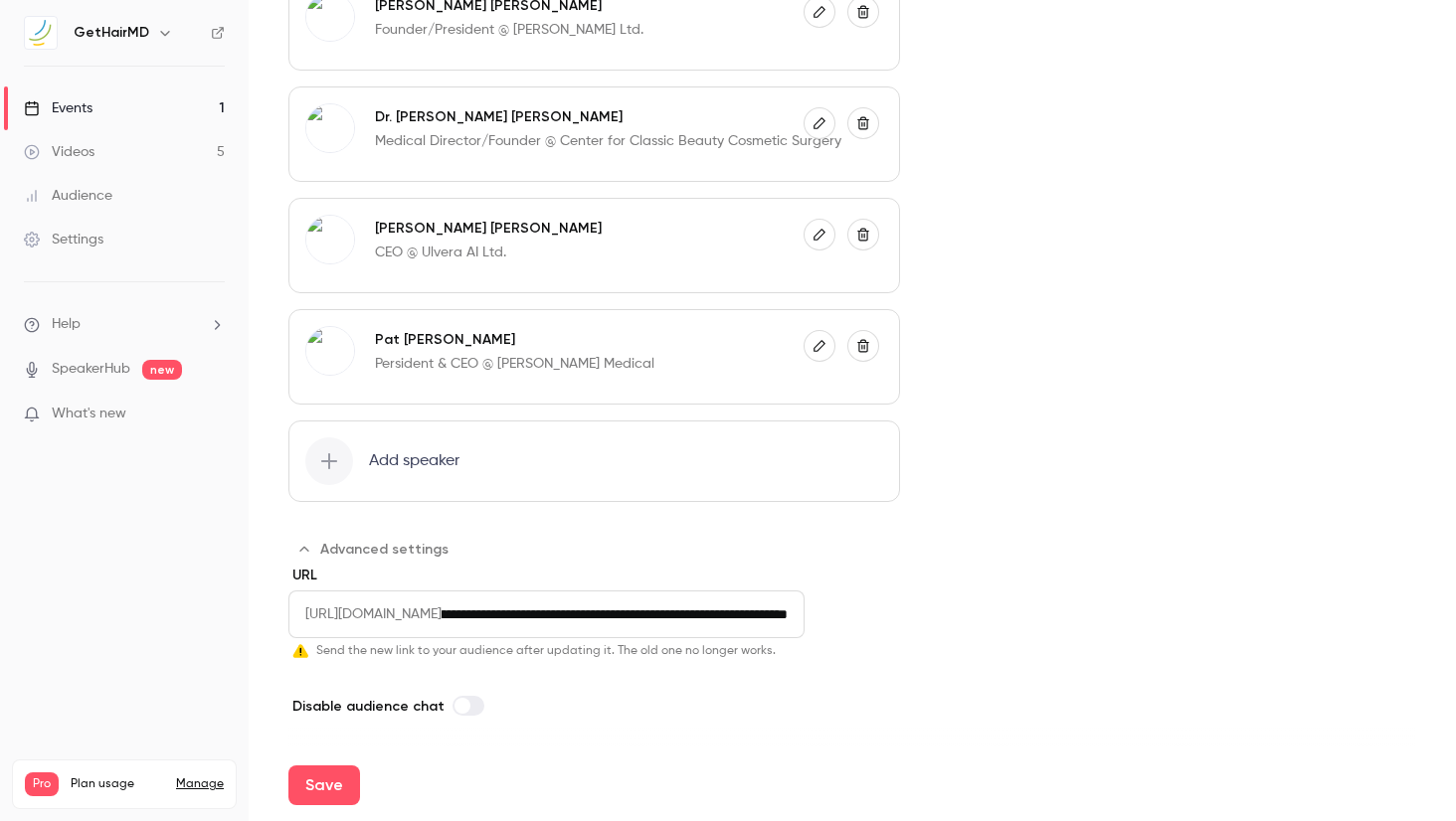 drag, startPoint x: 791, startPoint y: 616, endPoint x: 975, endPoint y: 625, distance: 184.22 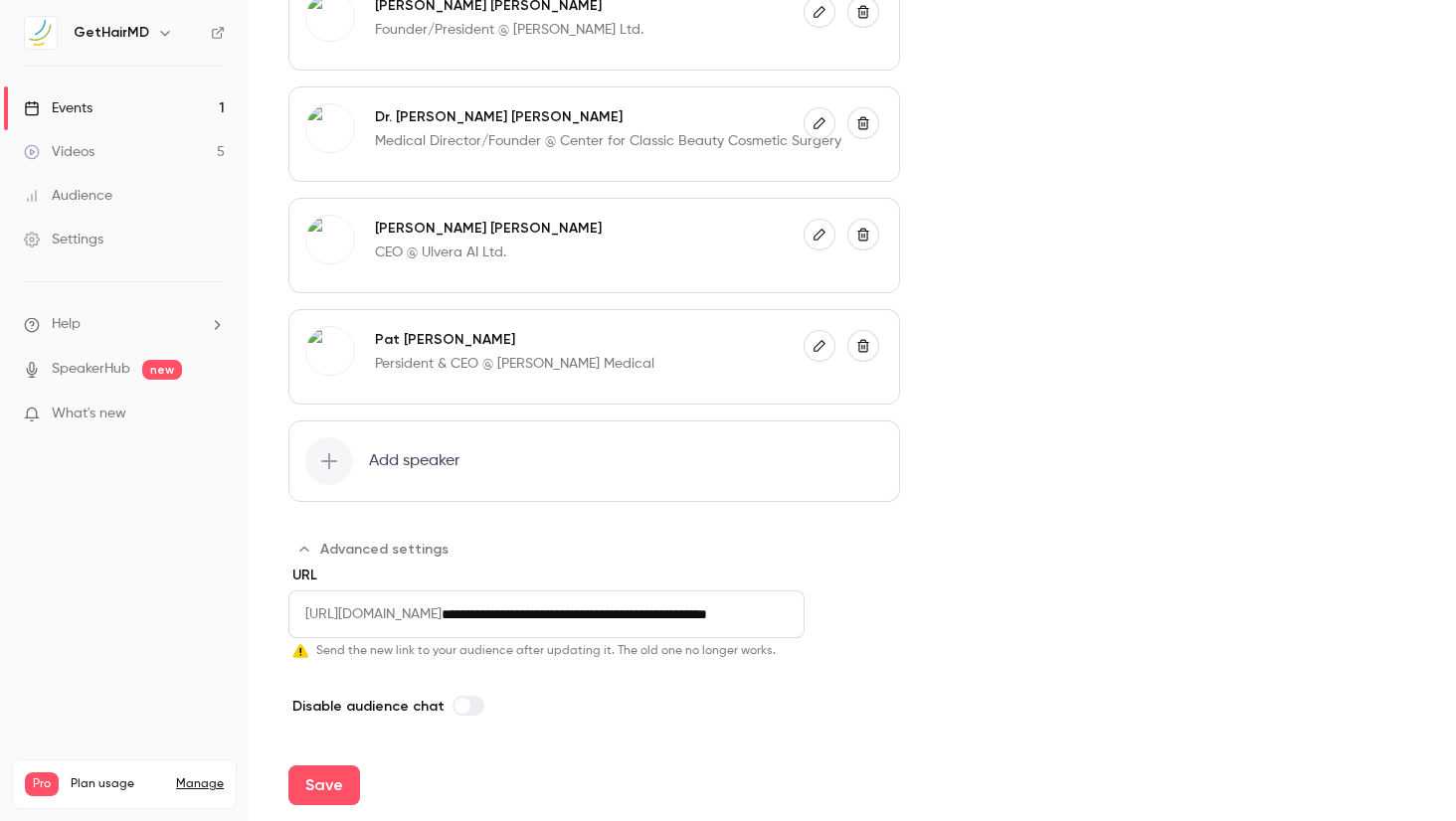 scroll, scrollTop: 0, scrollLeft: 0, axis: both 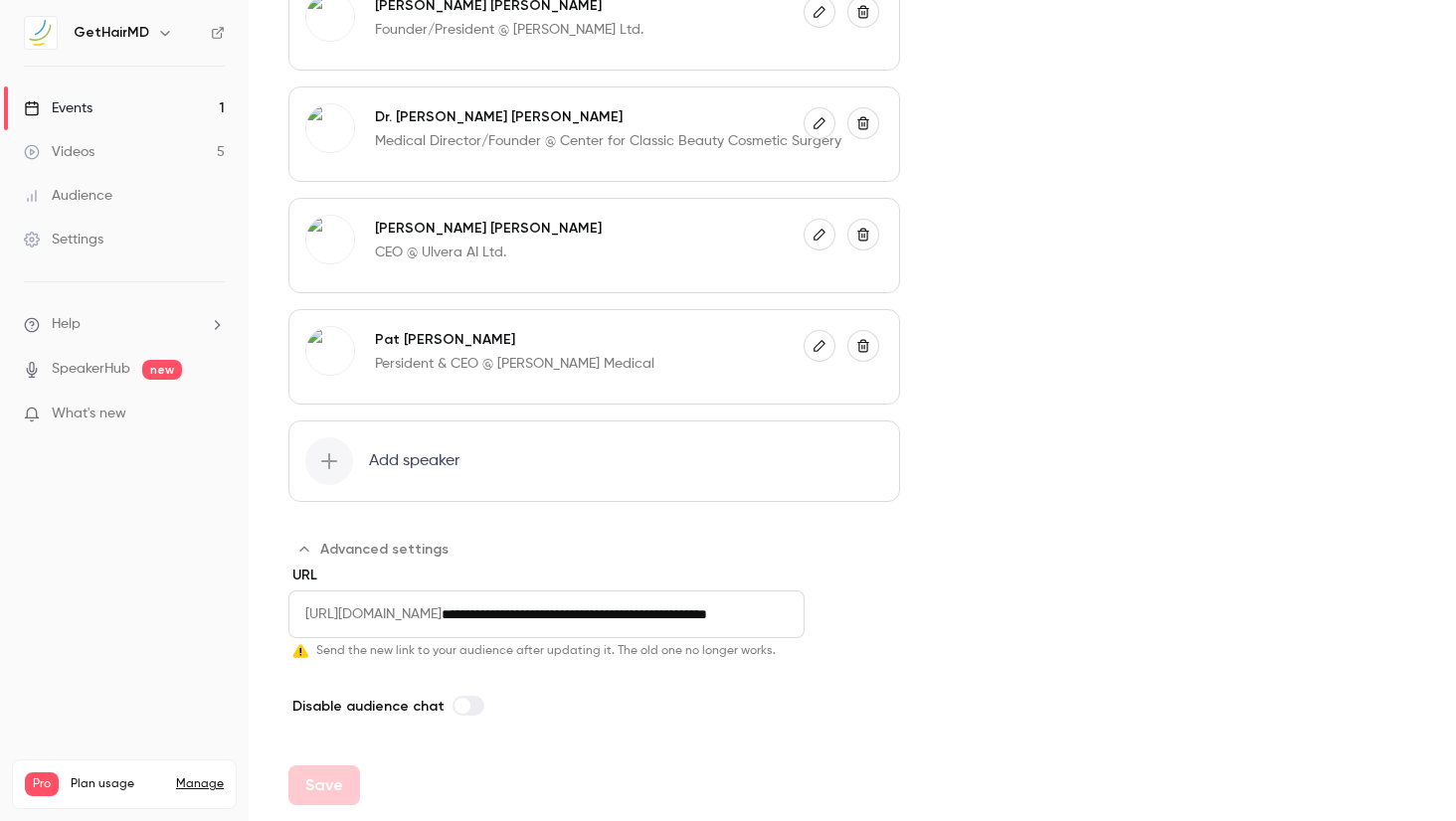 type on "**********" 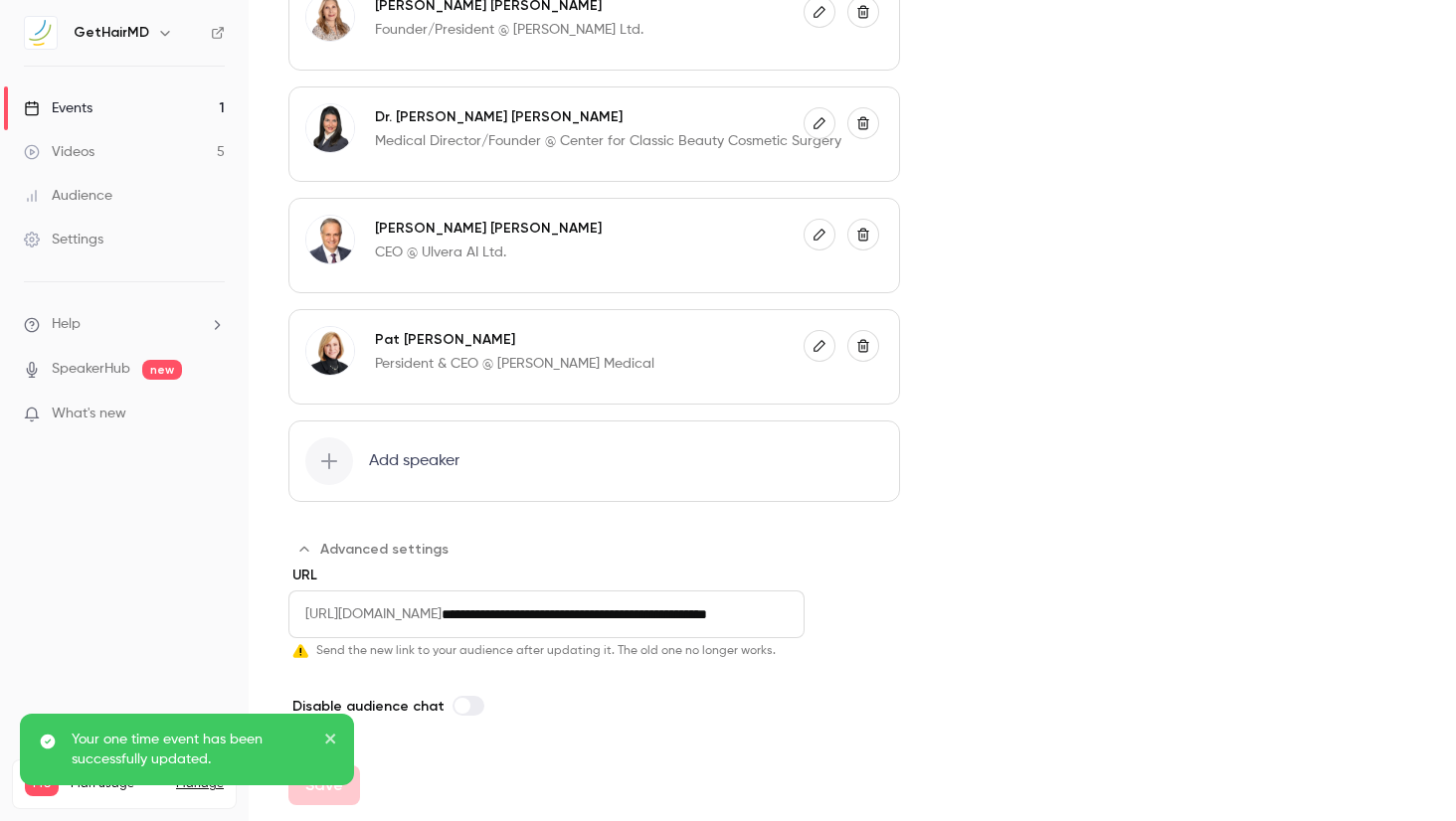 scroll, scrollTop: 0, scrollLeft: 0, axis: both 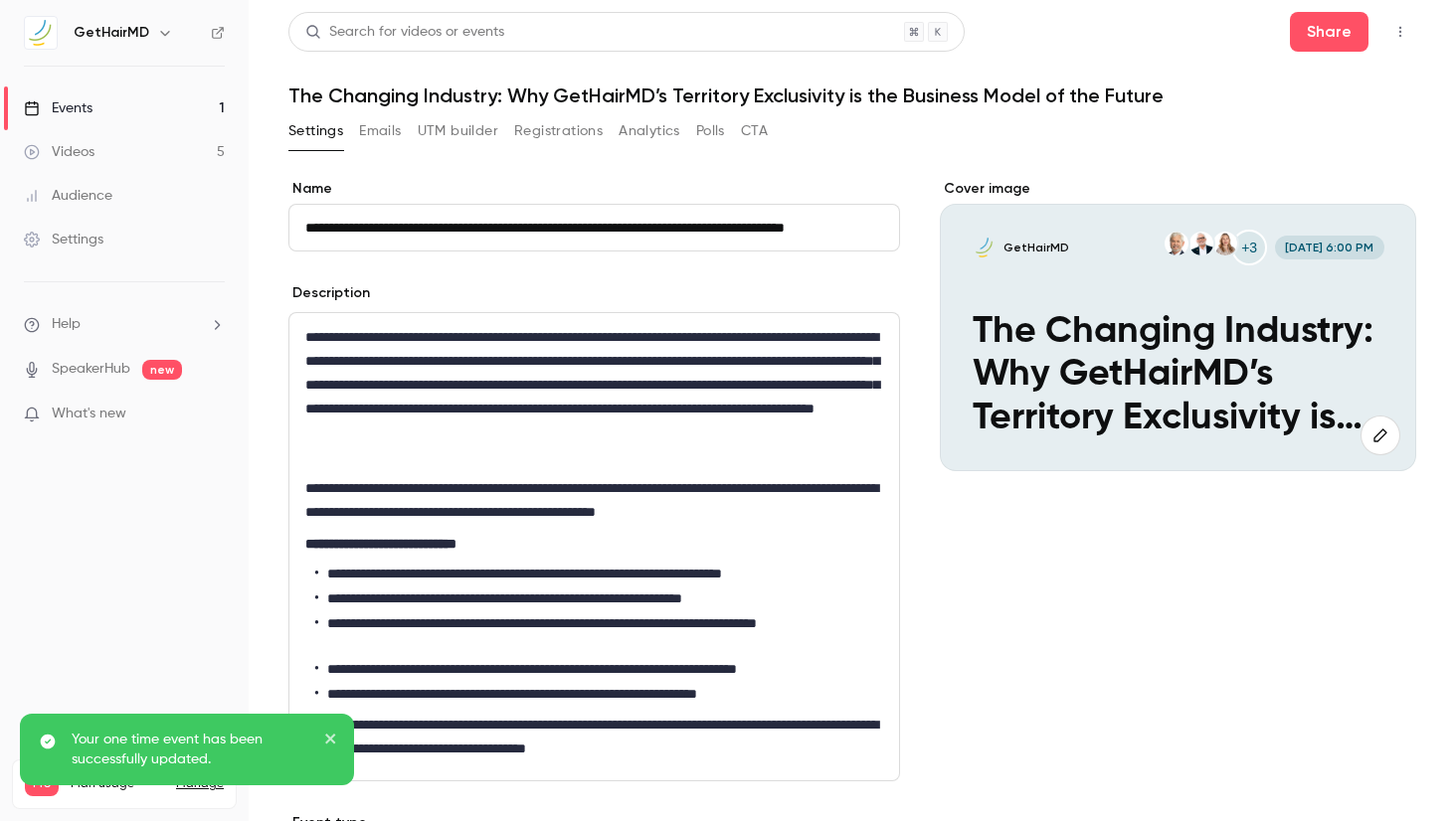 click at bounding box center (1380, 435) 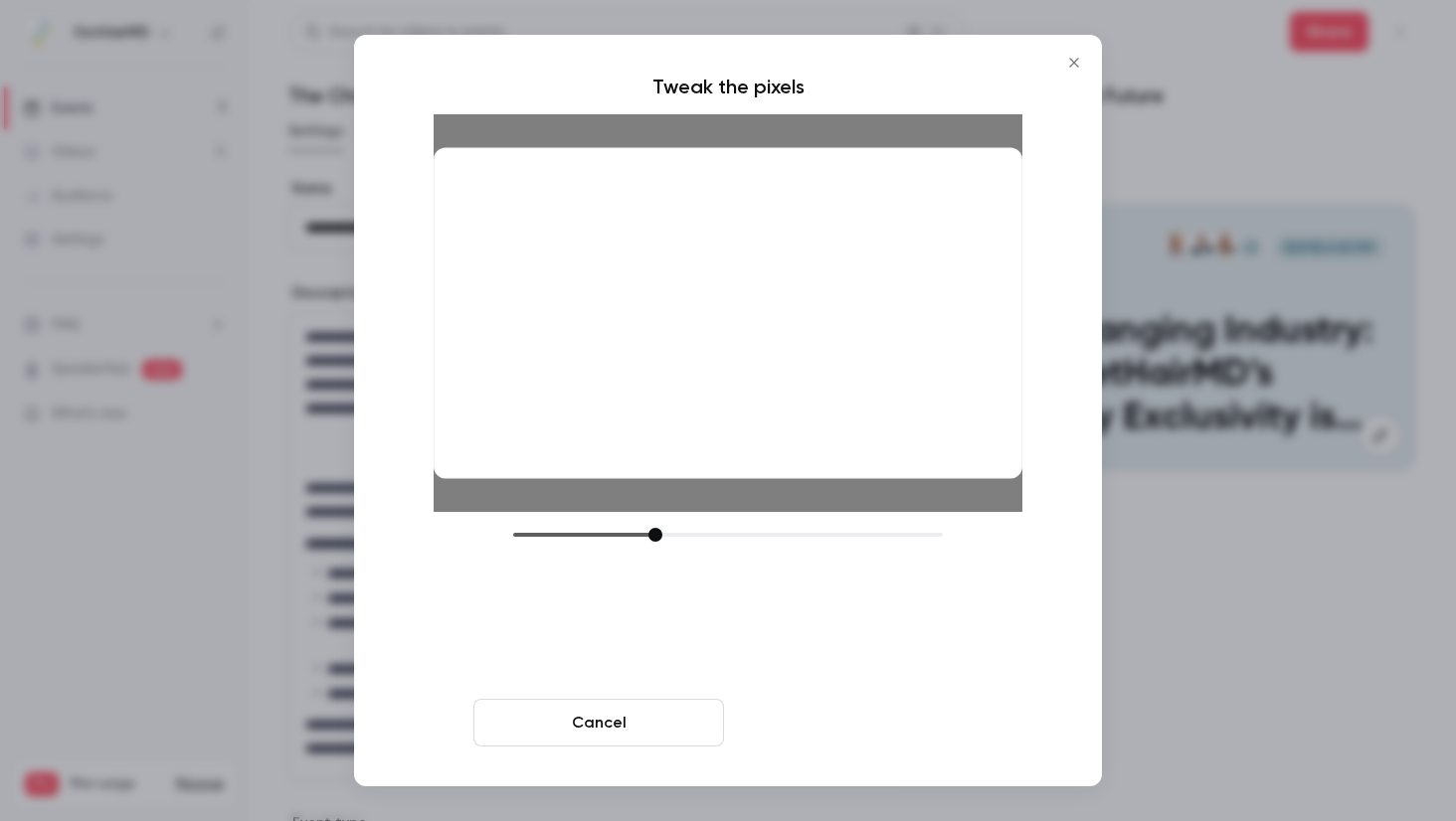 click on "Crop and save" at bounding box center (857, 723) 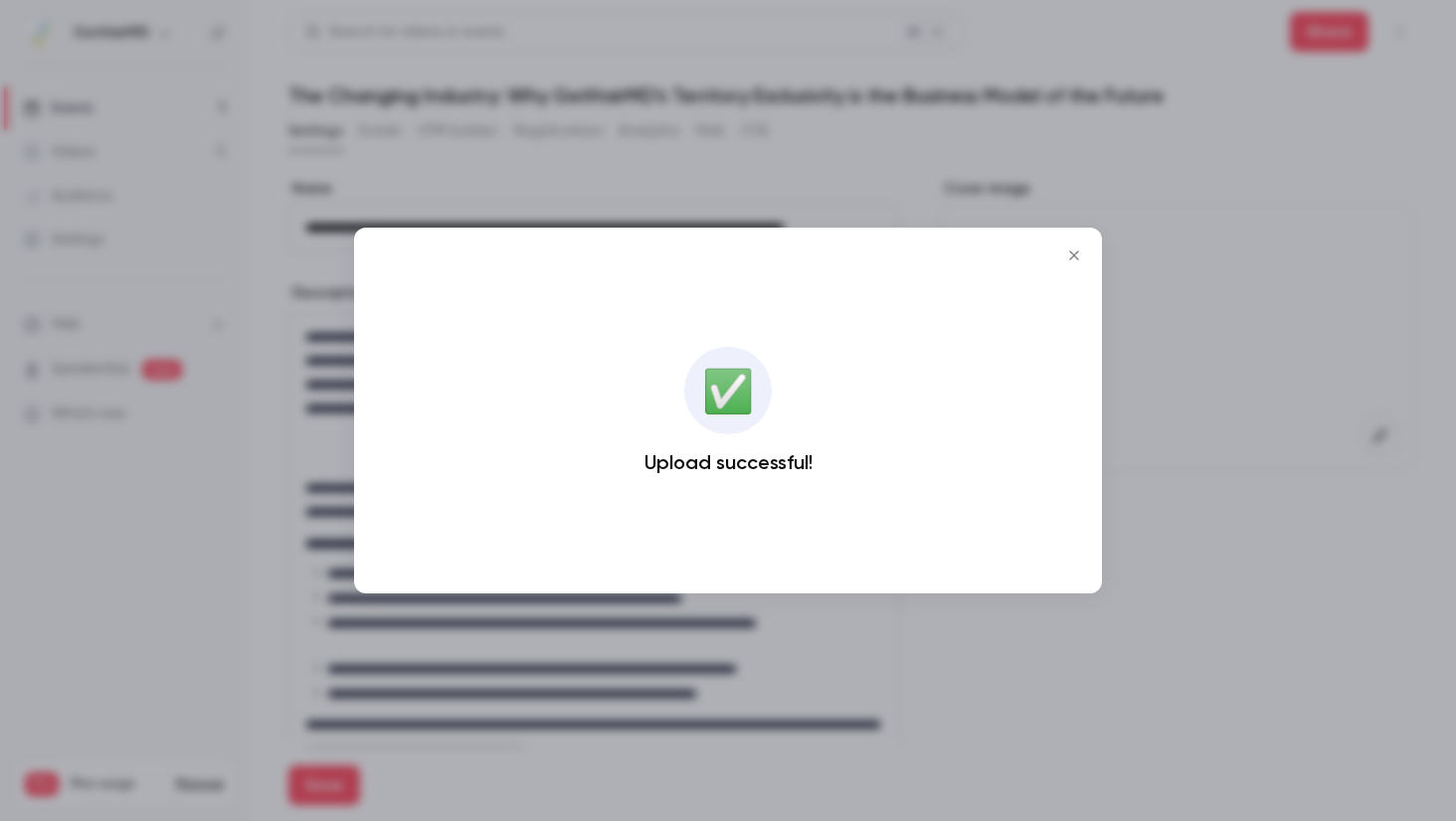 click 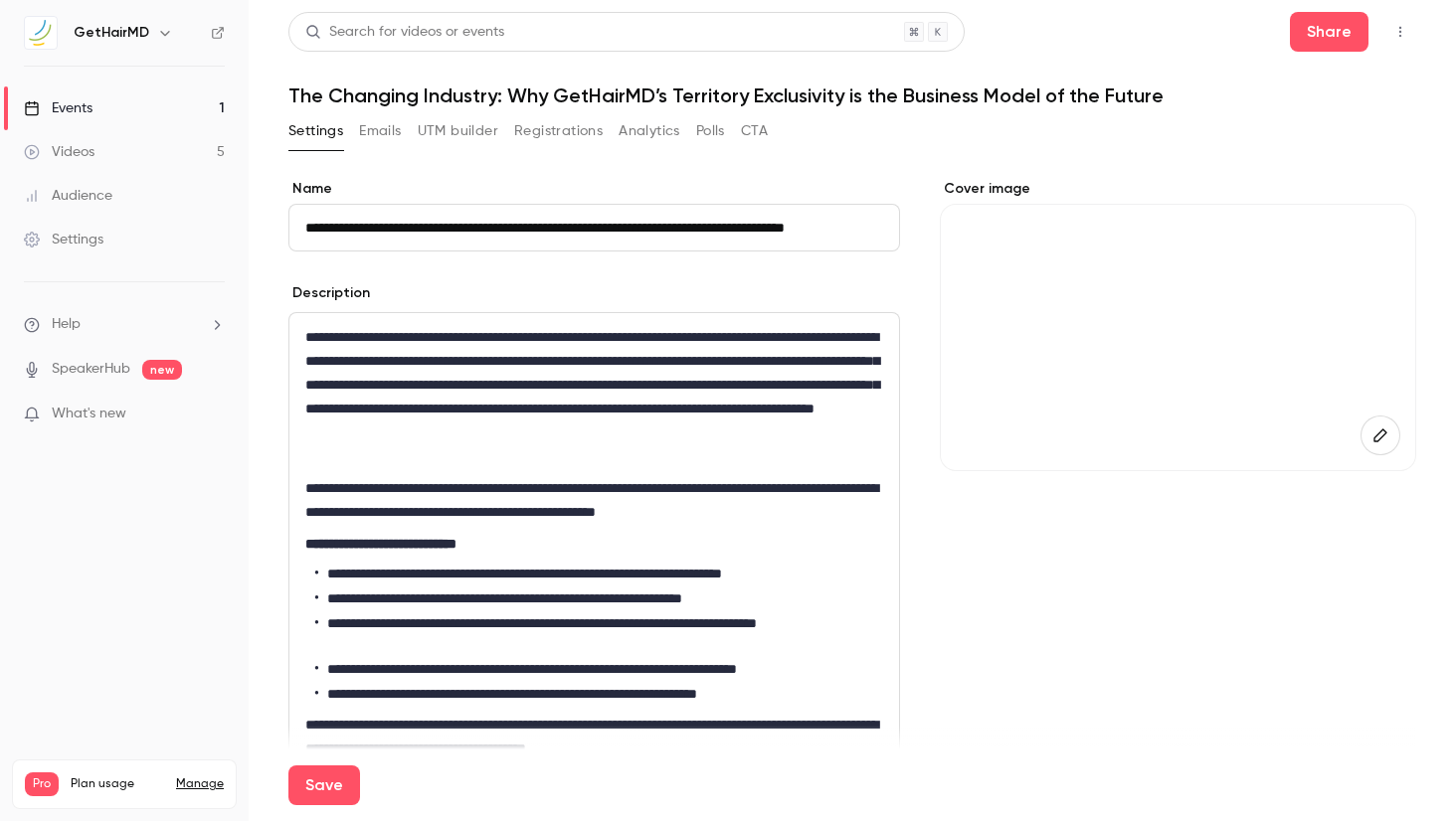 click on "Save" at bounding box center (324, 785) 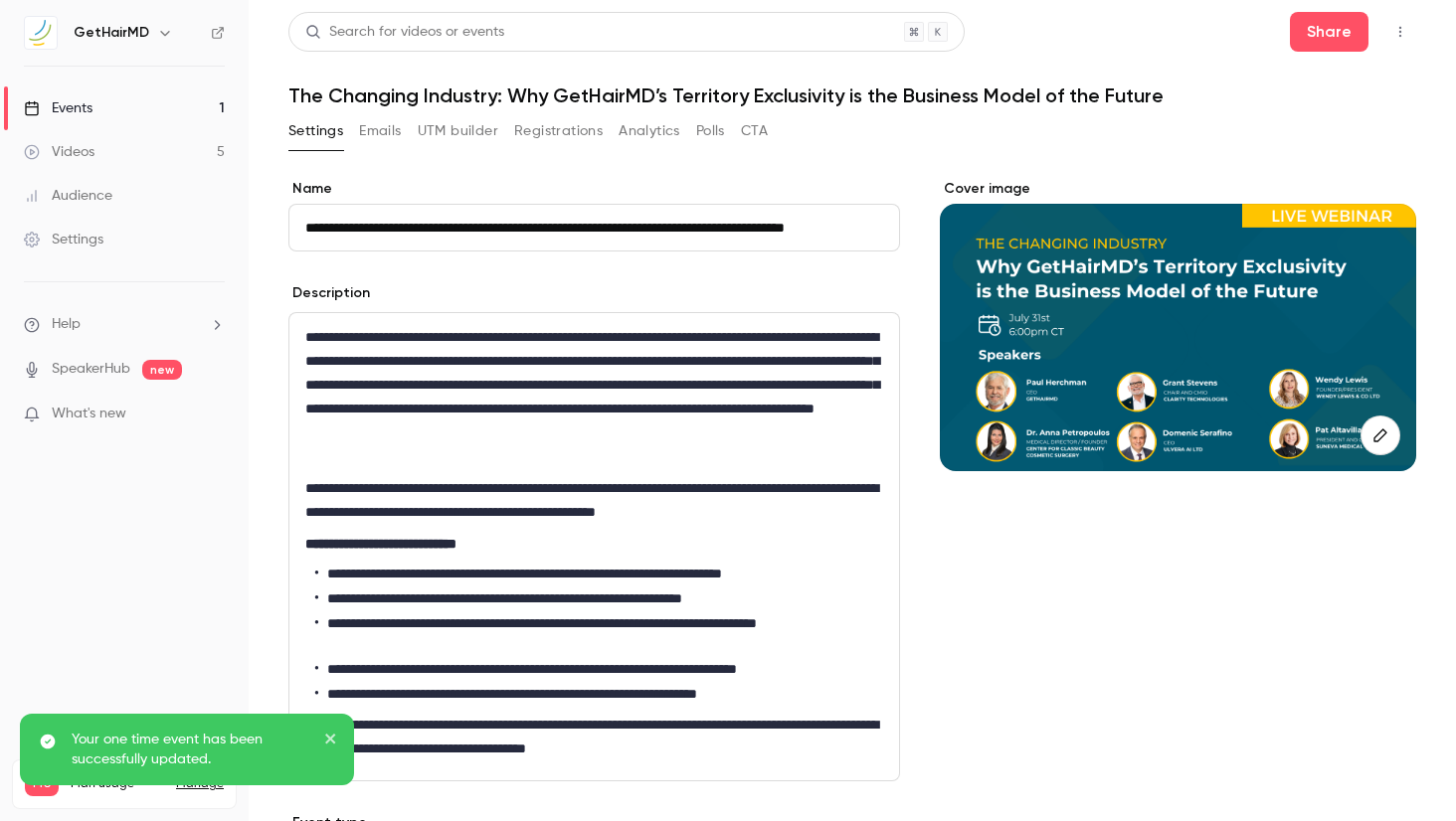 click on "Emails" at bounding box center [380, 131] 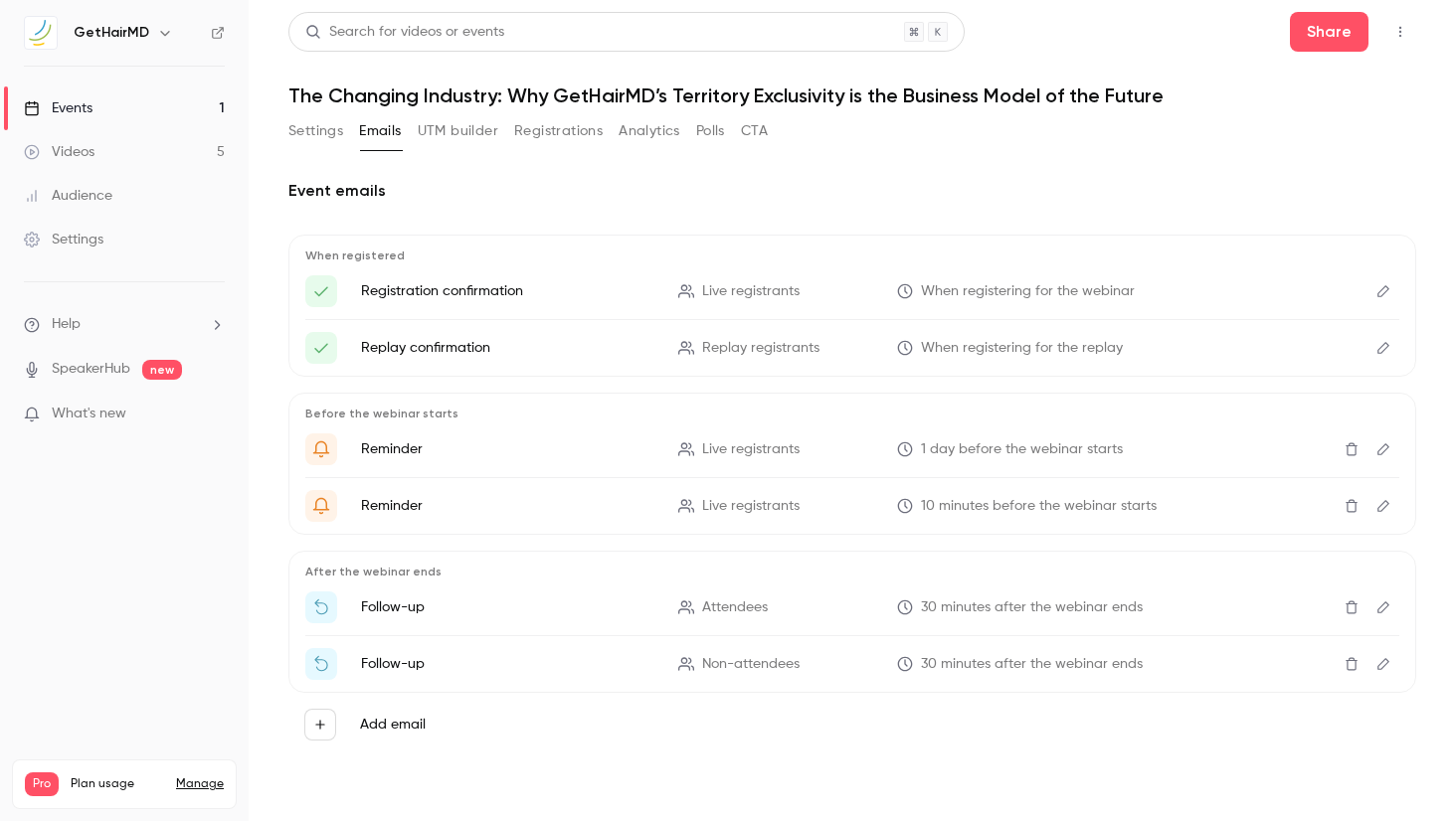 click on "UTM builder" at bounding box center (457, 131) 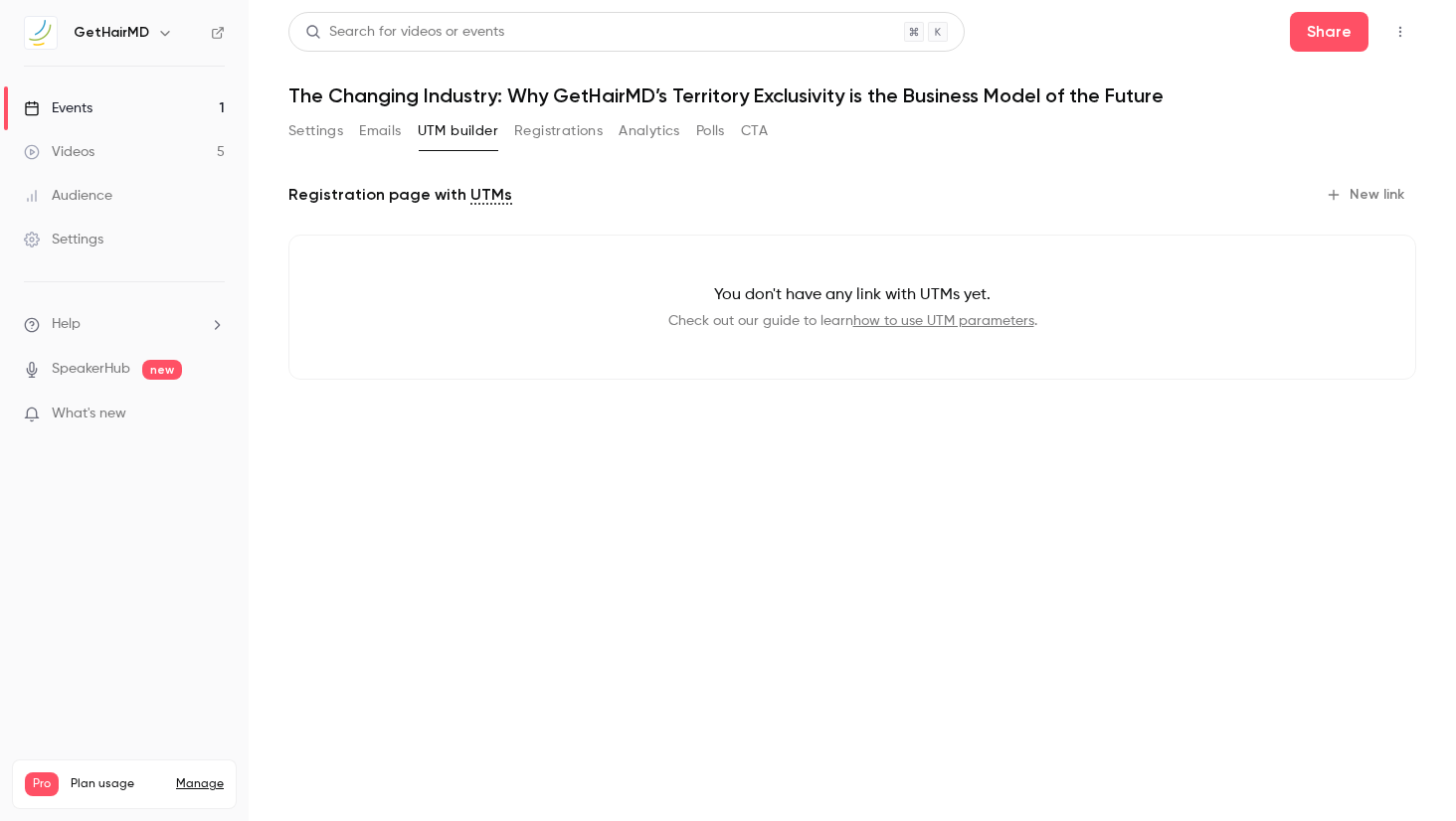 click on "Events" at bounding box center [58, 108] 